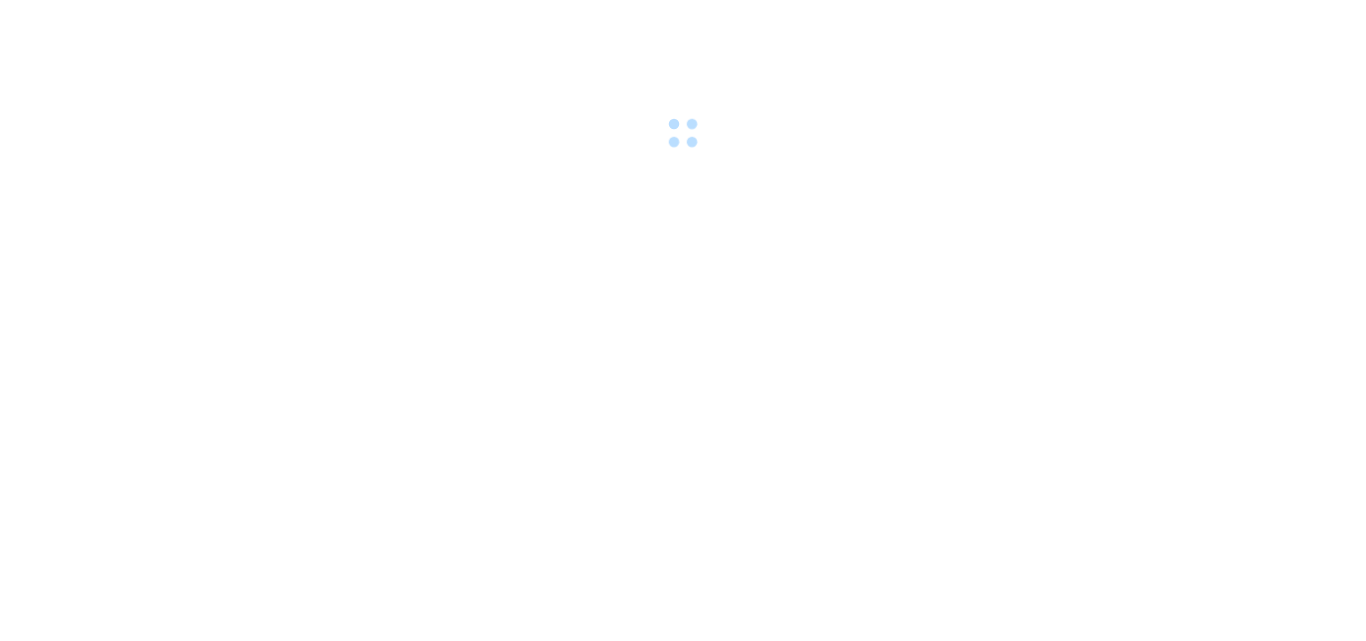 scroll, scrollTop: 0, scrollLeft: 0, axis: both 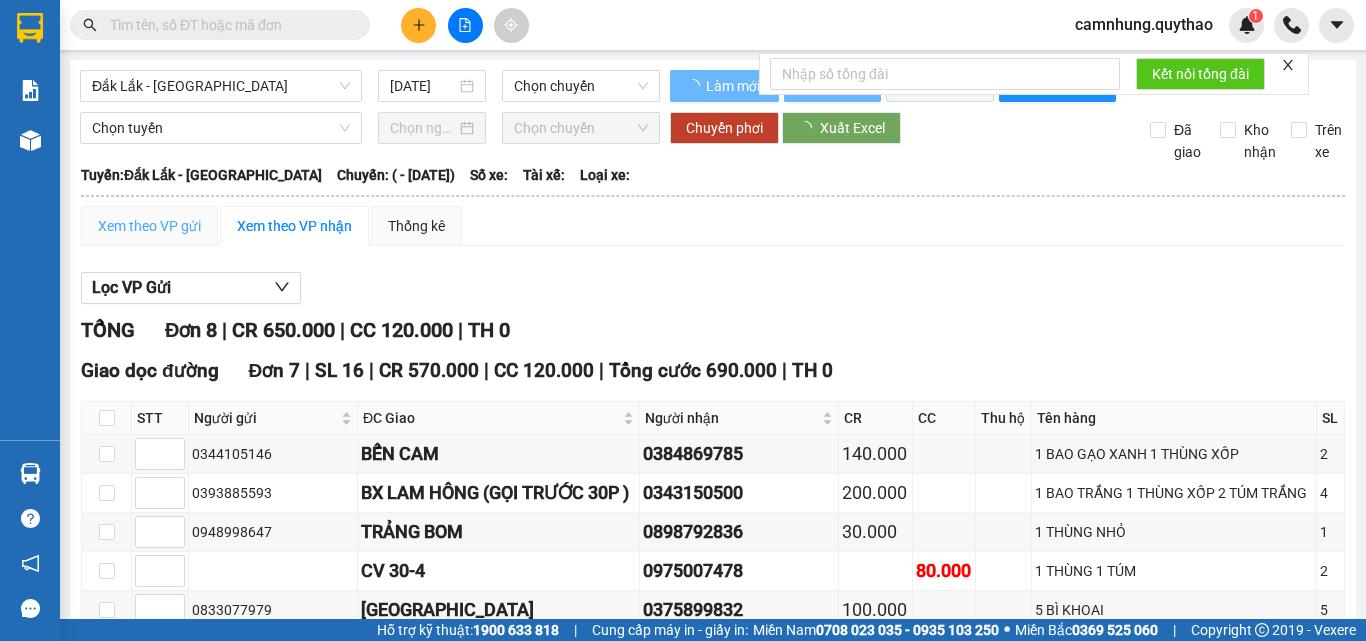 type on "22/12/2024" 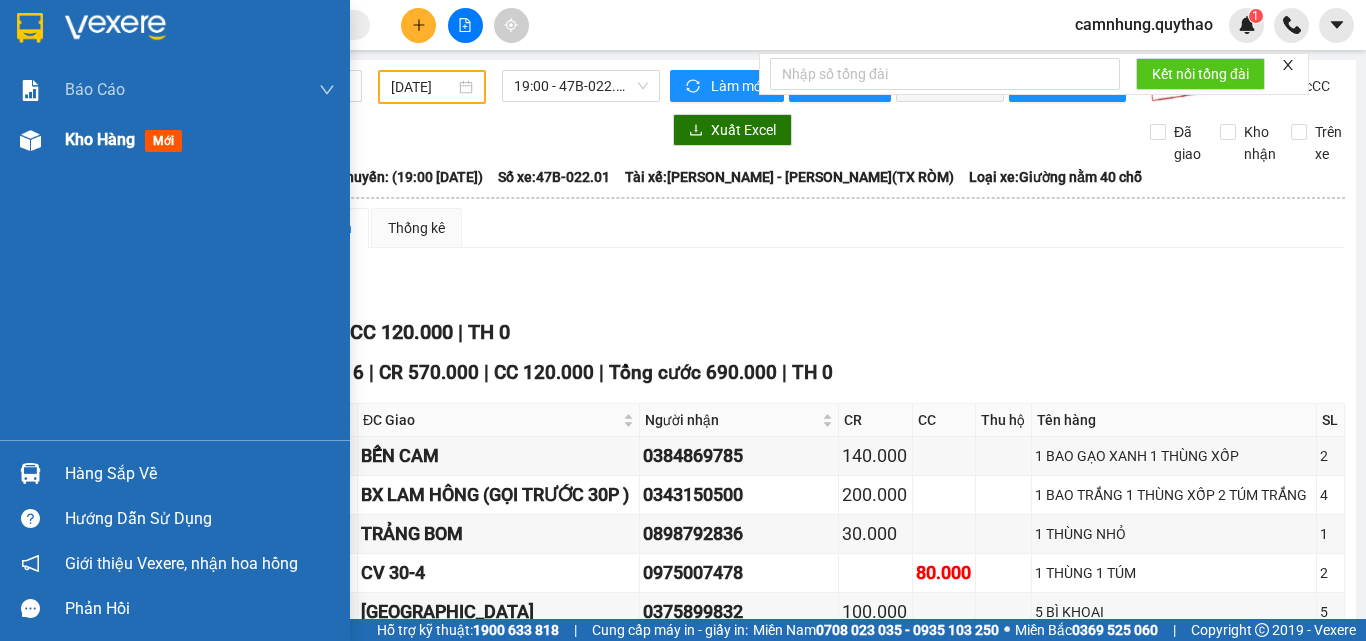 click on "Kho hàng mới" at bounding box center (200, 140) 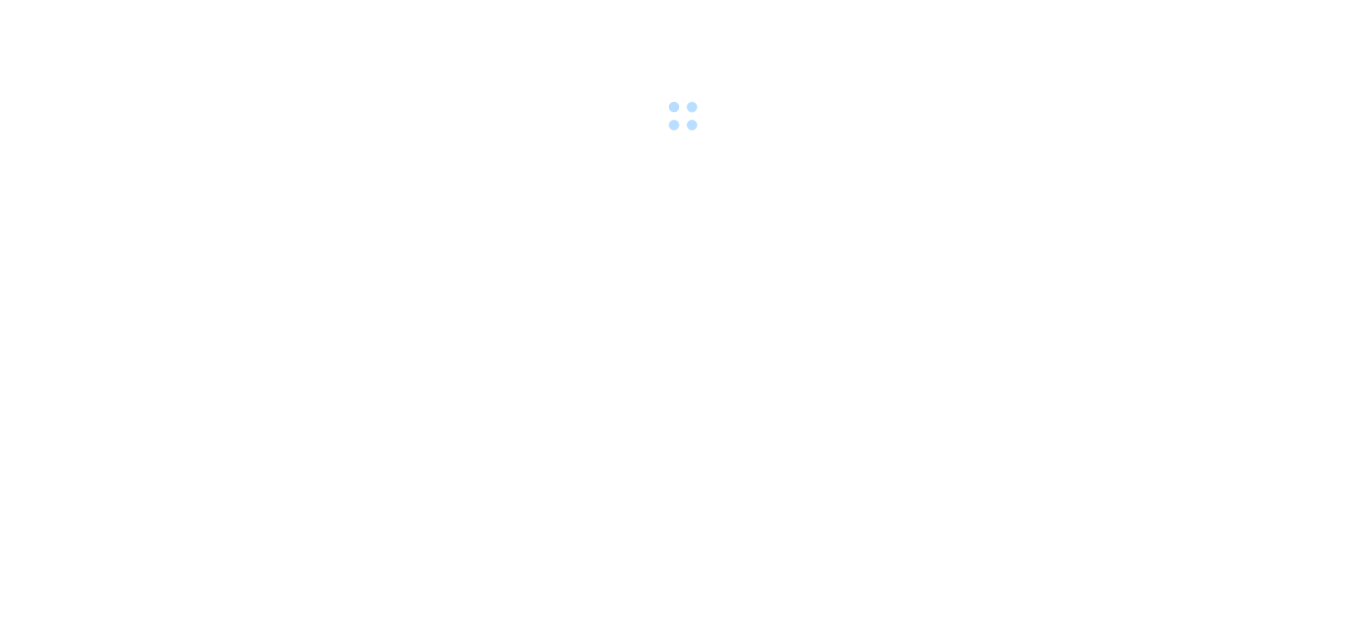 scroll, scrollTop: 0, scrollLeft: 0, axis: both 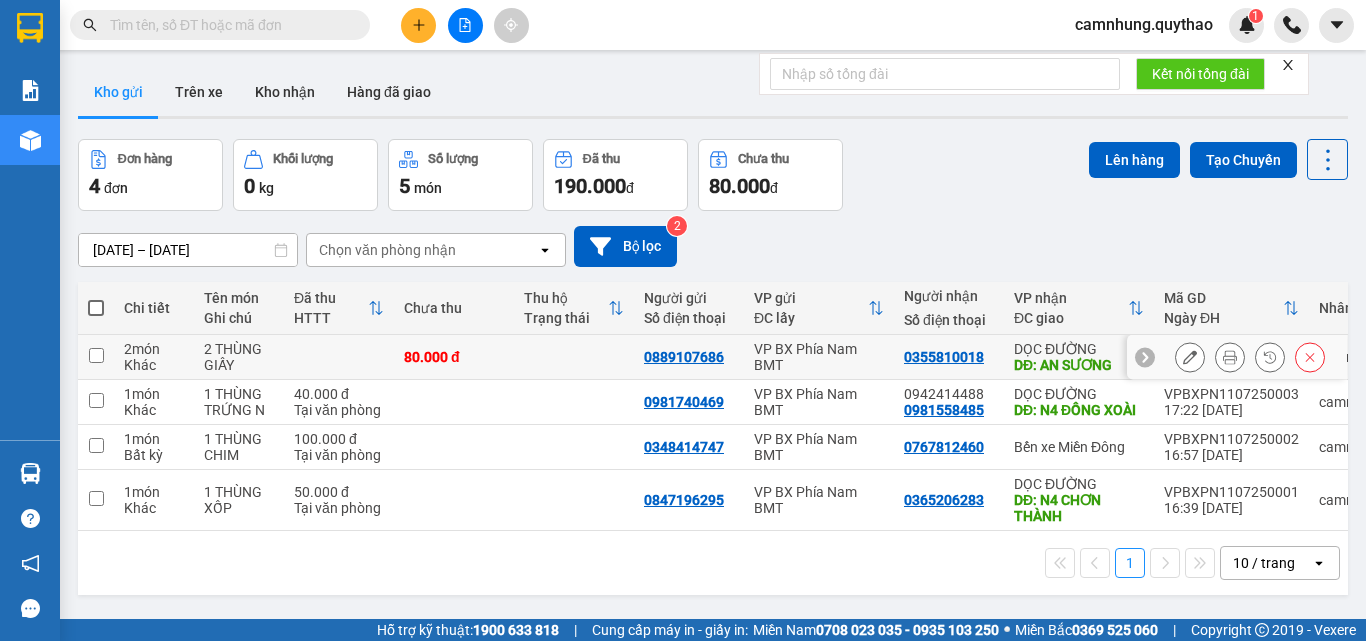 click on "2 THÙNG GIẤY" at bounding box center (239, 357) 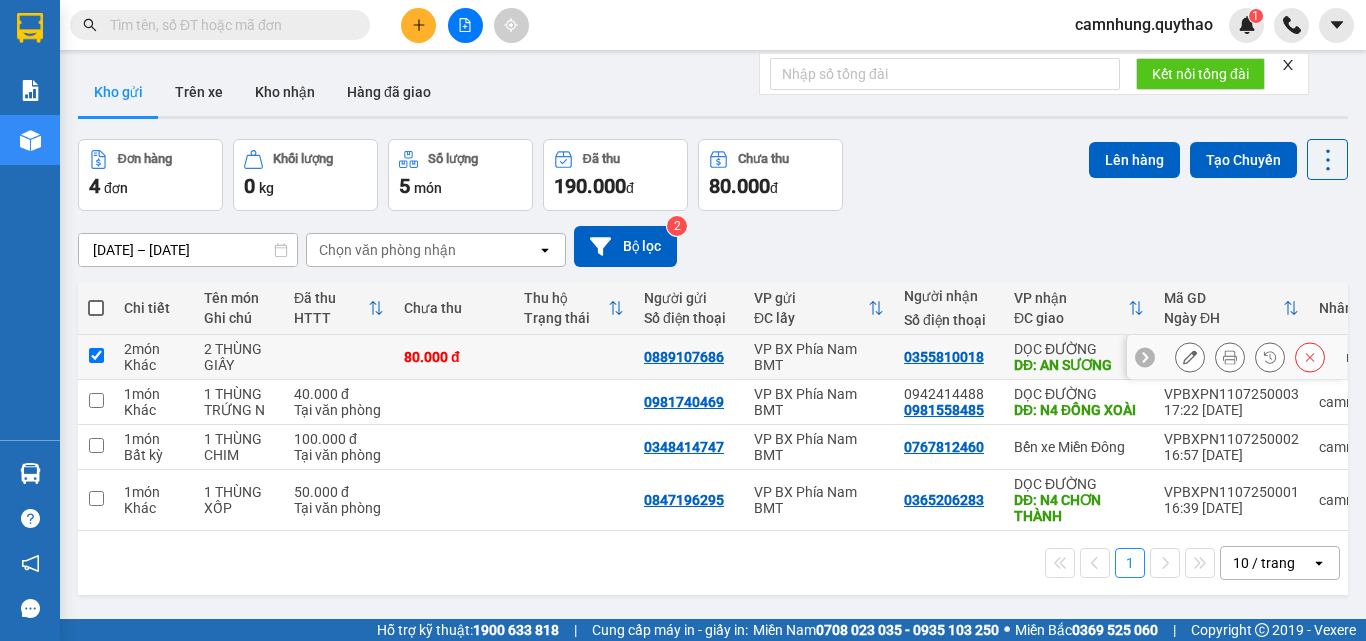 checkbox on "true" 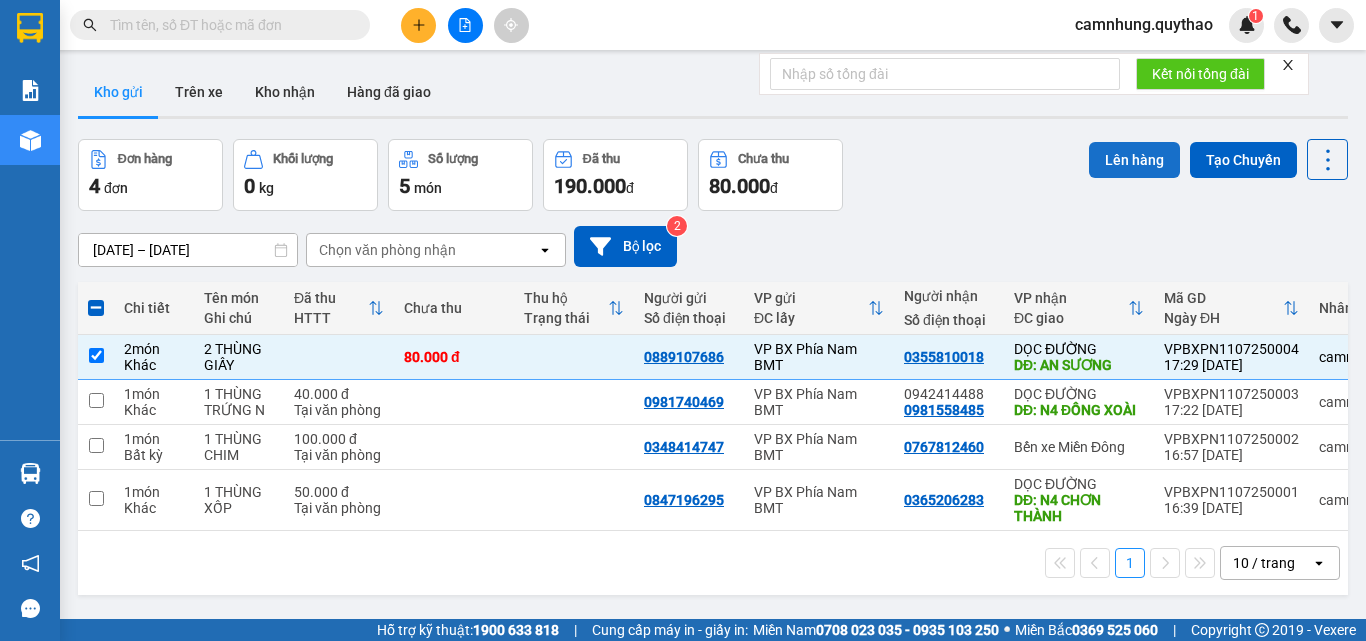 click on "Lên hàng" at bounding box center (1134, 160) 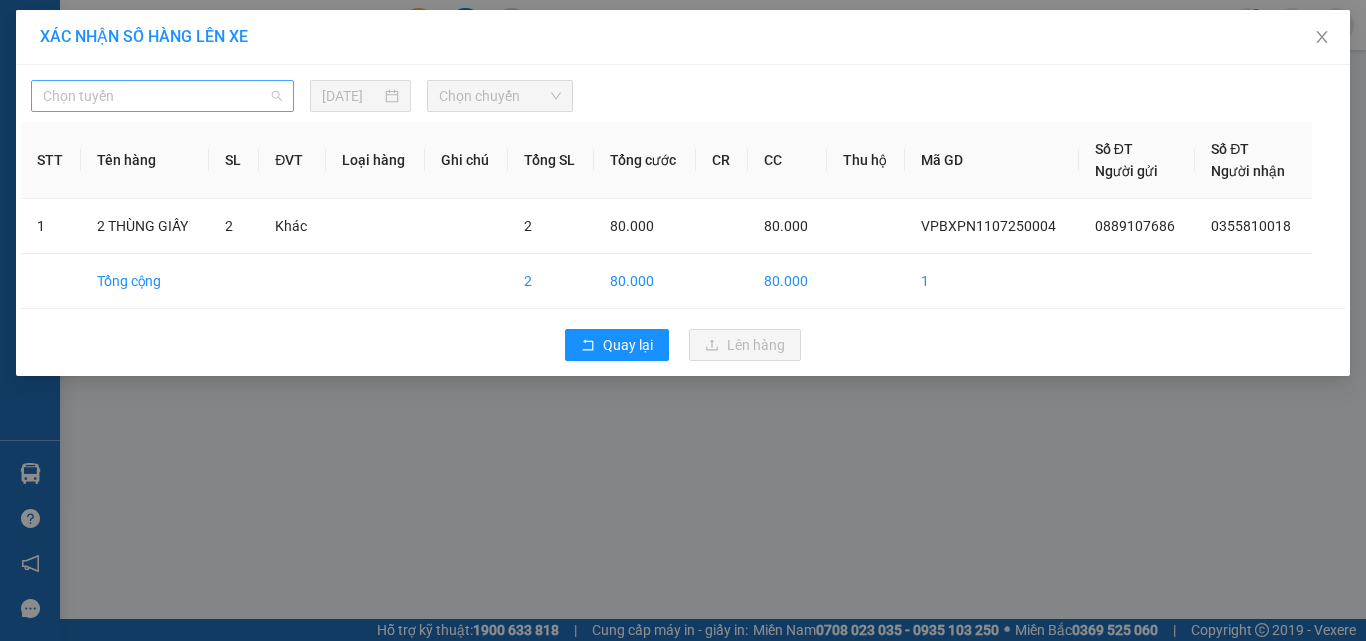 click on "Chọn tuyến" at bounding box center [162, 96] 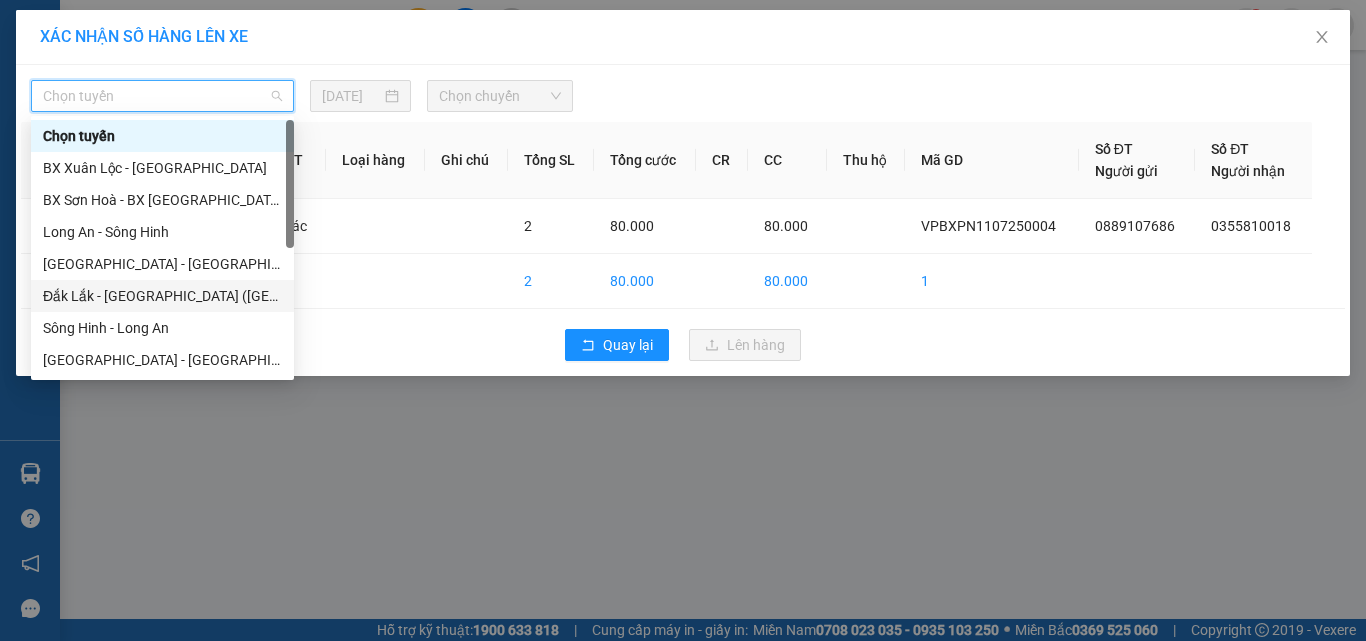 scroll, scrollTop: 100, scrollLeft: 0, axis: vertical 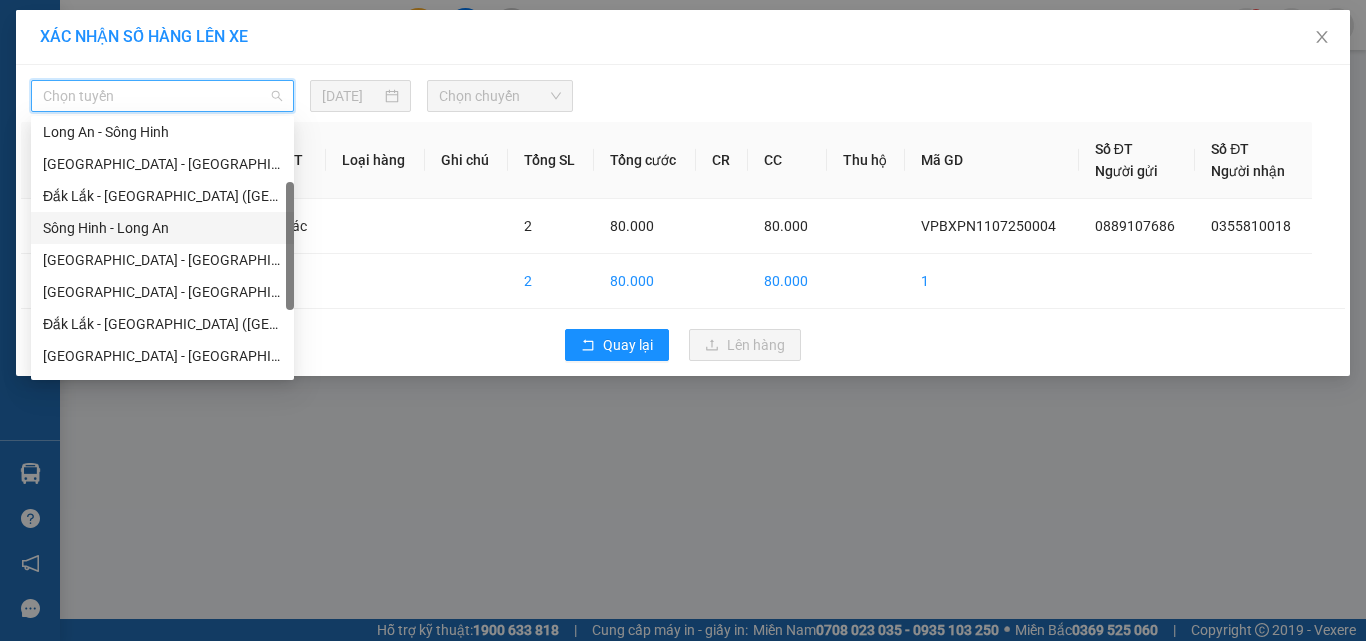 click on "Sông Hinh - Long An" at bounding box center (162, 228) 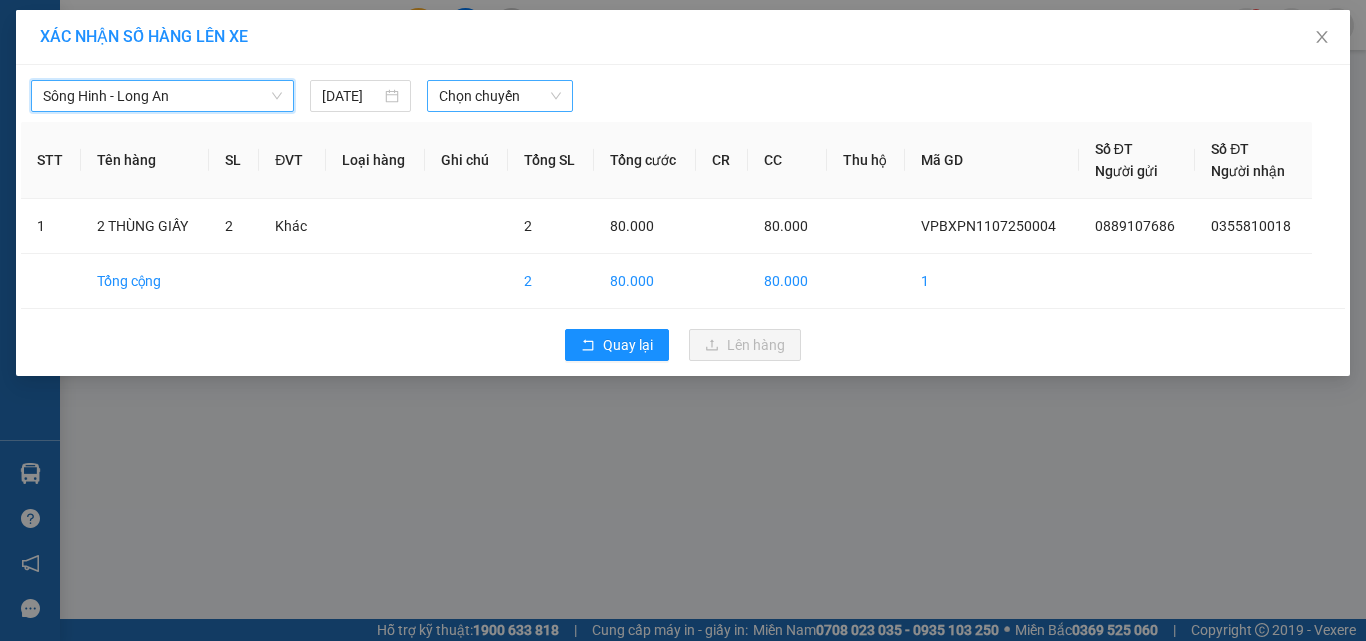 click on "Chọn chuyến" at bounding box center [500, 96] 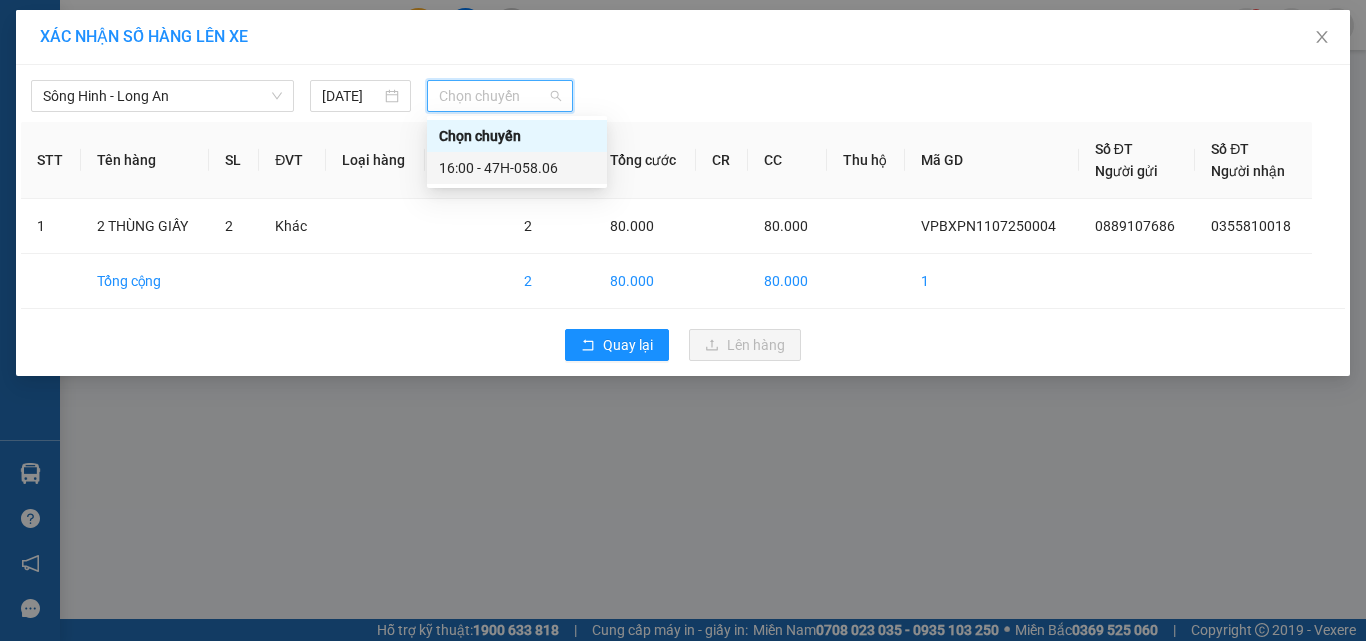 click on "16:00     - 47H-058.06" at bounding box center [517, 168] 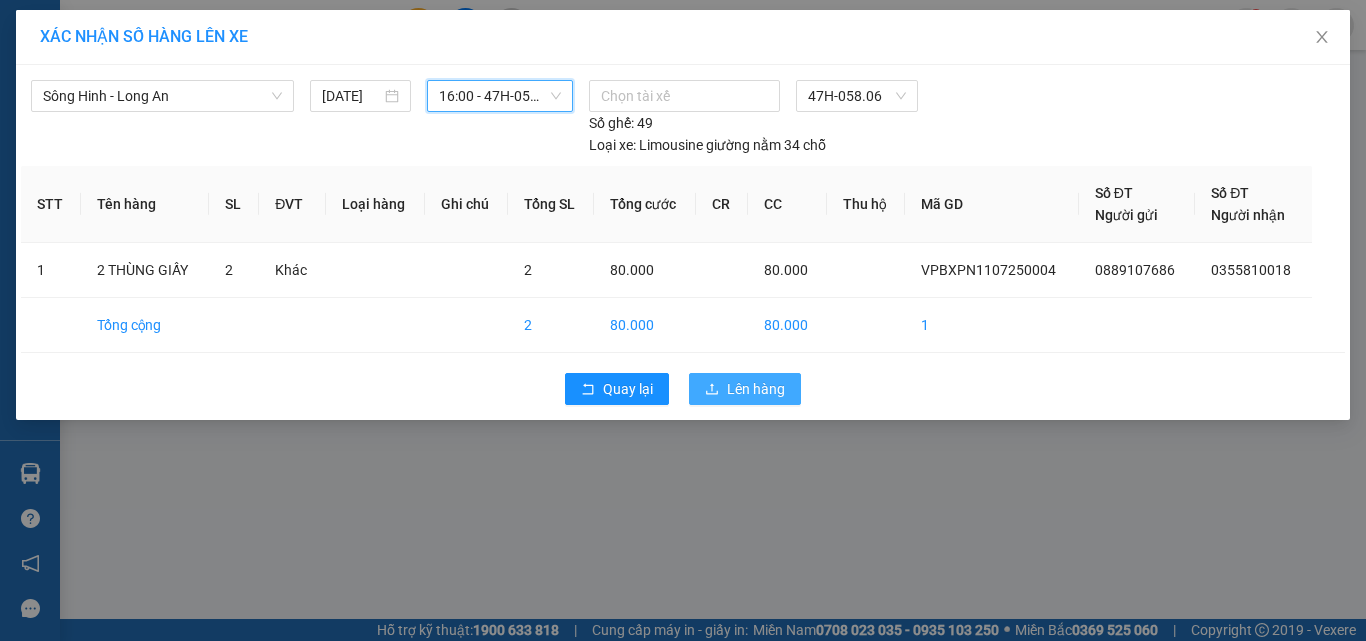 click on "Lên hàng" at bounding box center [756, 389] 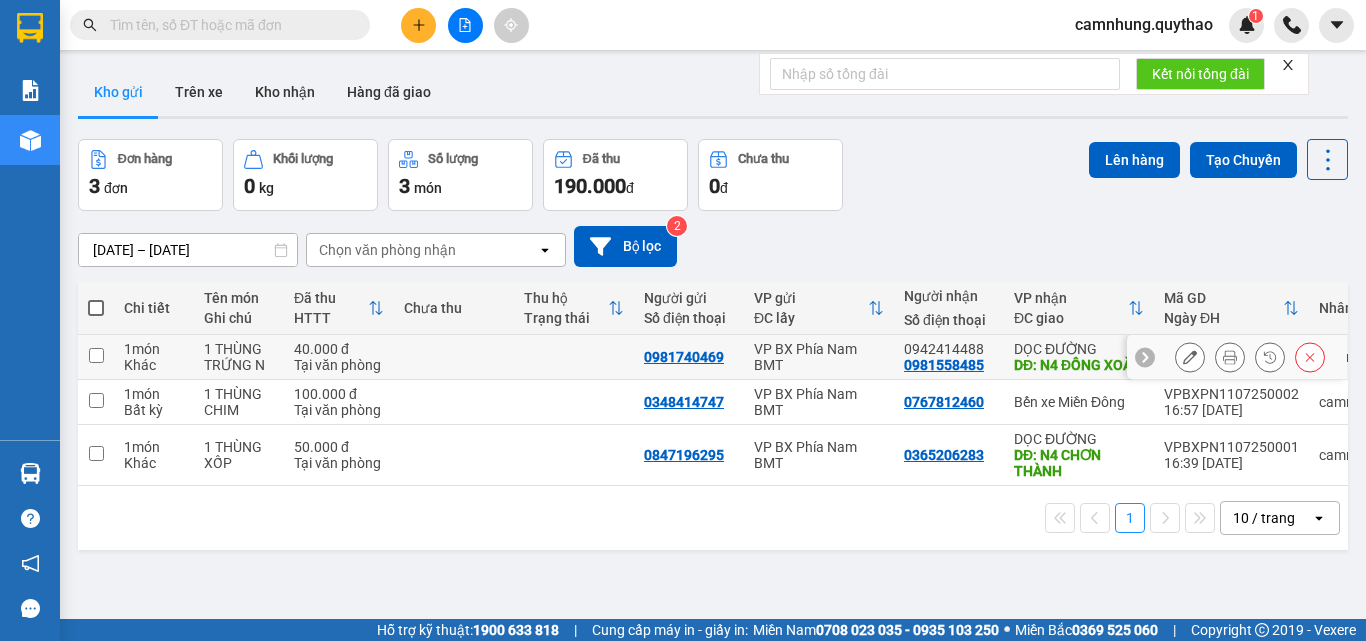 click on "1  món" at bounding box center (154, 349) 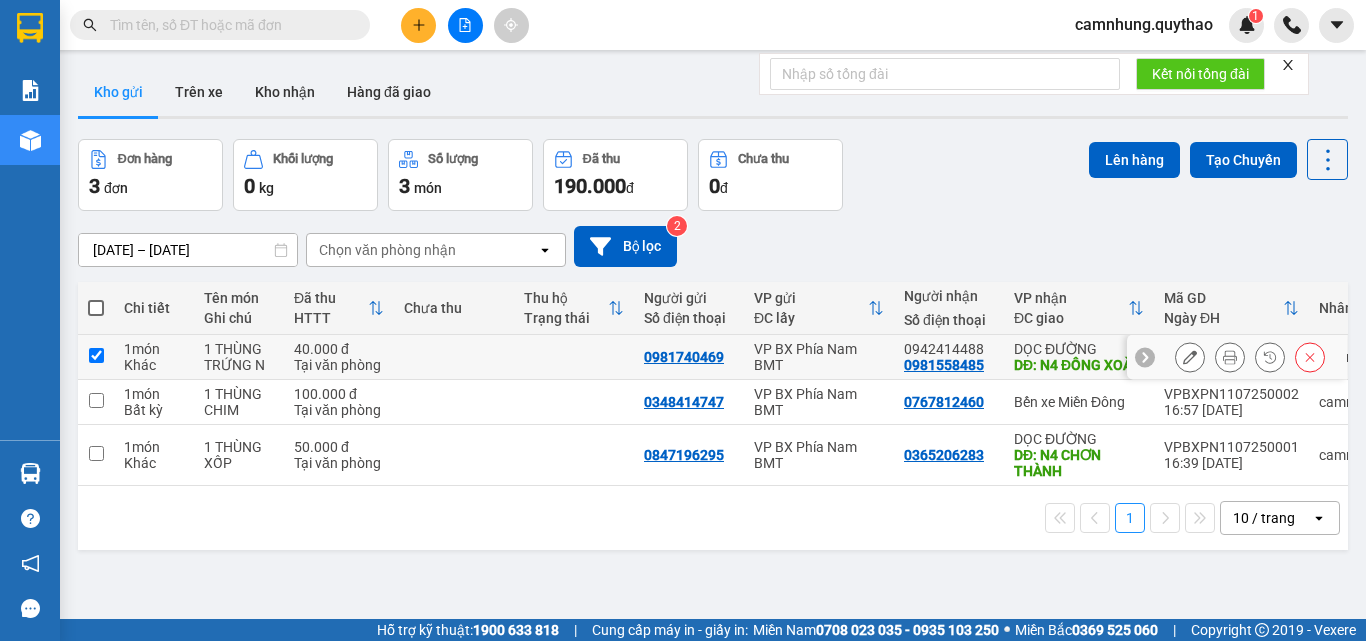 checkbox on "true" 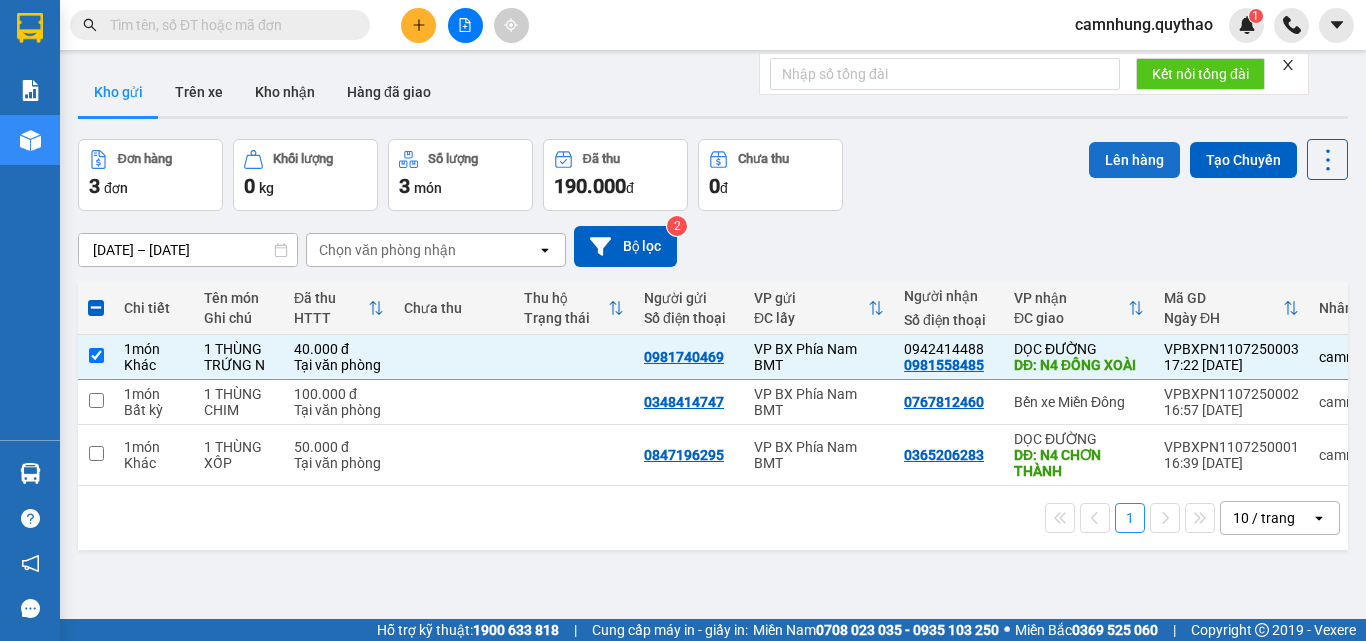 click on "Lên hàng" at bounding box center (1134, 160) 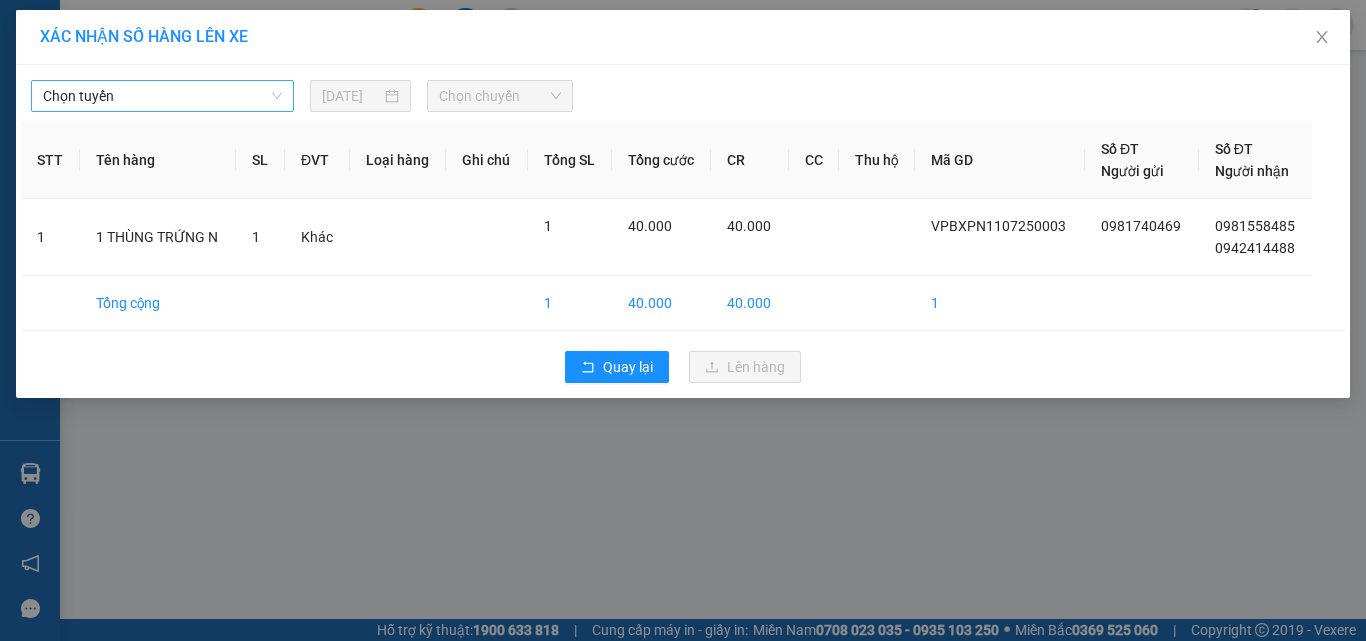 click on "Chọn tuyến" at bounding box center (162, 96) 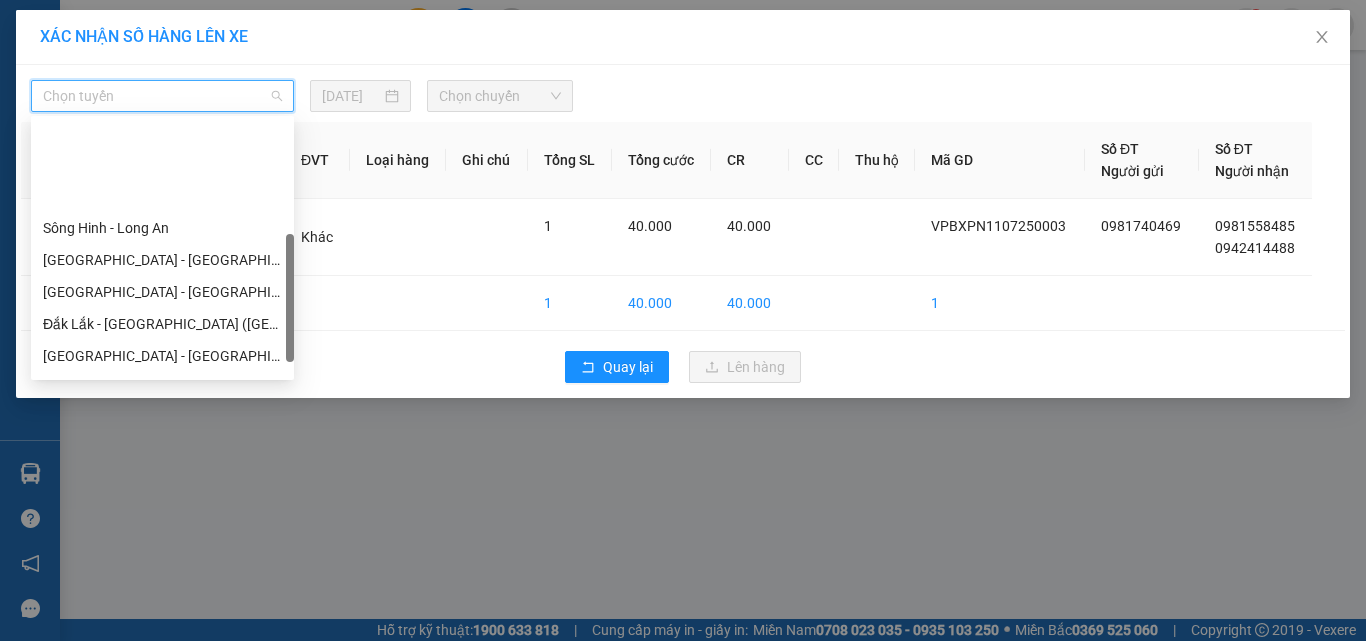 scroll, scrollTop: 200, scrollLeft: 0, axis: vertical 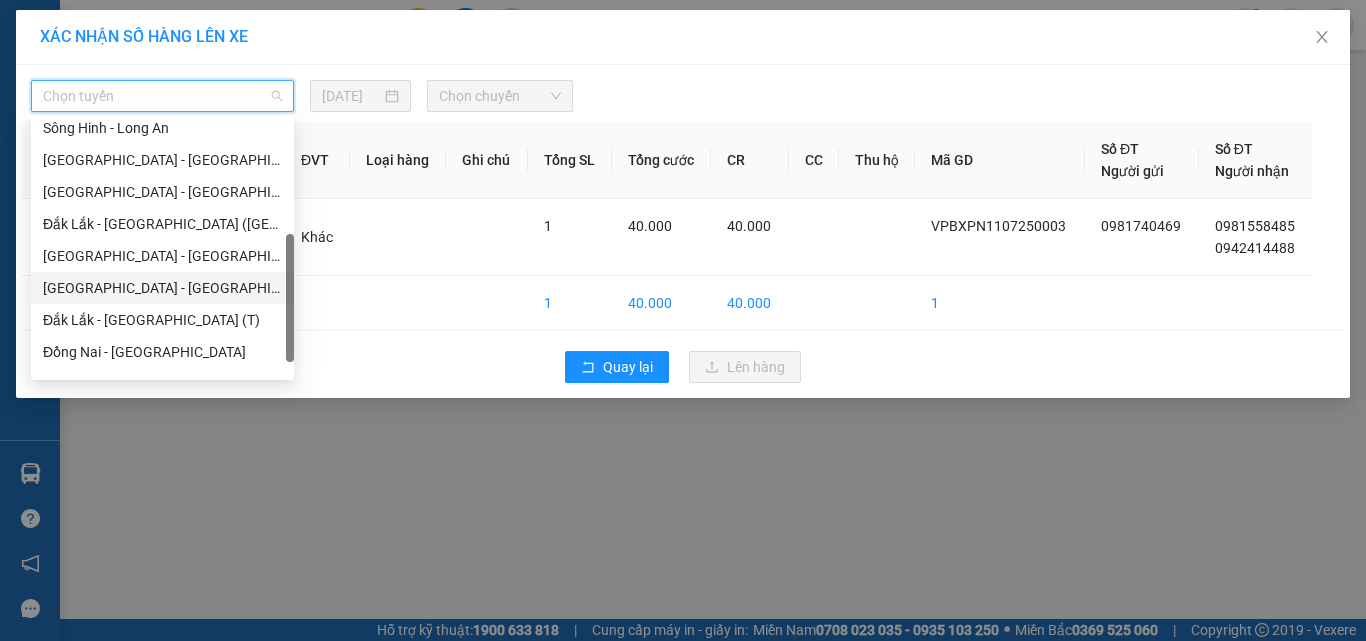 click on "[GEOGRAPHIC_DATA] - [GEOGRAPHIC_DATA]" at bounding box center [162, 288] 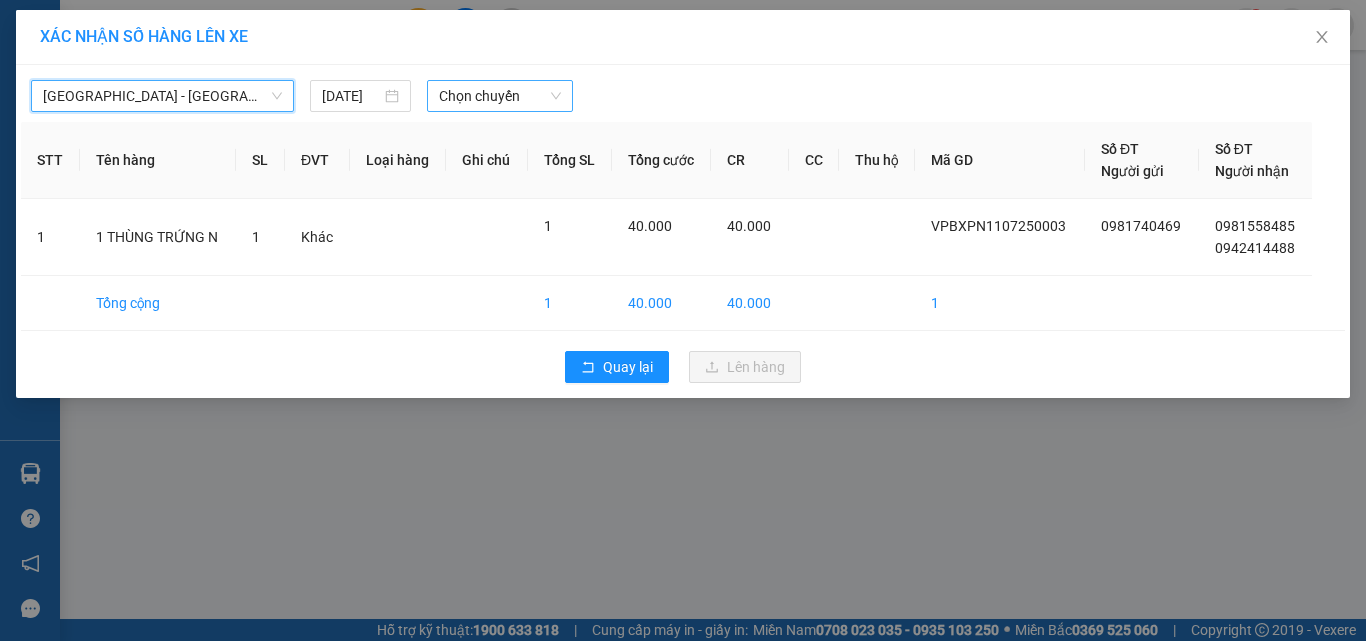 click on "Chọn chuyến" at bounding box center (500, 96) 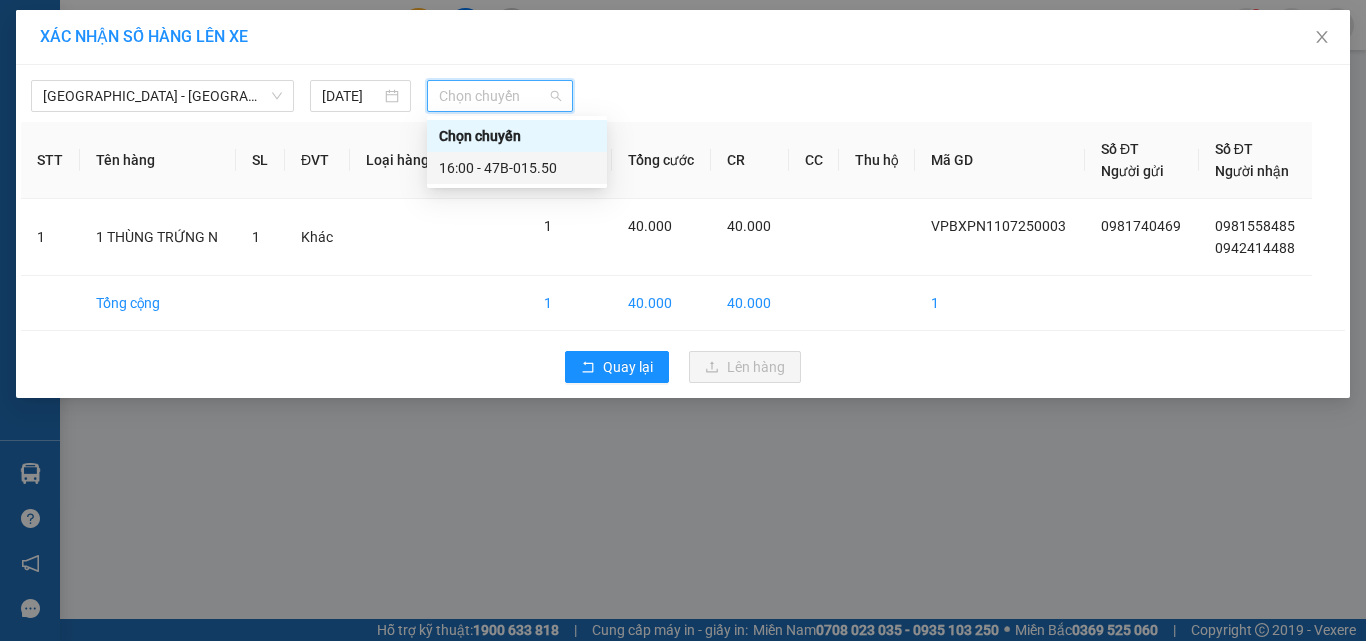 click on "16:00     - 47B-015.50" at bounding box center [517, 168] 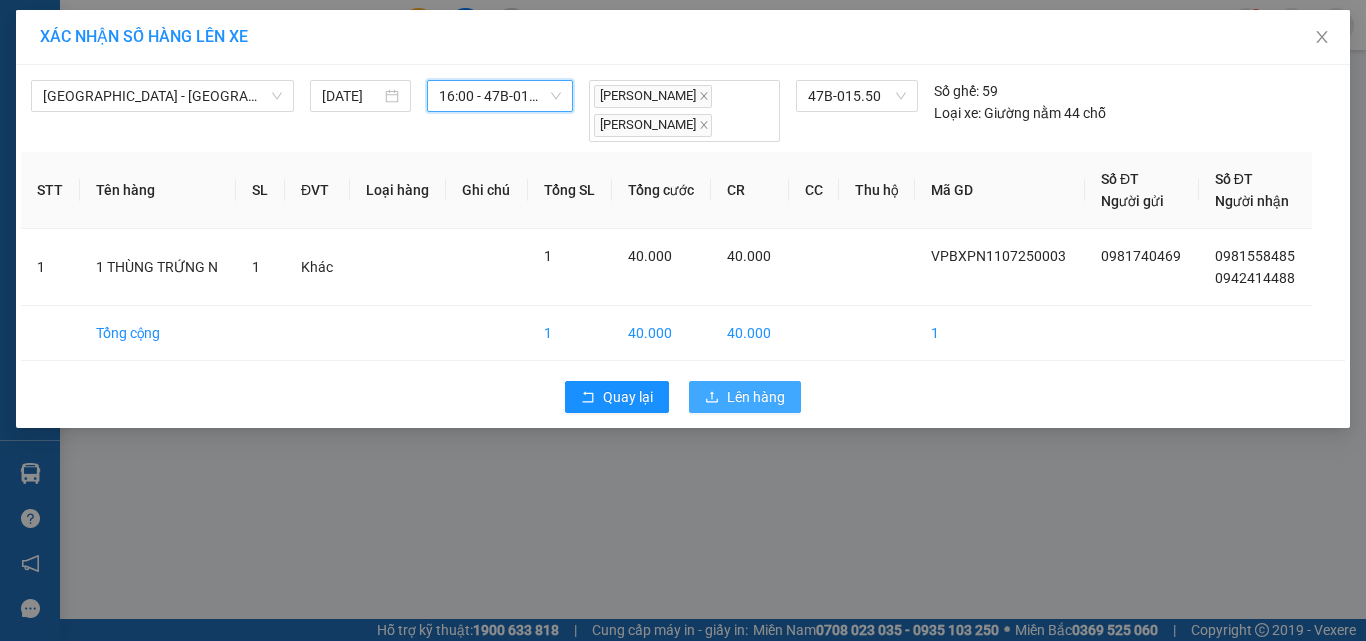 drag, startPoint x: 718, startPoint y: 397, endPoint x: 812, endPoint y: 376, distance: 96.317184 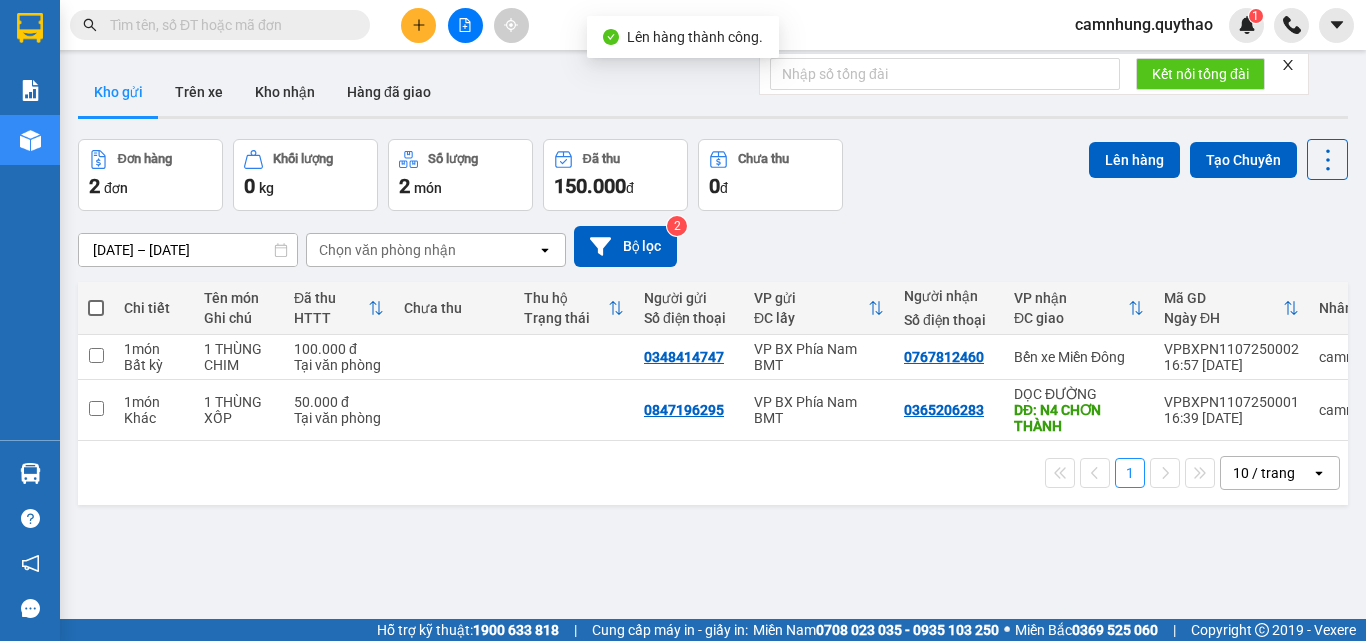 drag, startPoint x: 153, startPoint y: 323, endPoint x: 146, endPoint y: 342, distance: 20.248457 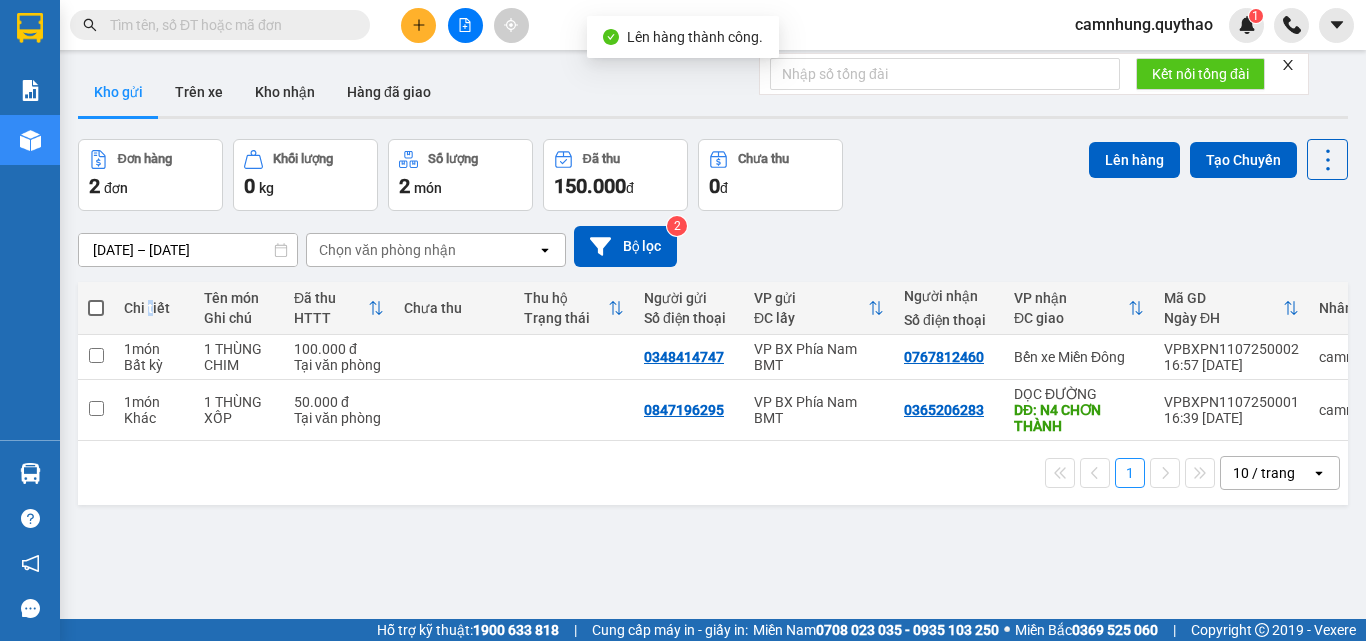 click on "Chi tiết" at bounding box center [154, 308] 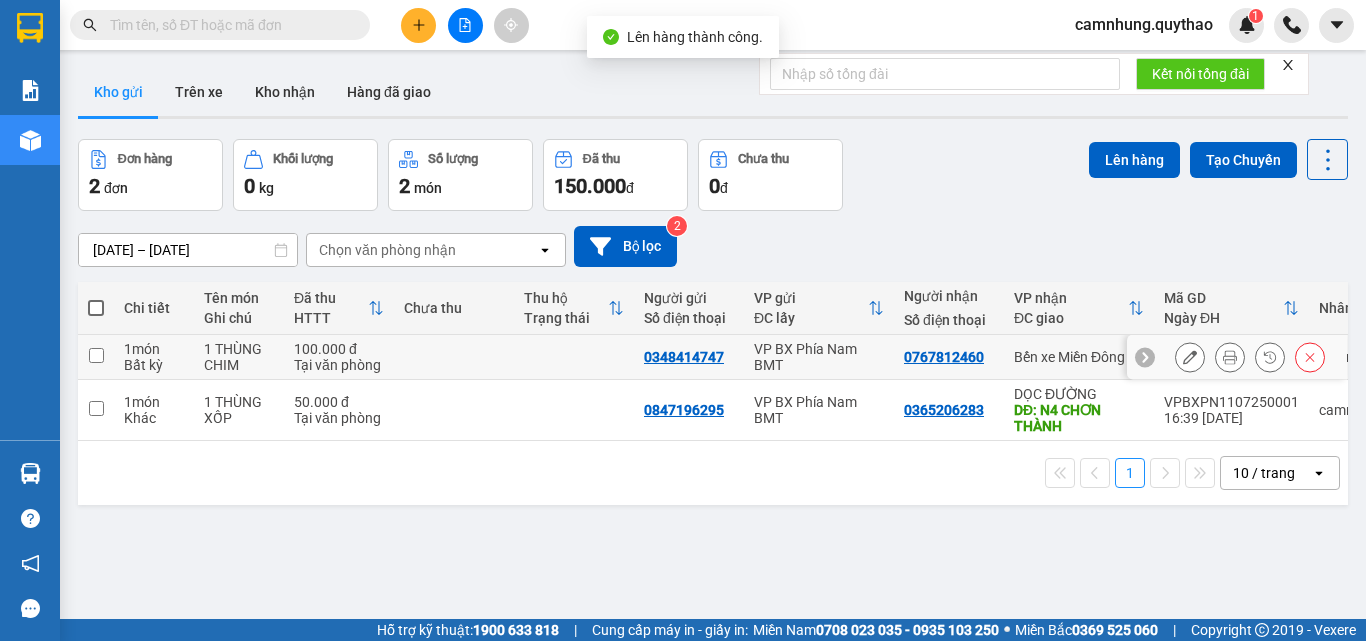 click on "1  món" at bounding box center [154, 349] 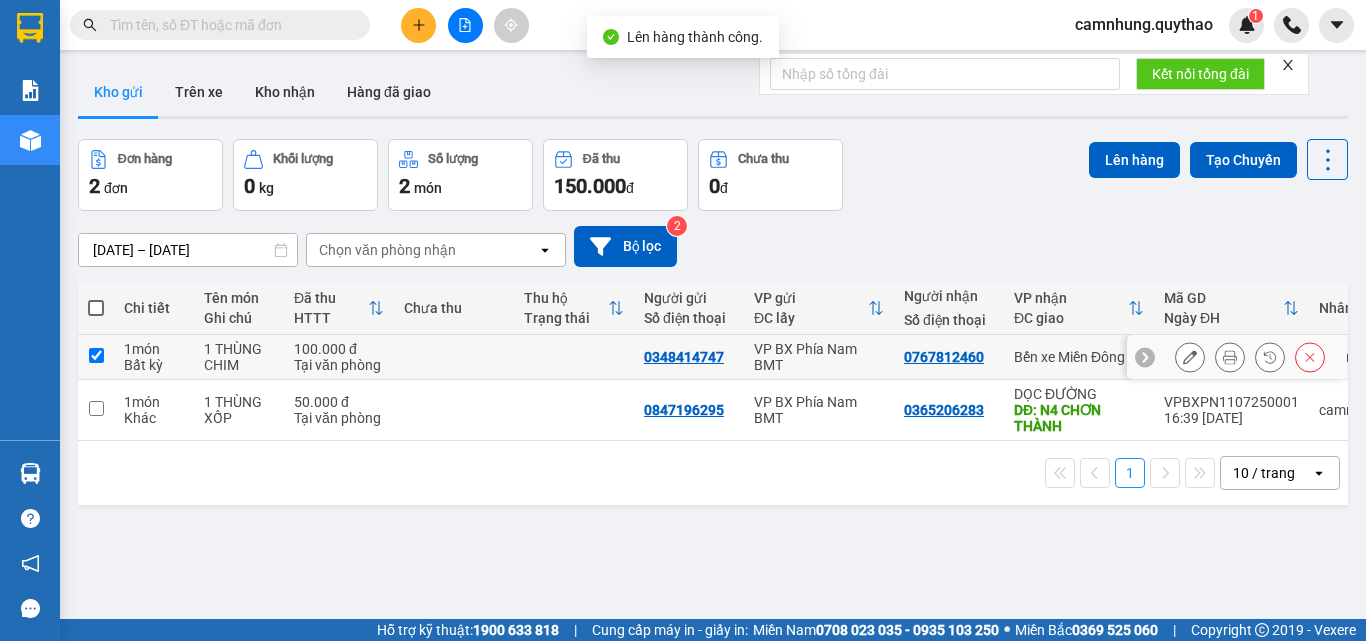 checkbox on "true" 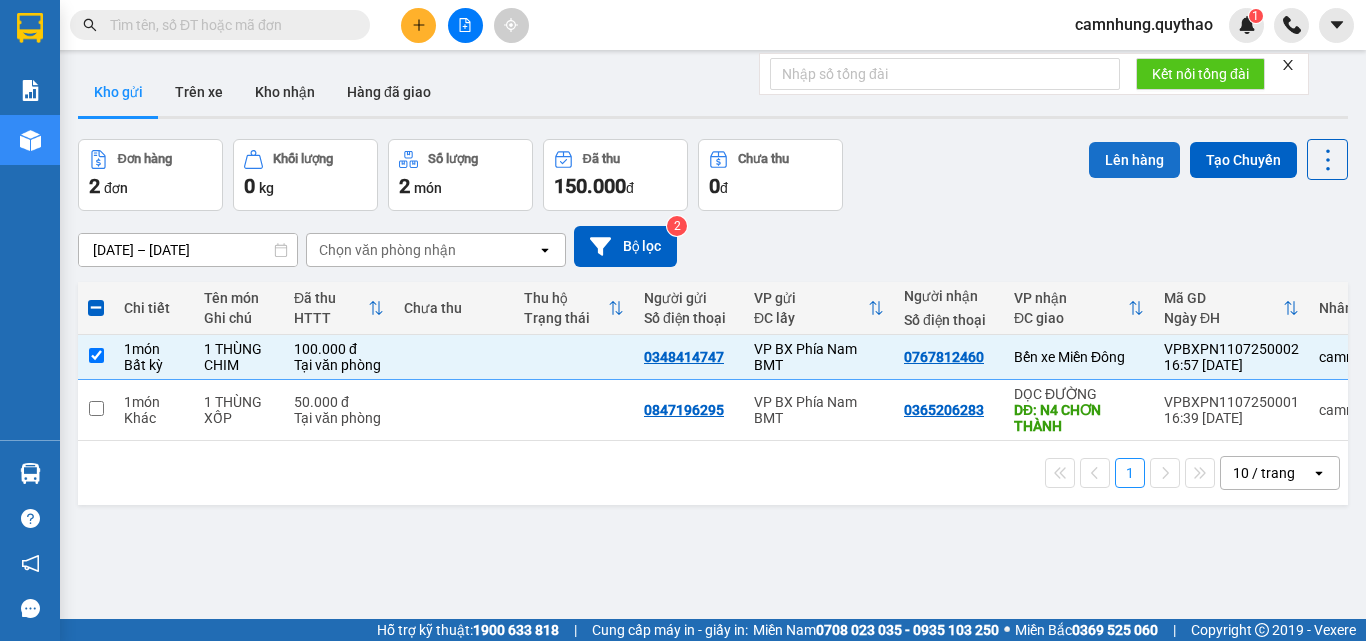 click on "Lên hàng" at bounding box center [1134, 160] 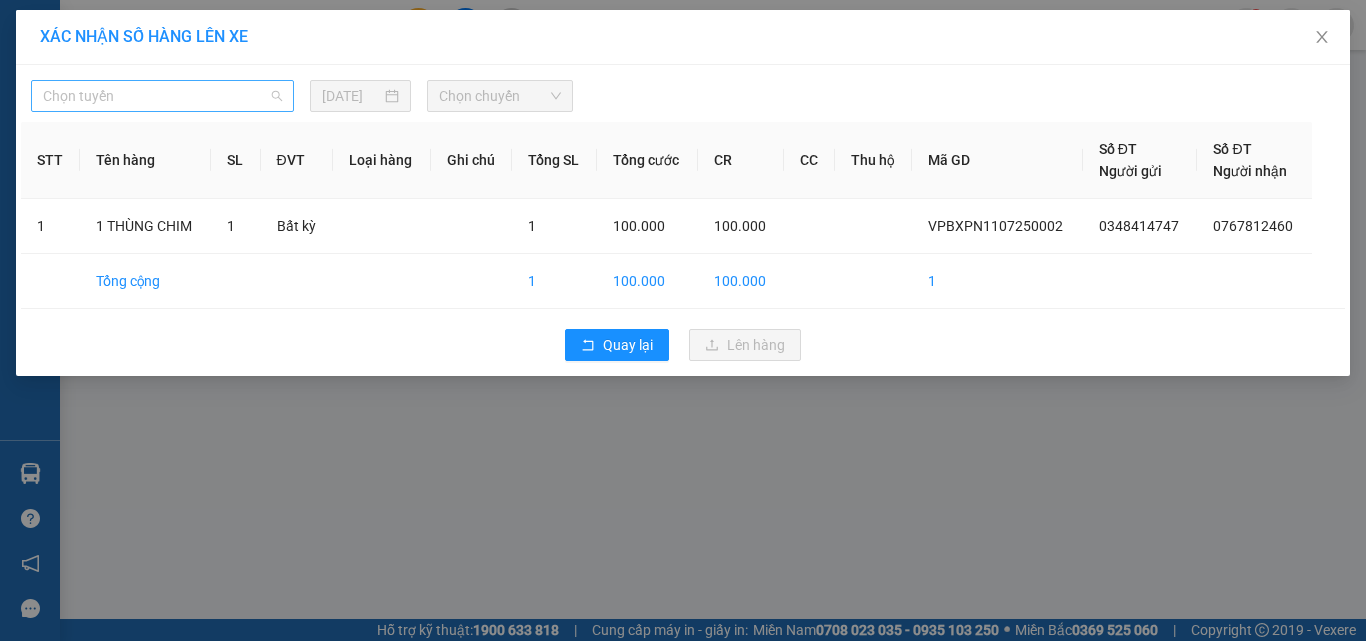 click on "Chọn tuyến" at bounding box center (162, 96) 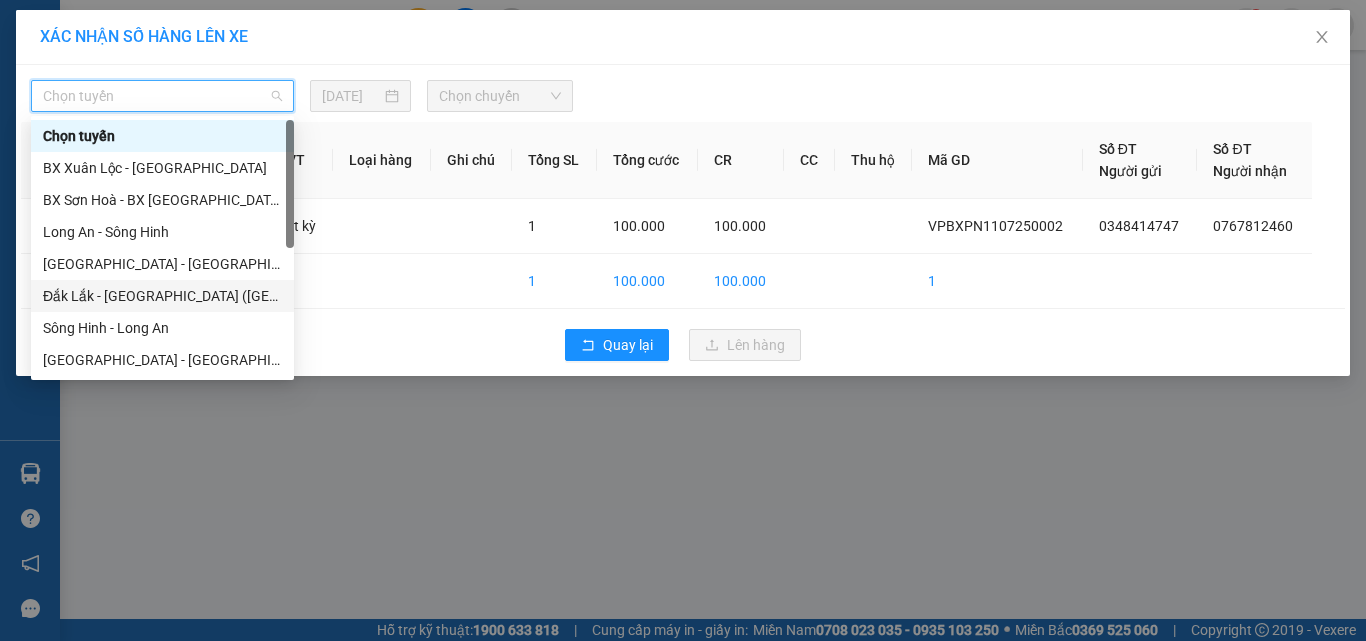 drag, startPoint x: 176, startPoint y: 291, endPoint x: 195, endPoint y: 267, distance: 30.610456 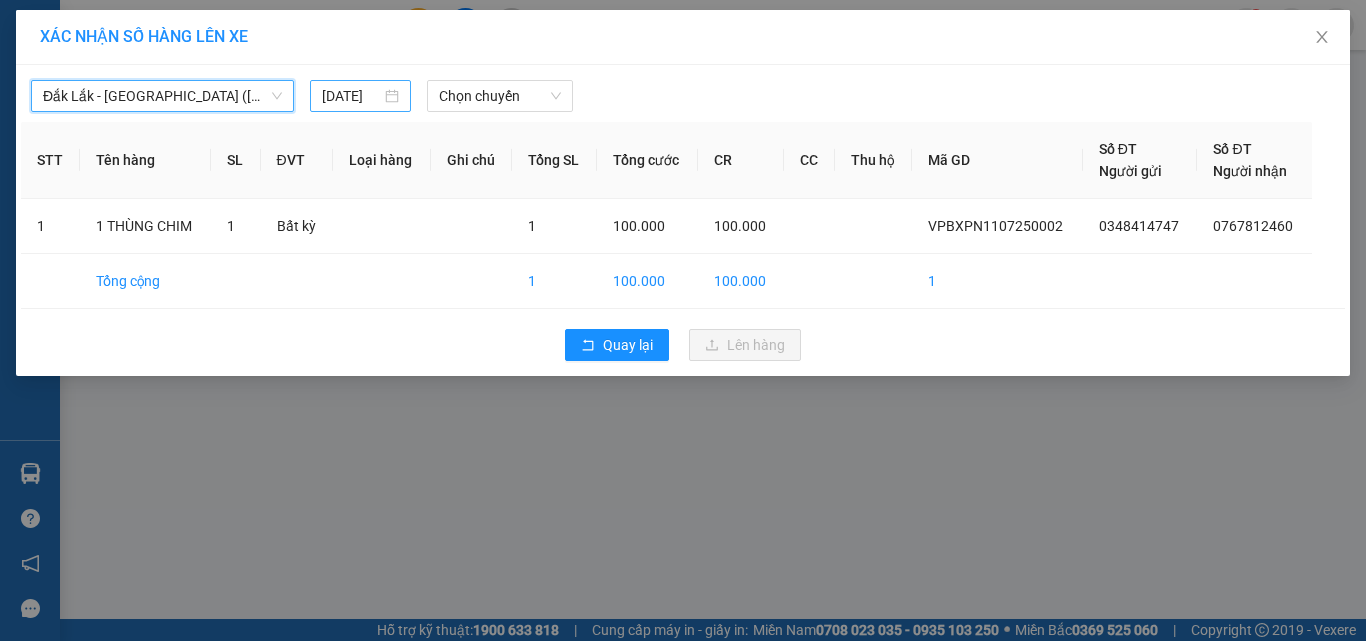 click on "[DATE]" at bounding box center (351, 96) 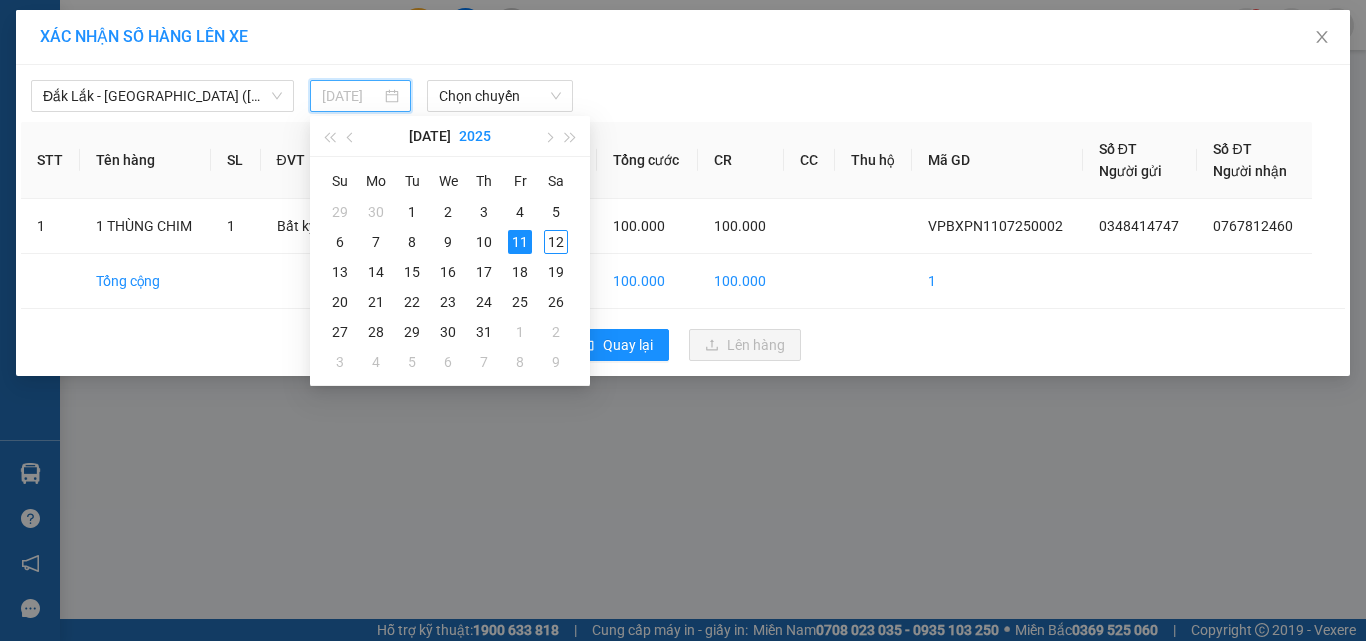 type on "[DATE]" 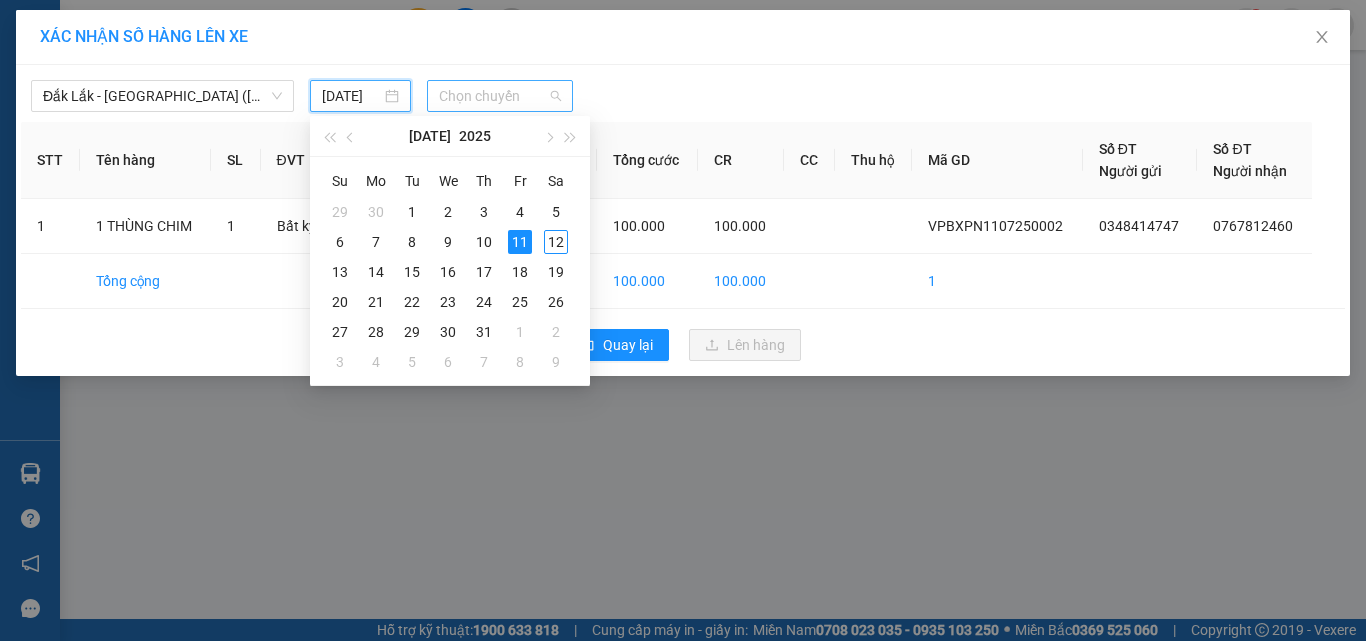 click on "Chọn chuyến" at bounding box center [500, 96] 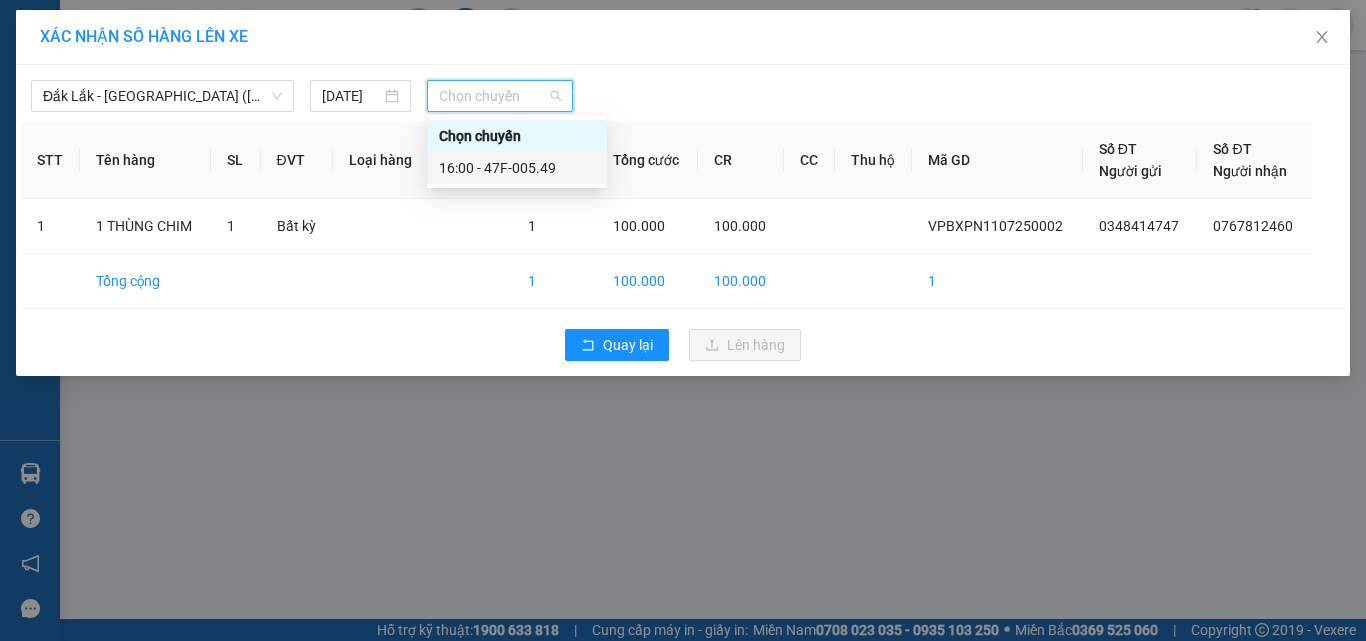 click on "16:00     - 47F-005.49" at bounding box center [517, 168] 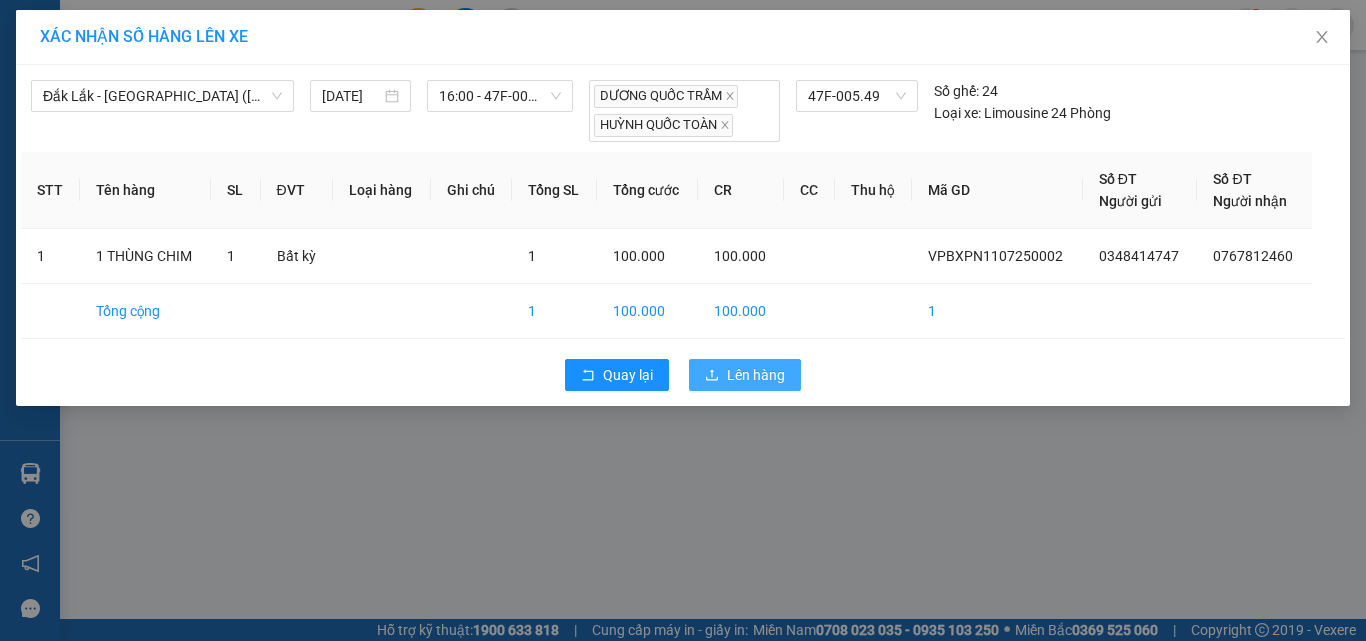 click on "Lên hàng" at bounding box center (756, 375) 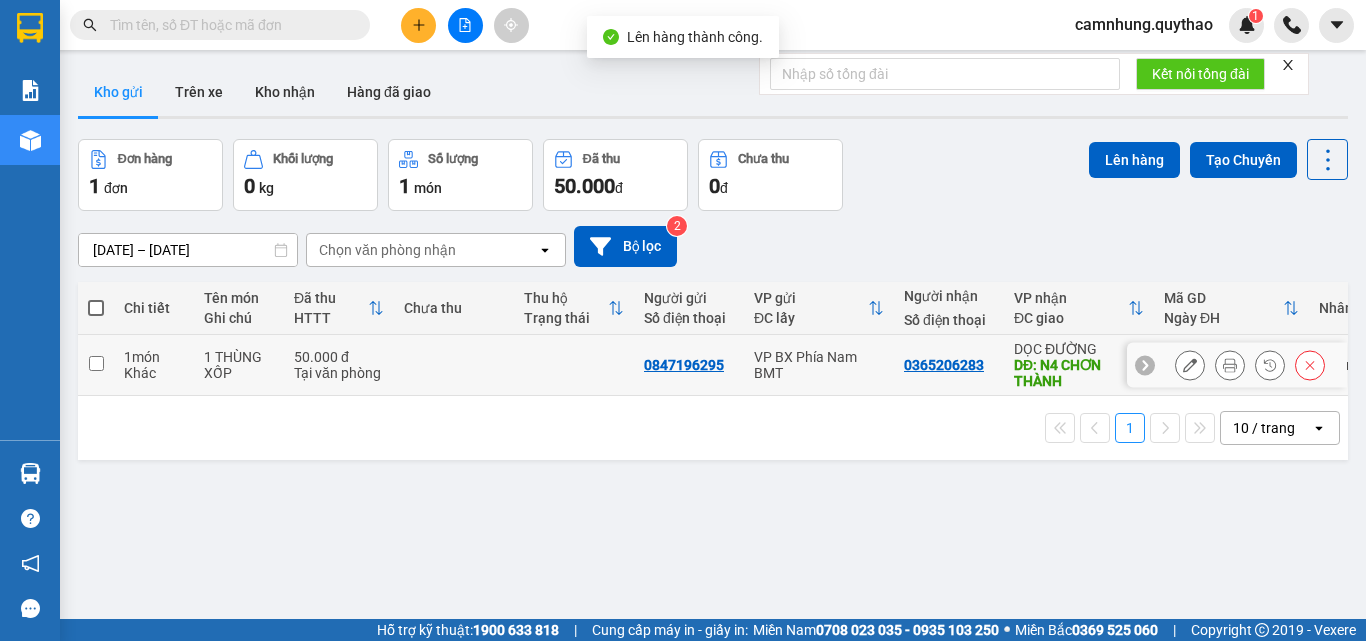 click on "1  món" at bounding box center [154, 357] 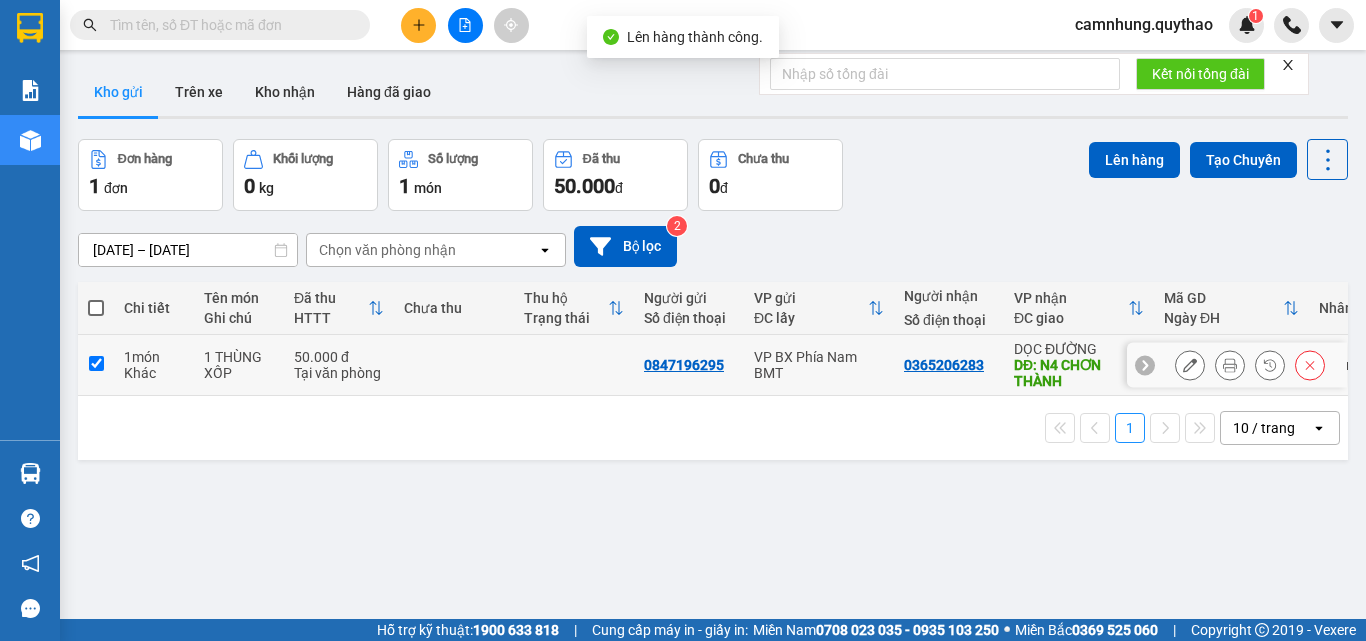checkbox on "true" 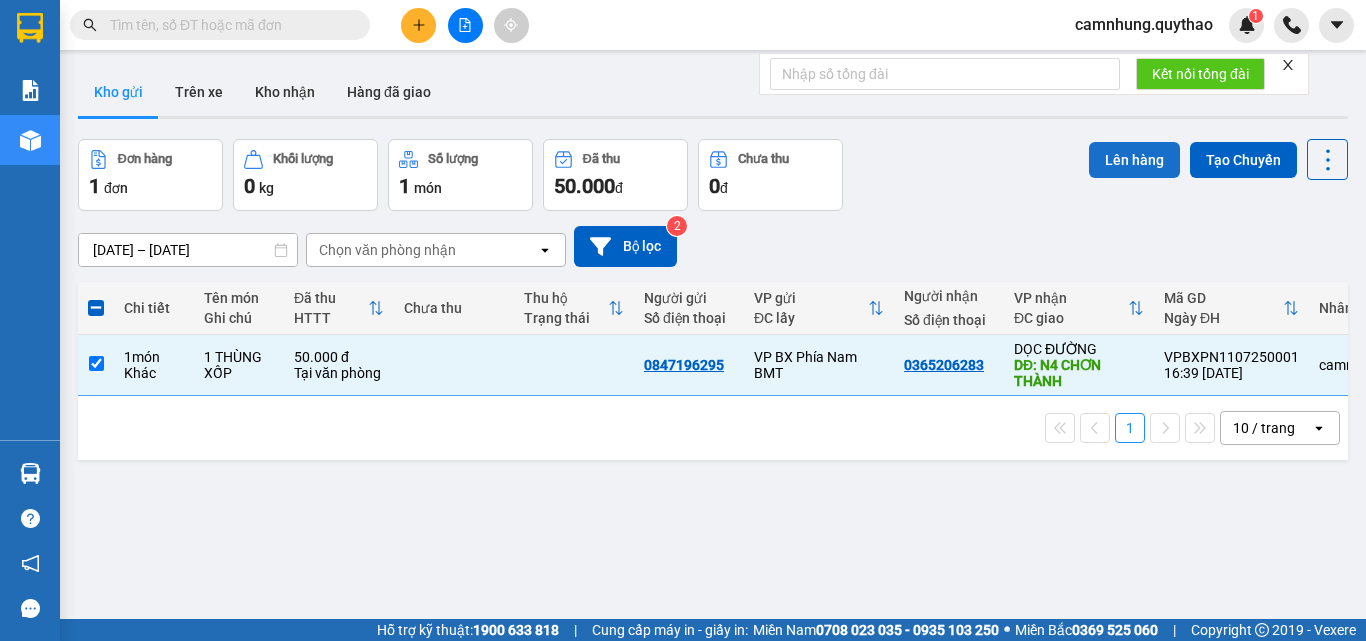 click on "Lên hàng" at bounding box center (1134, 160) 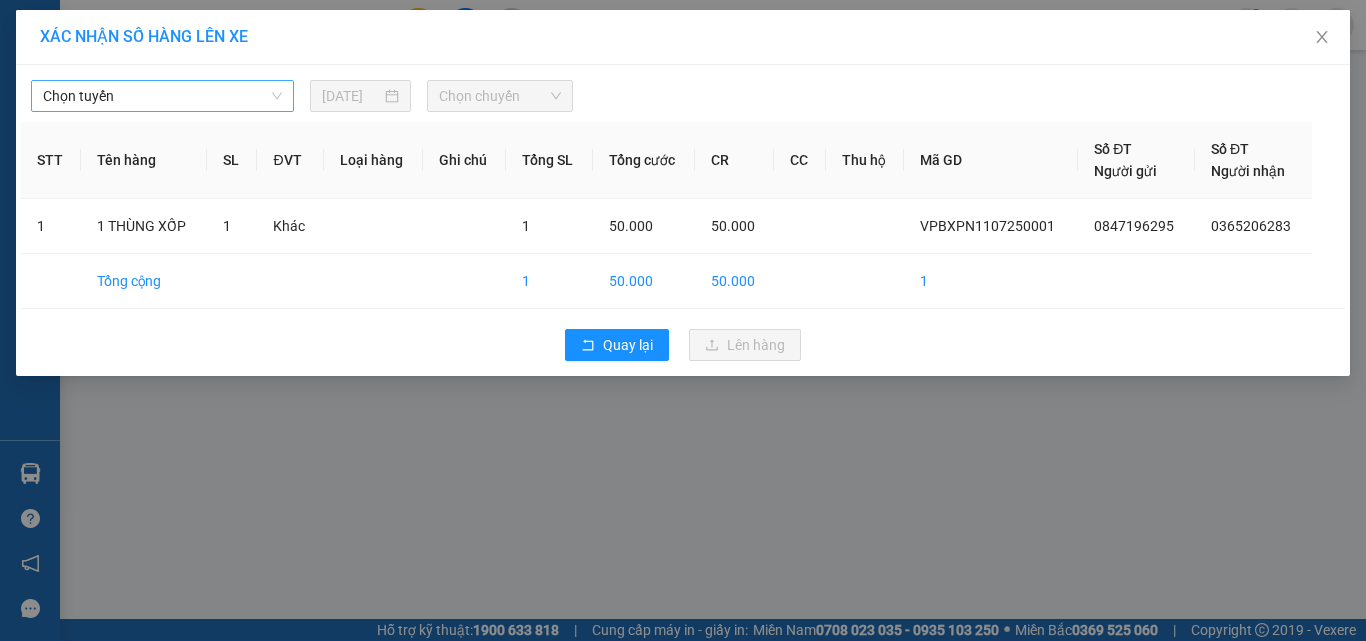 click on "Chọn tuyến" at bounding box center [162, 96] 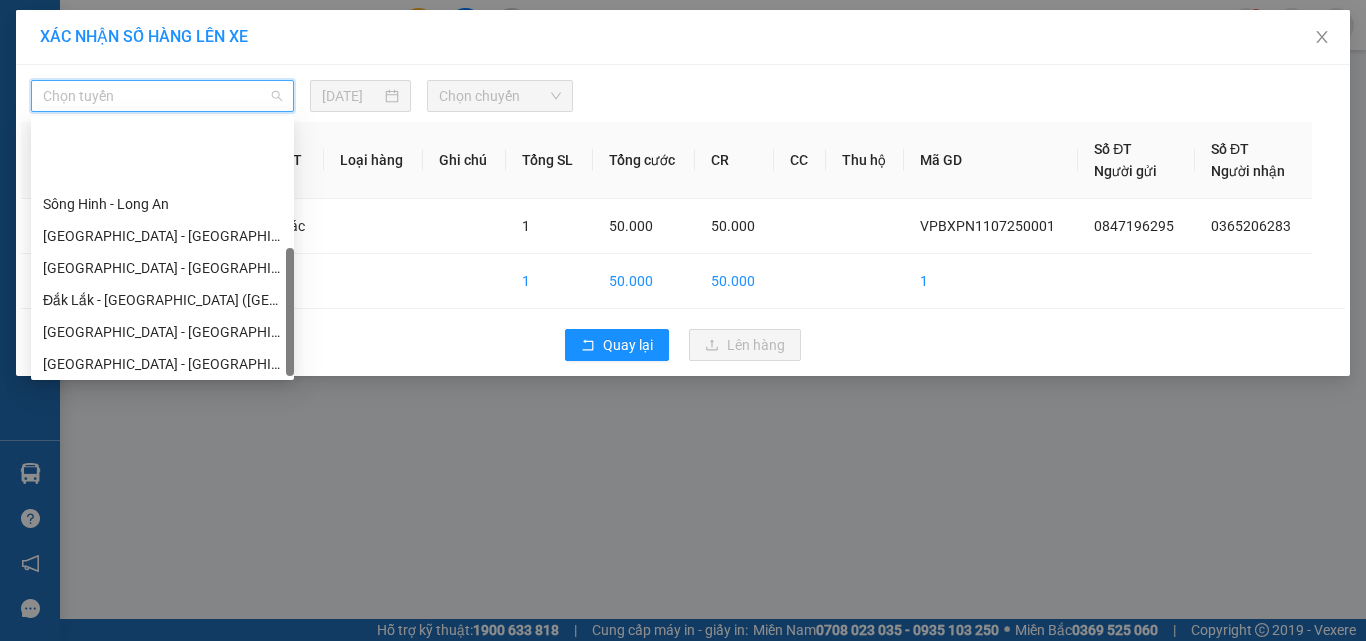 scroll, scrollTop: 224, scrollLeft: 0, axis: vertical 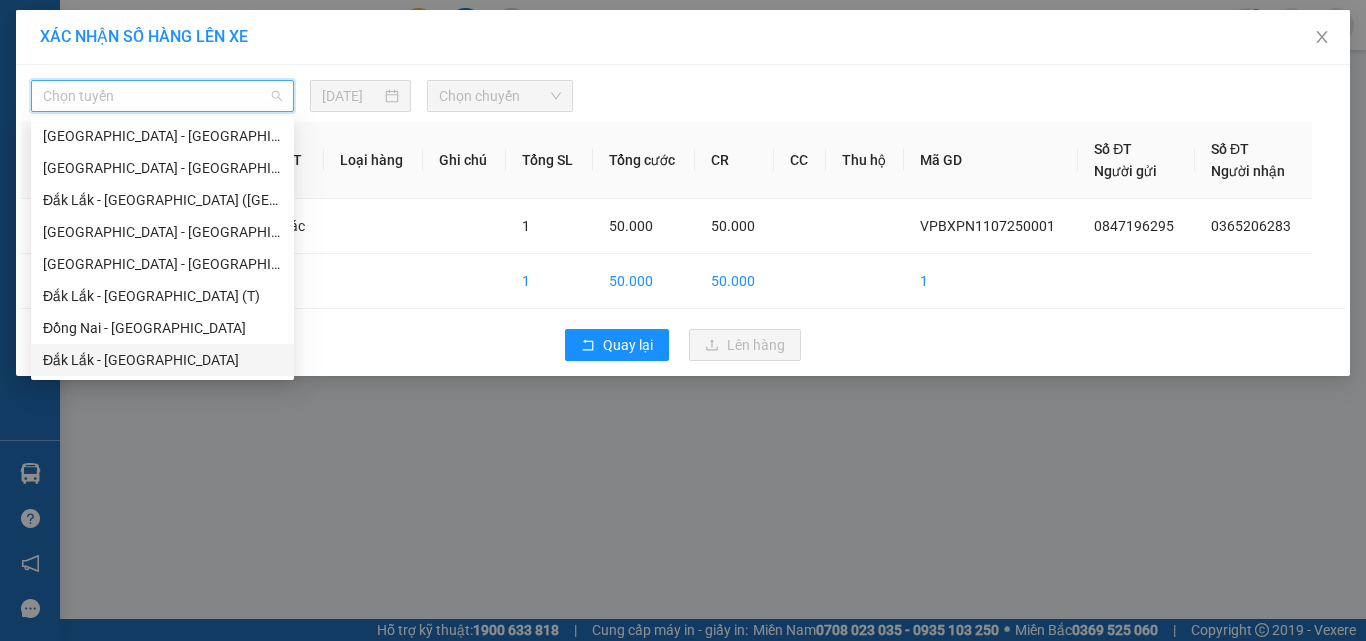 click on "XÁC NHẬN SỐ HÀNG LÊN XE Chọn tuyến [DATE] Chọn chuyến STT Tên hàng SL ĐVT Loại hàng Ghi chú Tổng SL Tổng cước CR CC Thu hộ Mã GD Số ĐT Người gửi Số ĐT Người nhận 1 1 THÙNG XỐP 1 Khác 1 50.000 50.000 VPBXPN1107250001 0847196295 0365206283 Tổng cộng 1 50.000 50.000 1 Quay lại Lên hàng" at bounding box center [683, 320] 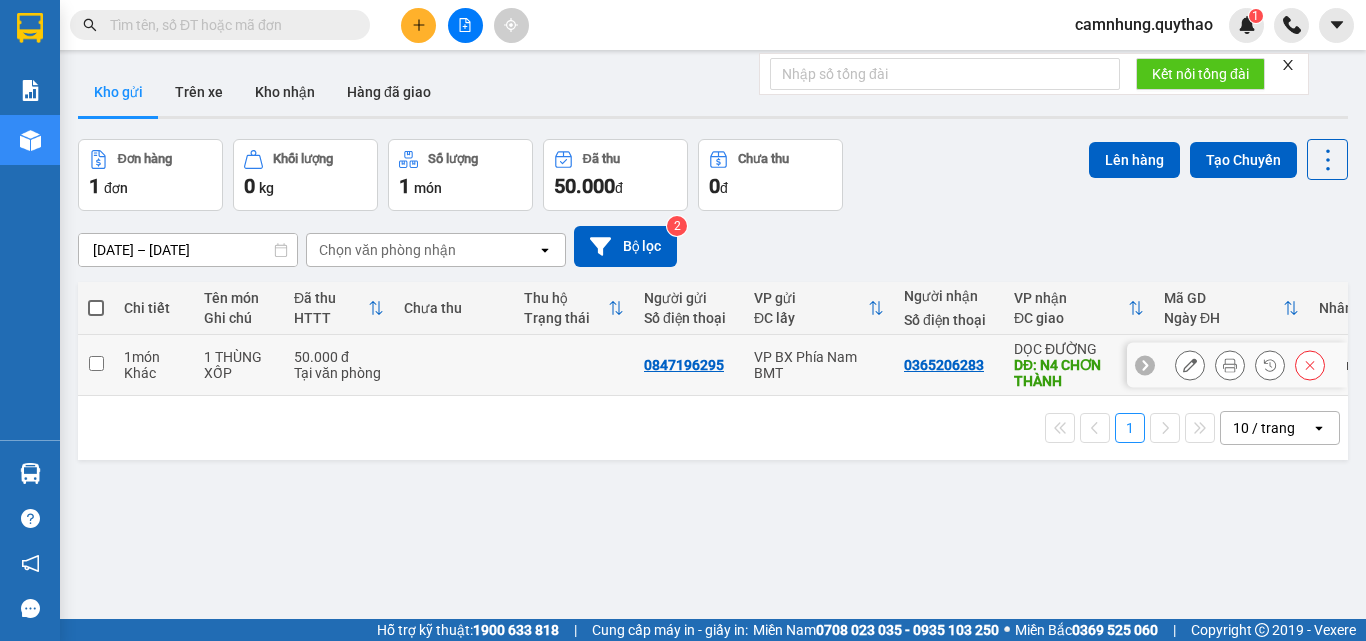 click on "1  món" at bounding box center [154, 357] 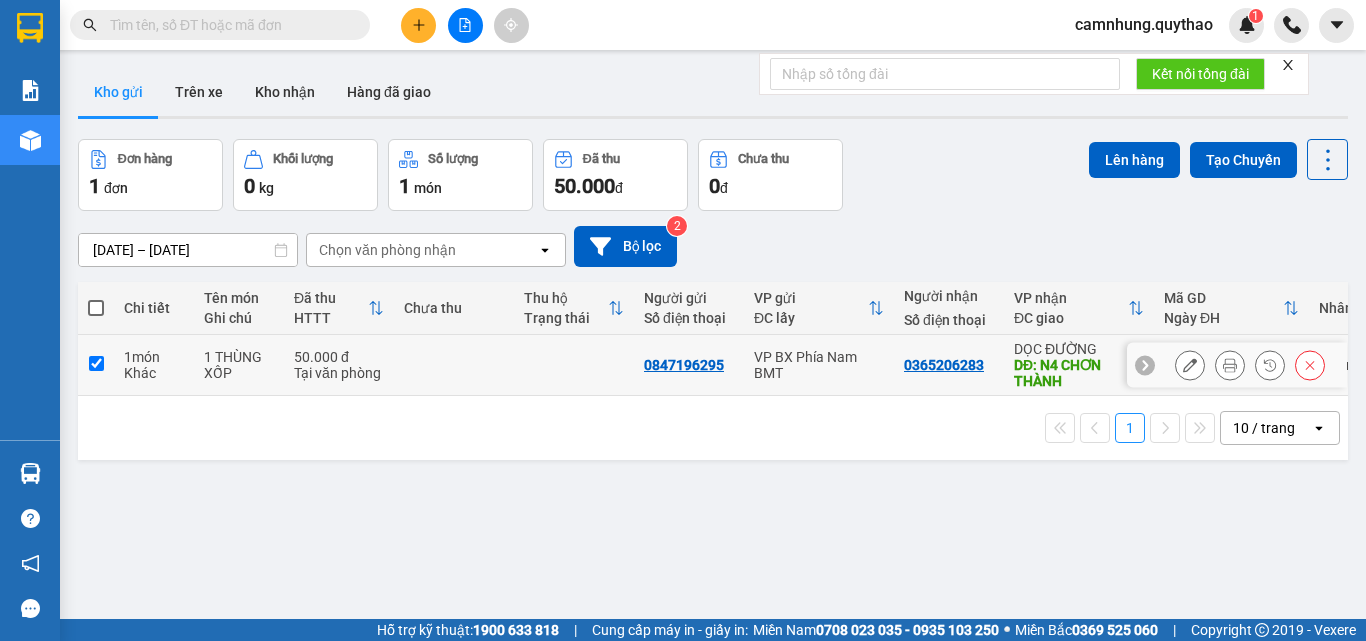 checkbox on "true" 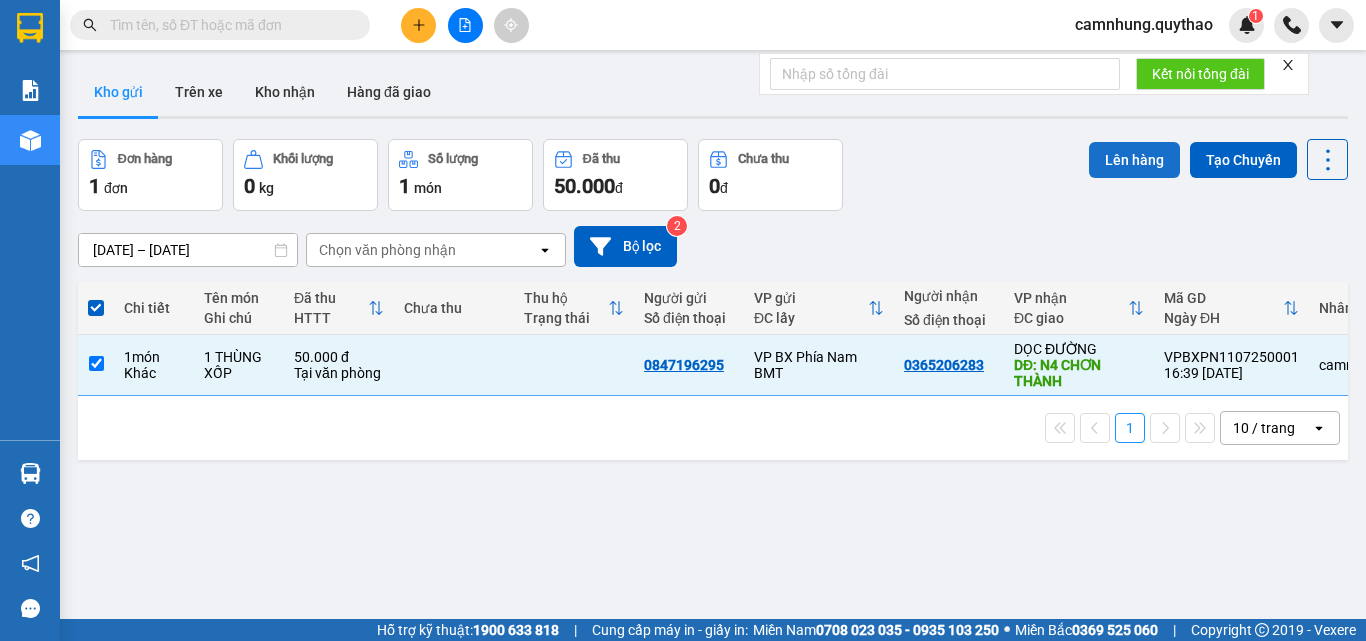 click on "Lên hàng" at bounding box center [1134, 160] 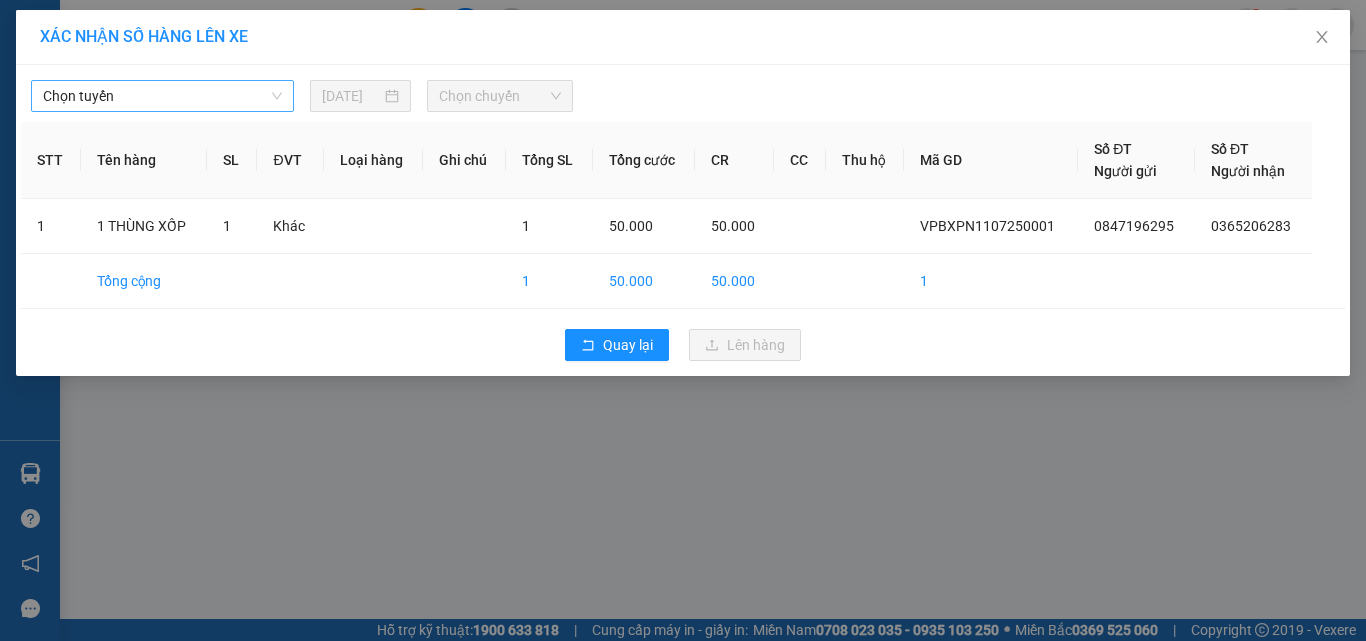 click on "Chọn tuyến" at bounding box center (162, 96) 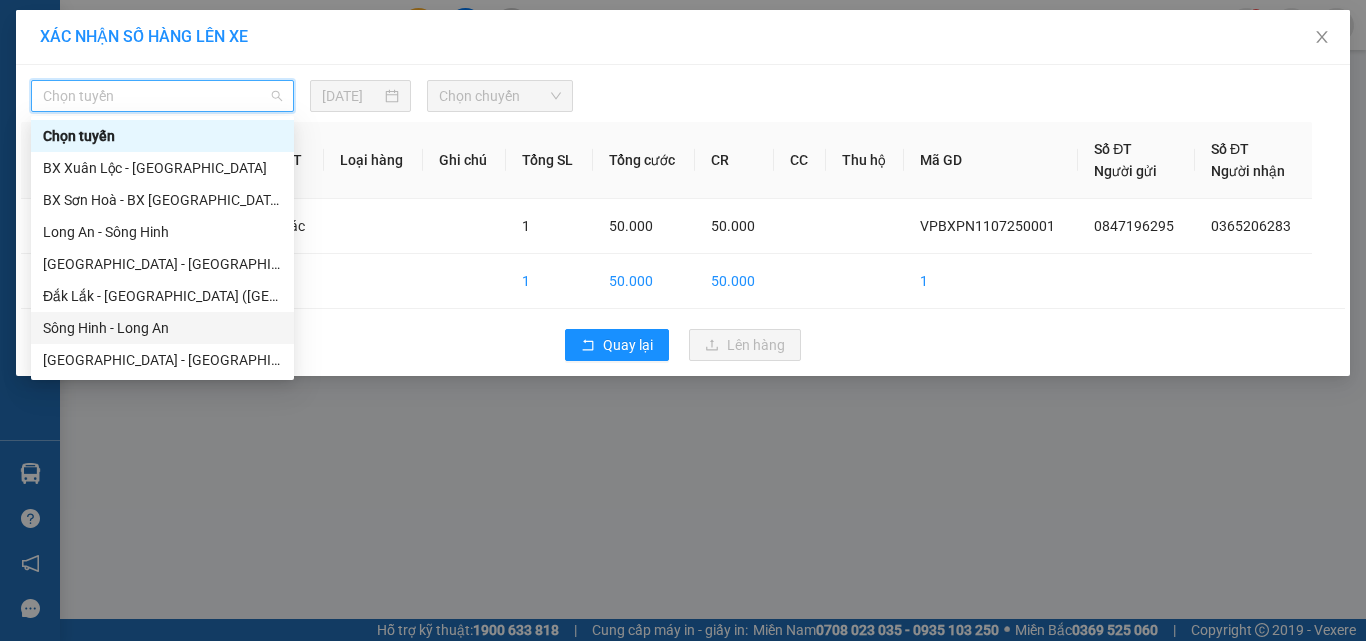 scroll, scrollTop: 200, scrollLeft: 0, axis: vertical 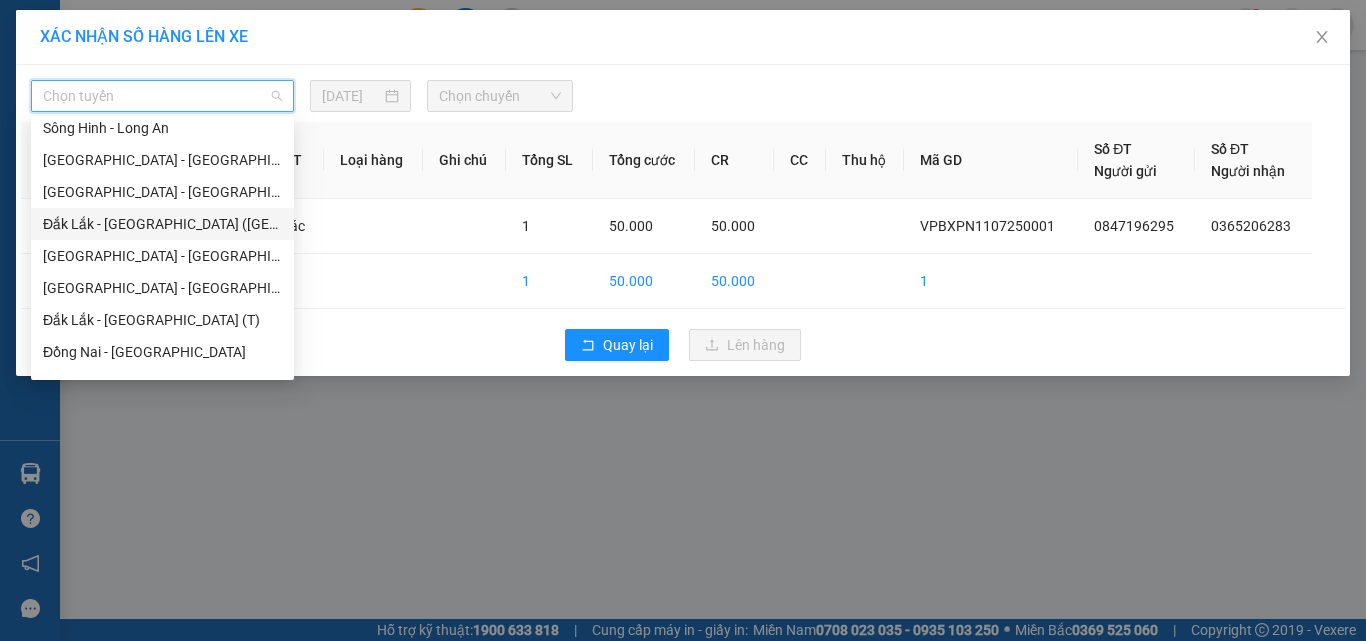 drag, startPoint x: 141, startPoint y: 220, endPoint x: 349, endPoint y: 147, distance: 220.4382 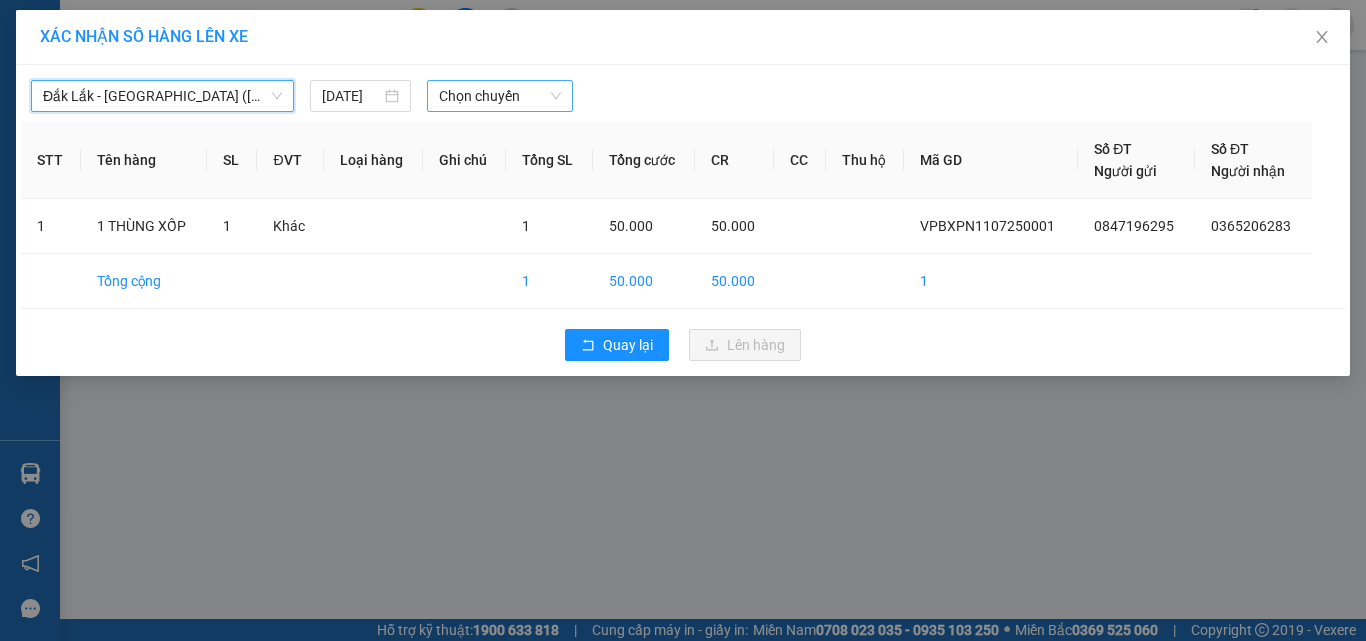 click on "Chọn chuyến" at bounding box center [500, 96] 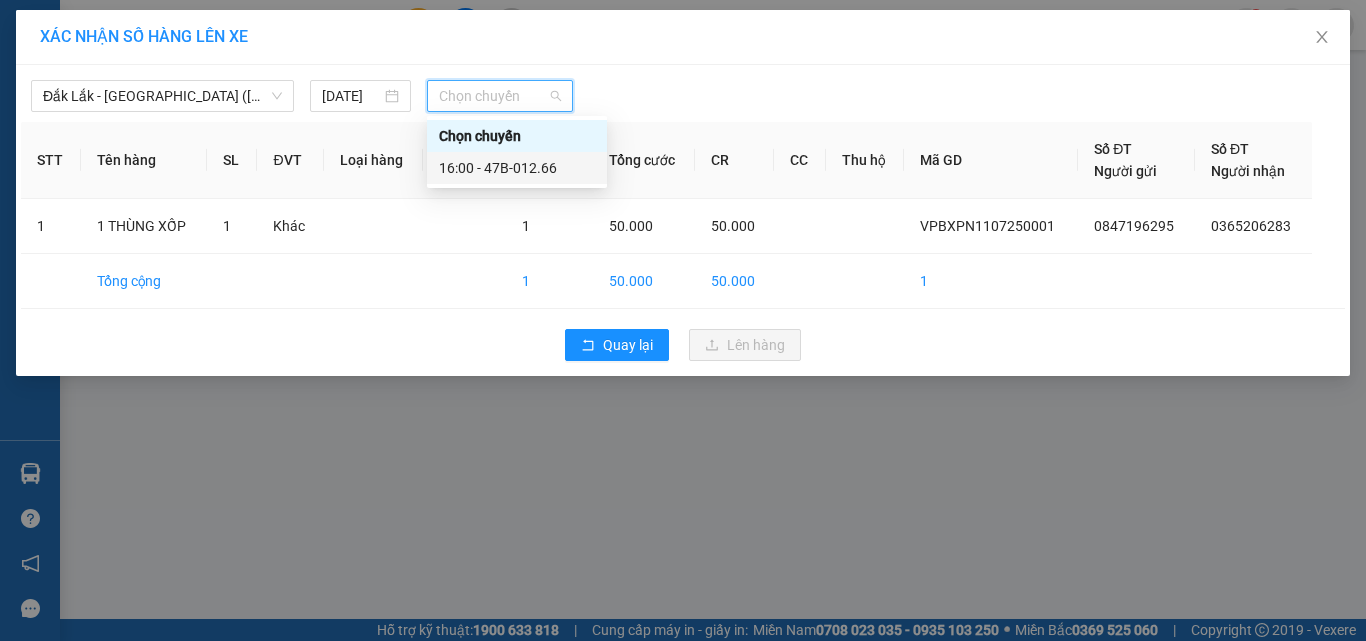 click on "16:00     - 47B-012.66" at bounding box center [517, 168] 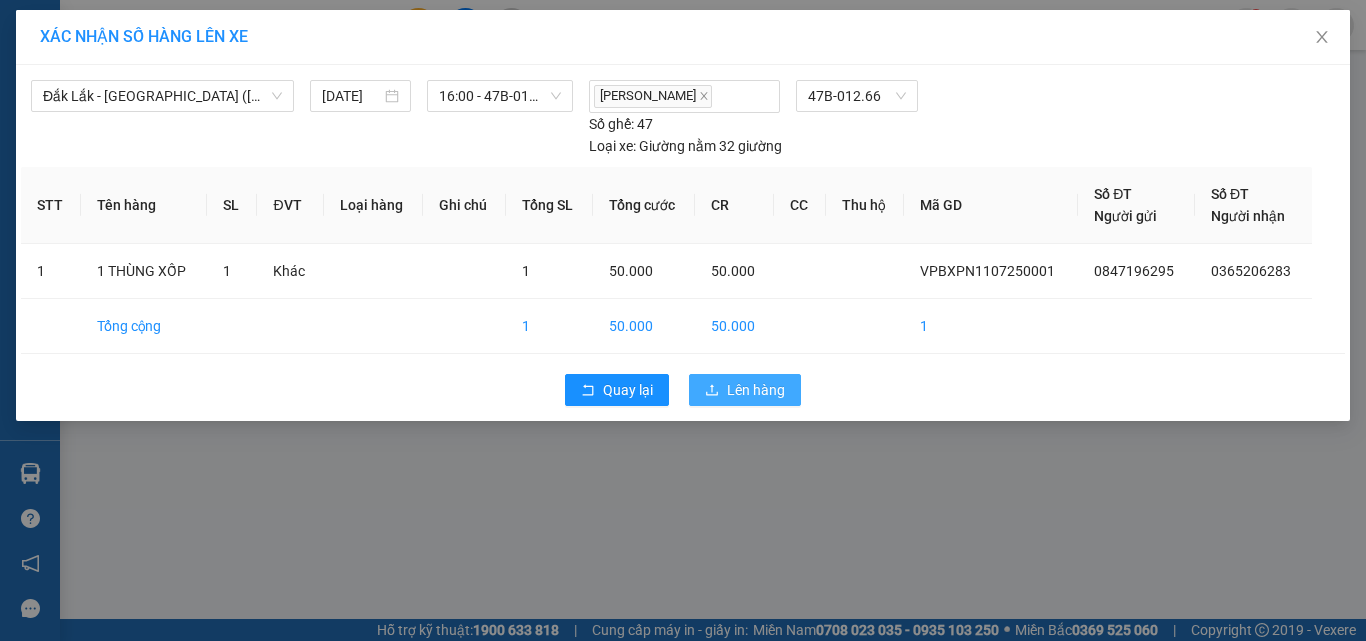 drag, startPoint x: 745, startPoint y: 390, endPoint x: 752, endPoint y: 379, distance: 13.038404 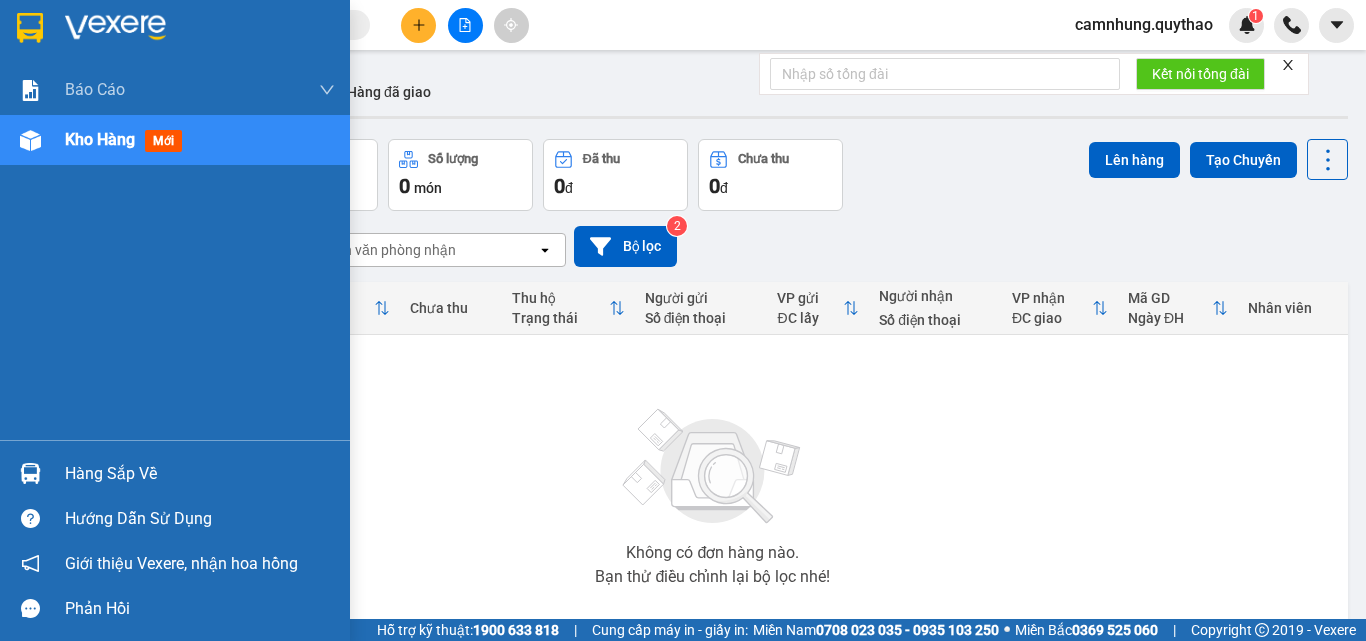 drag, startPoint x: 4, startPoint y: 157, endPoint x: 114, endPoint y: 129, distance: 113.507706 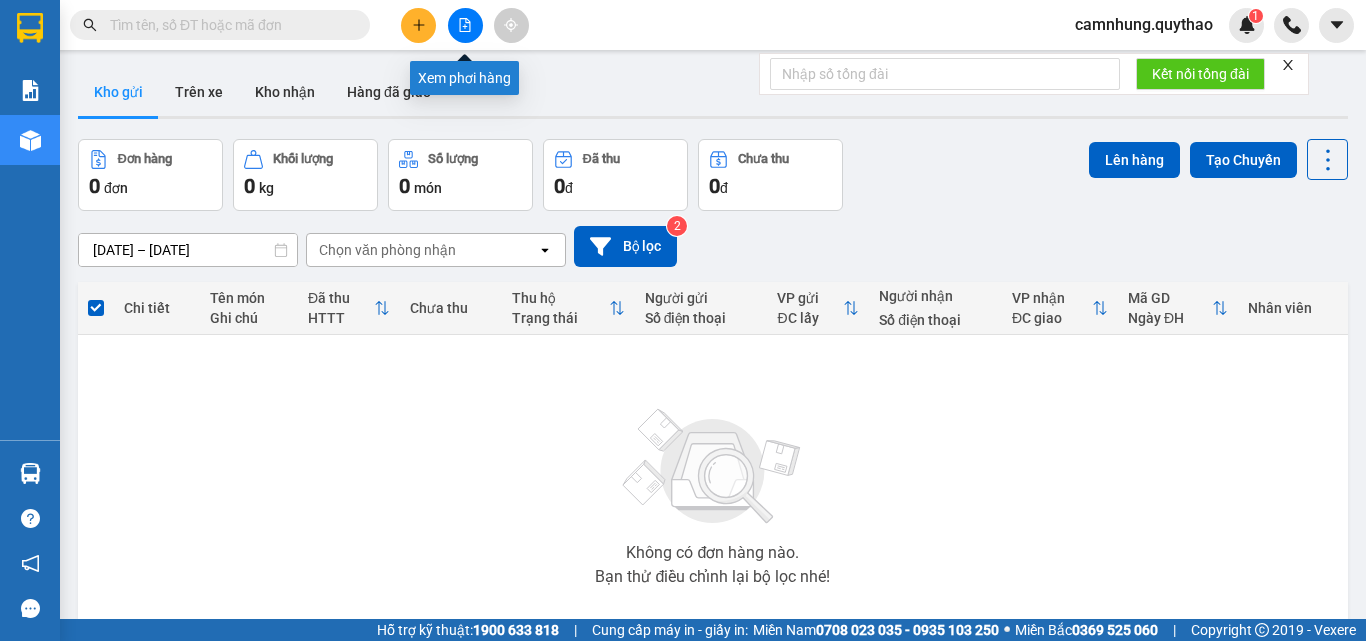 click at bounding box center (465, 25) 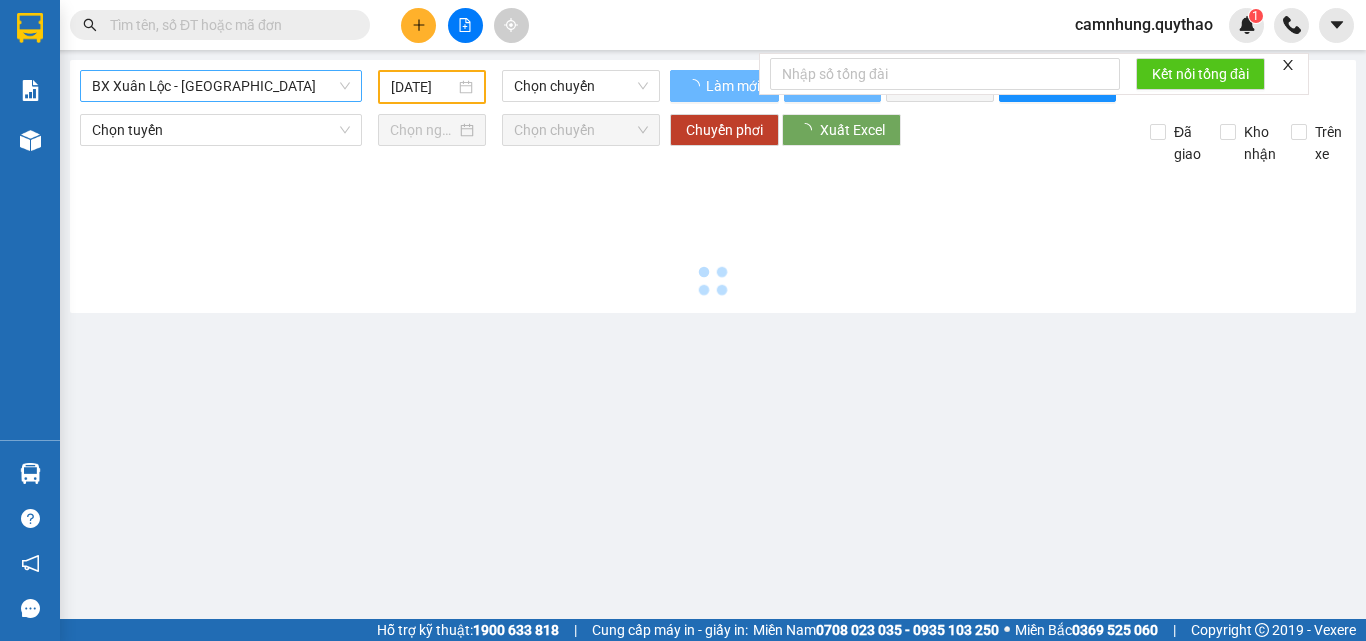 type on "[DATE]" 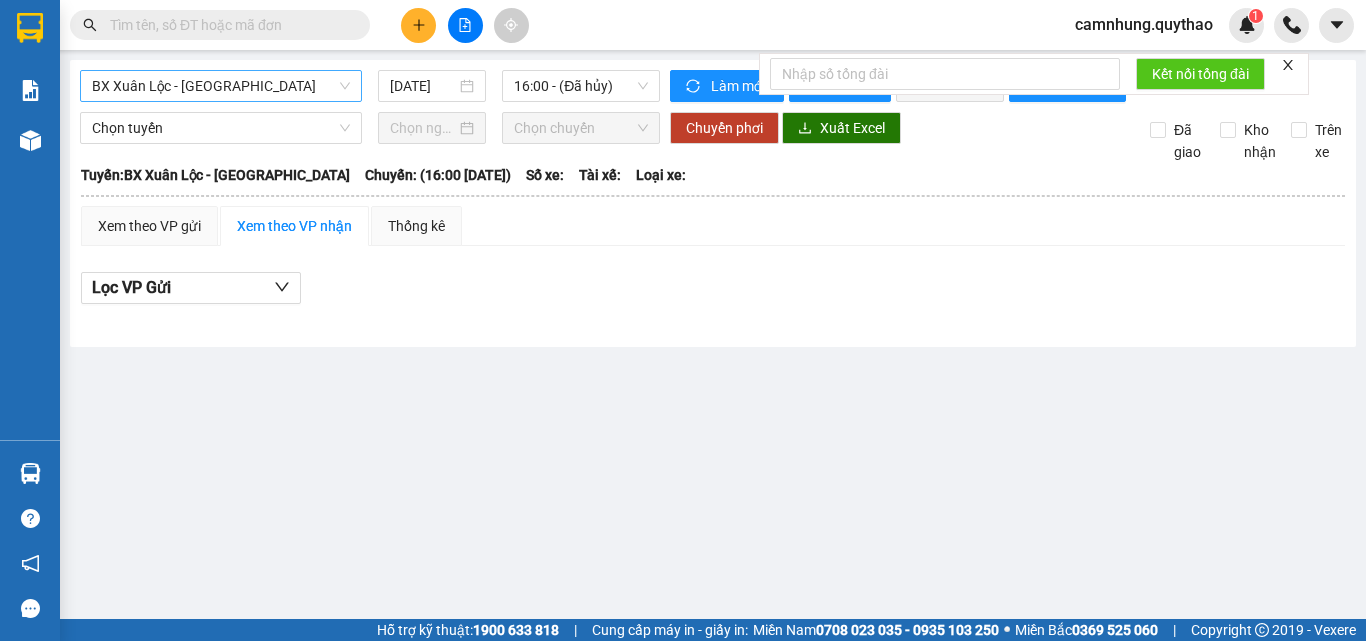 click on "BX Xuân Lộc - [GEOGRAPHIC_DATA]" at bounding box center (221, 86) 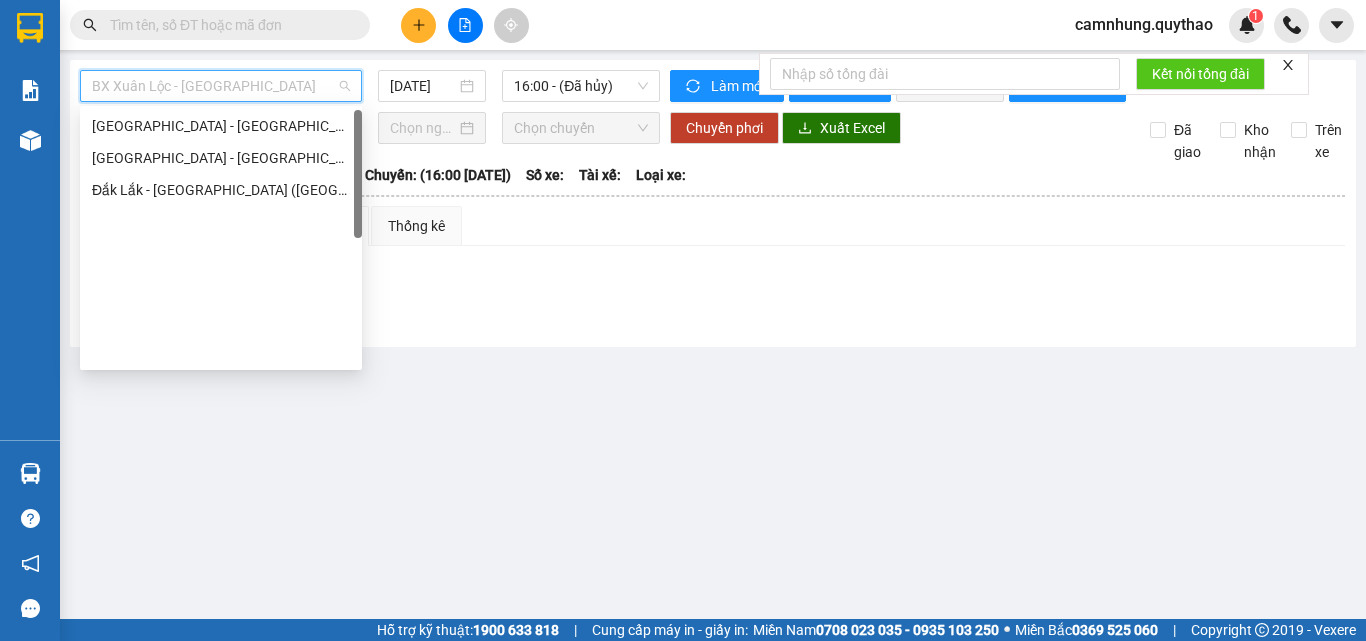scroll, scrollTop: 0, scrollLeft: 0, axis: both 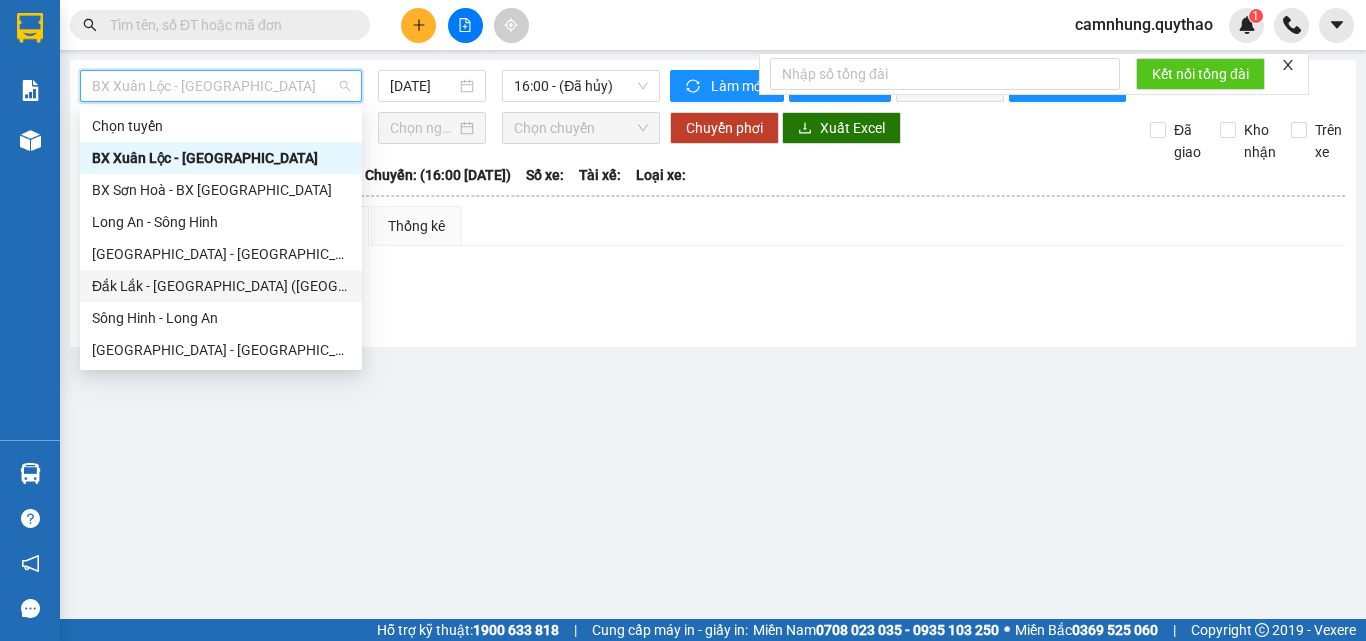 click on "Đắk Lắk - [GEOGRAPHIC_DATA] ([GEOGRAPHIC_DATA] mới)" at bounding box center [221, 286] 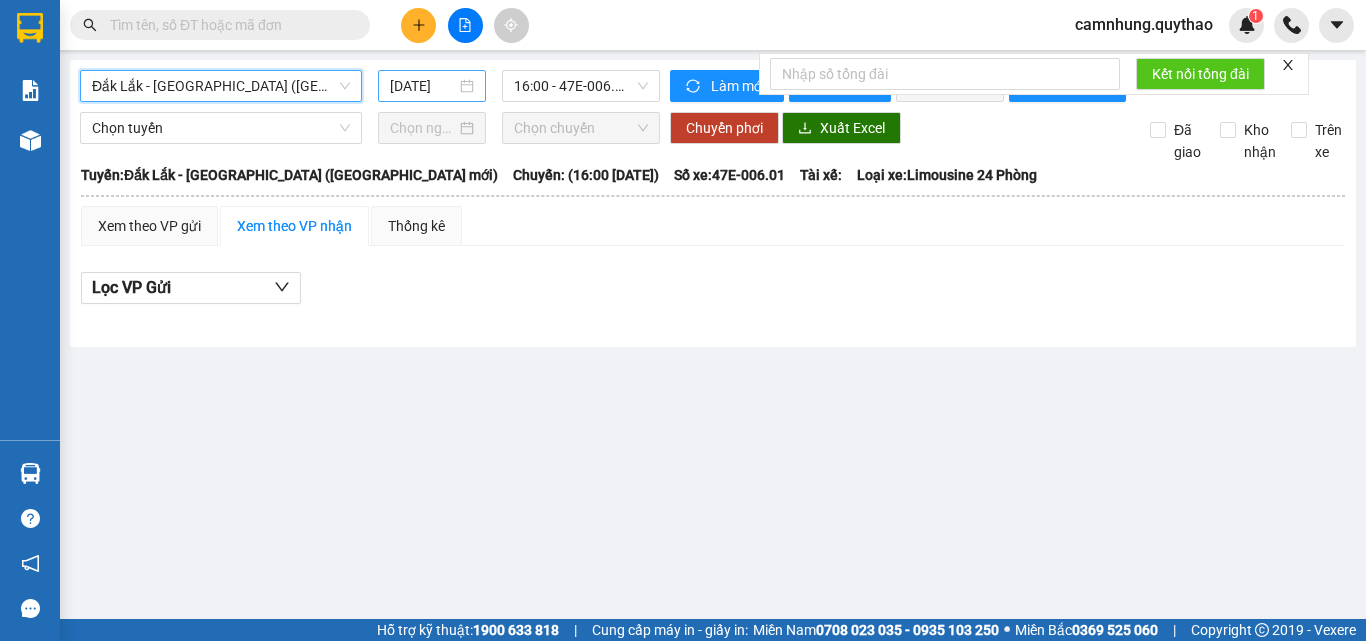click on "[DATE]" at bounding box center [423, 86] 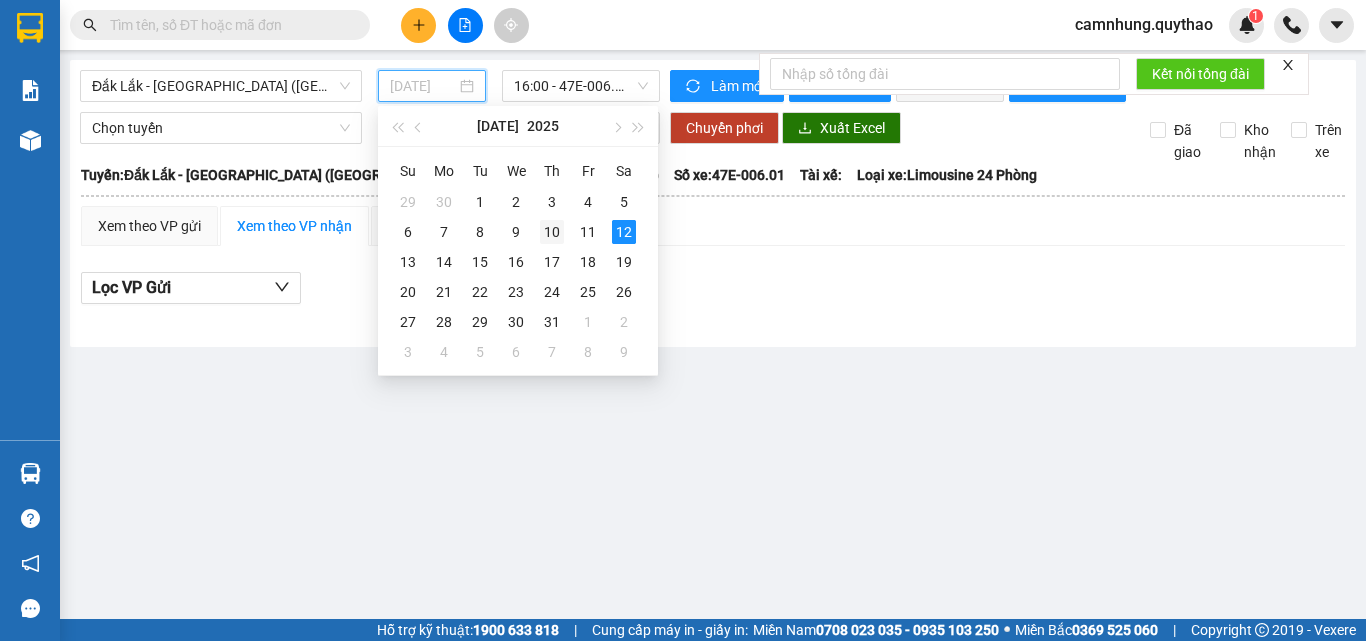 click on "10" at bounding box center [552, 232] 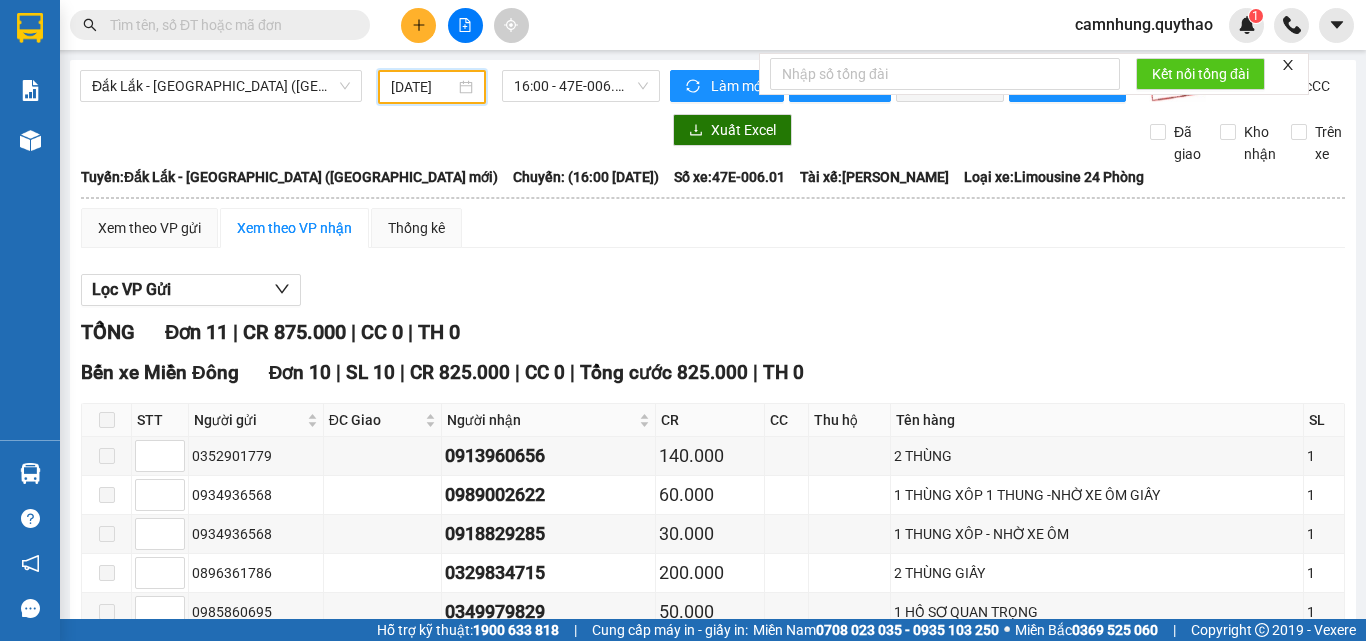 click on "Xem theo VP gửi" at bounding box center [149, 228] 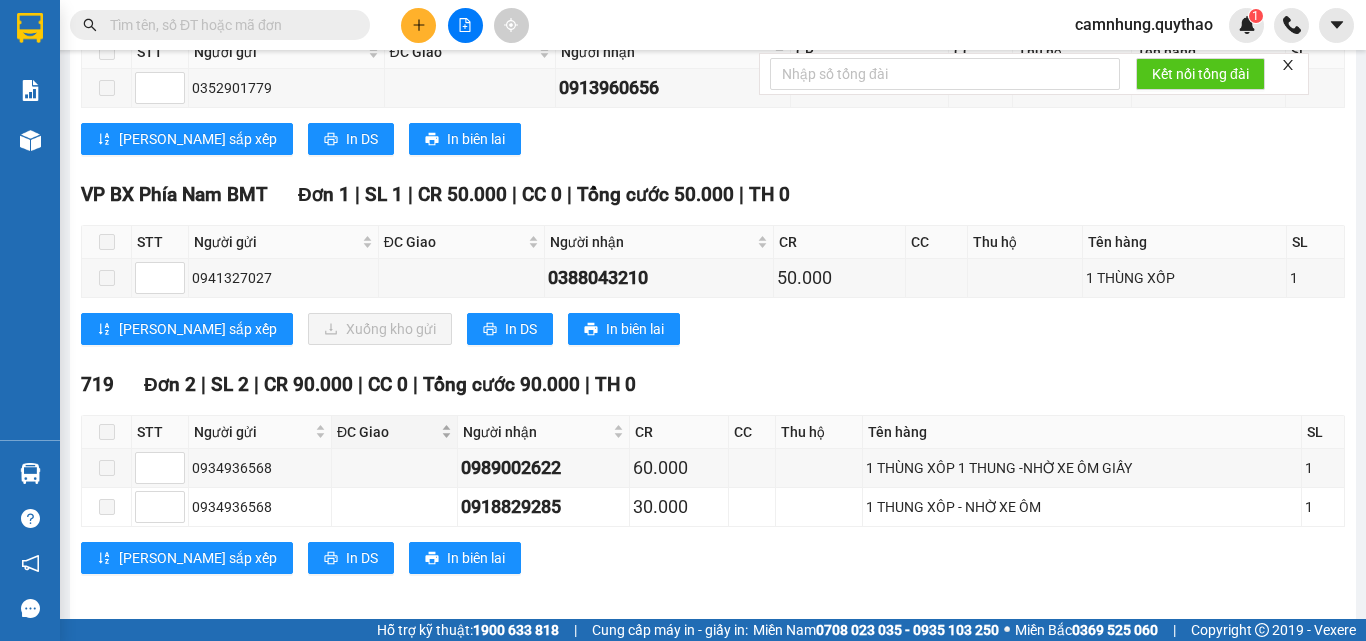 scroll, scrollTop: 818, scrollLeft: 0, axis: vertical 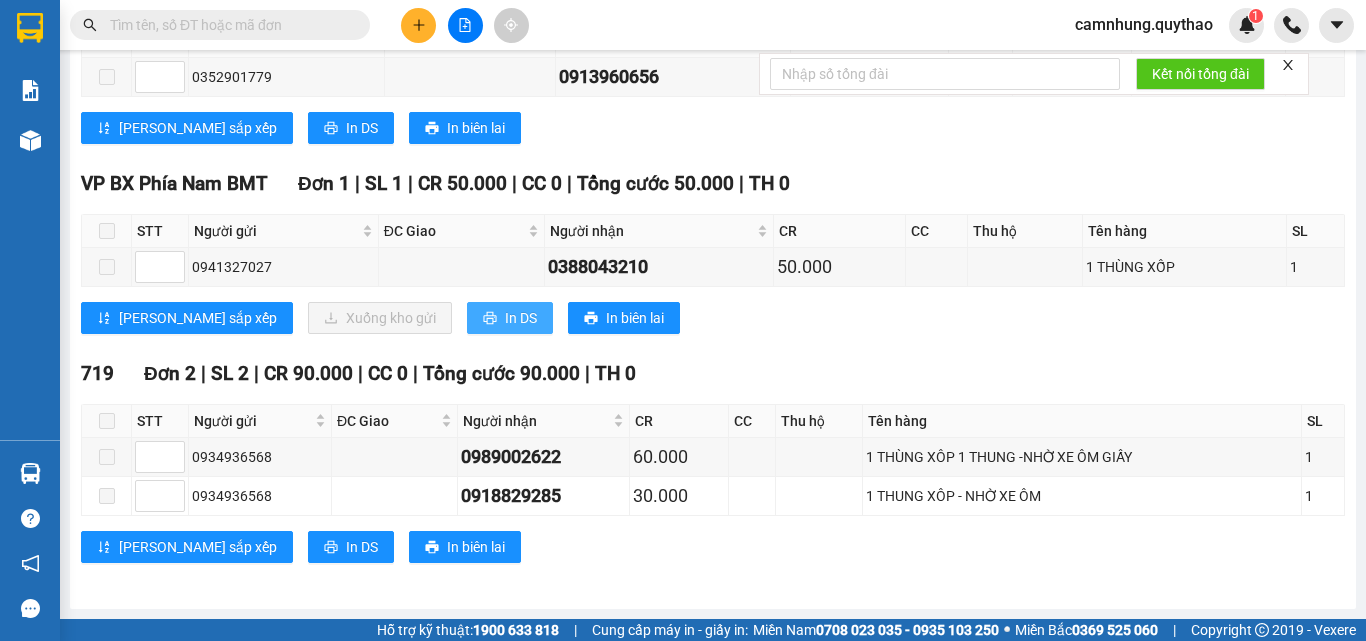 click 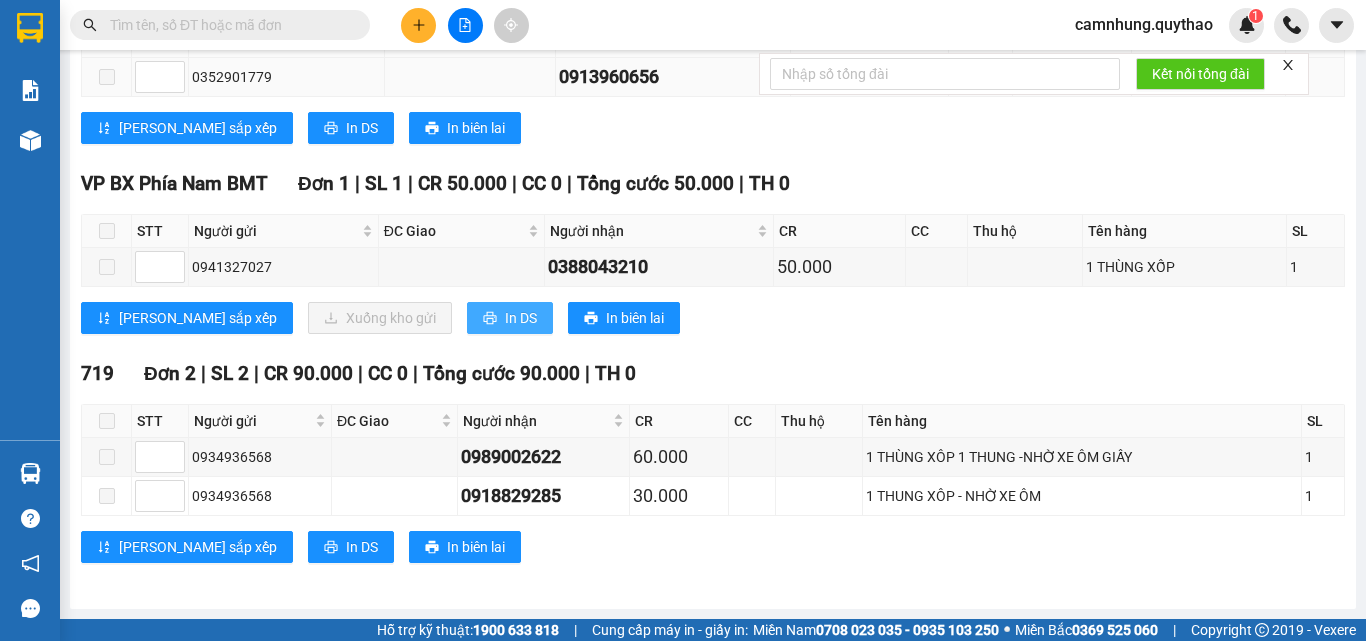 scroll, scrollTop: 0, scrollLeft: 0, axis: both 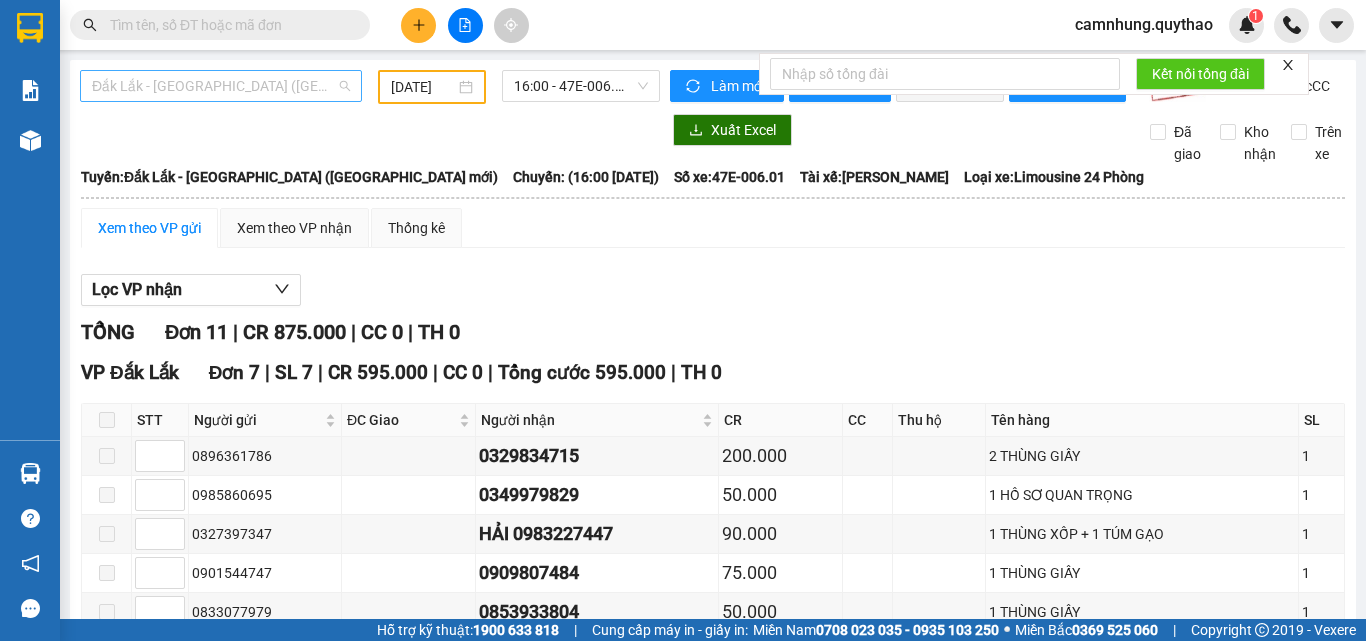 click on "Đắk Lắk - [GEOGRAPHIC_DATA] ([GEOGRAPHIC_DATA] mới)" at bounding box center [221, 86] 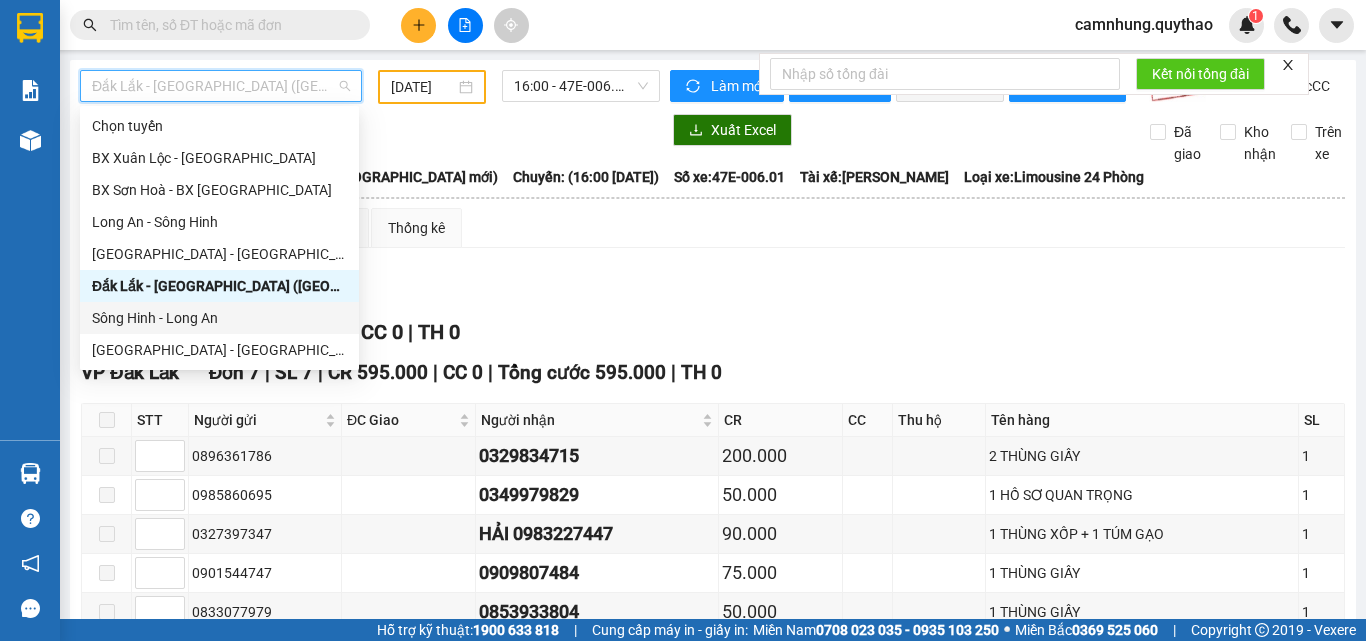 click on "Sông Hinh - Long An" at bounding box center [219, 318] 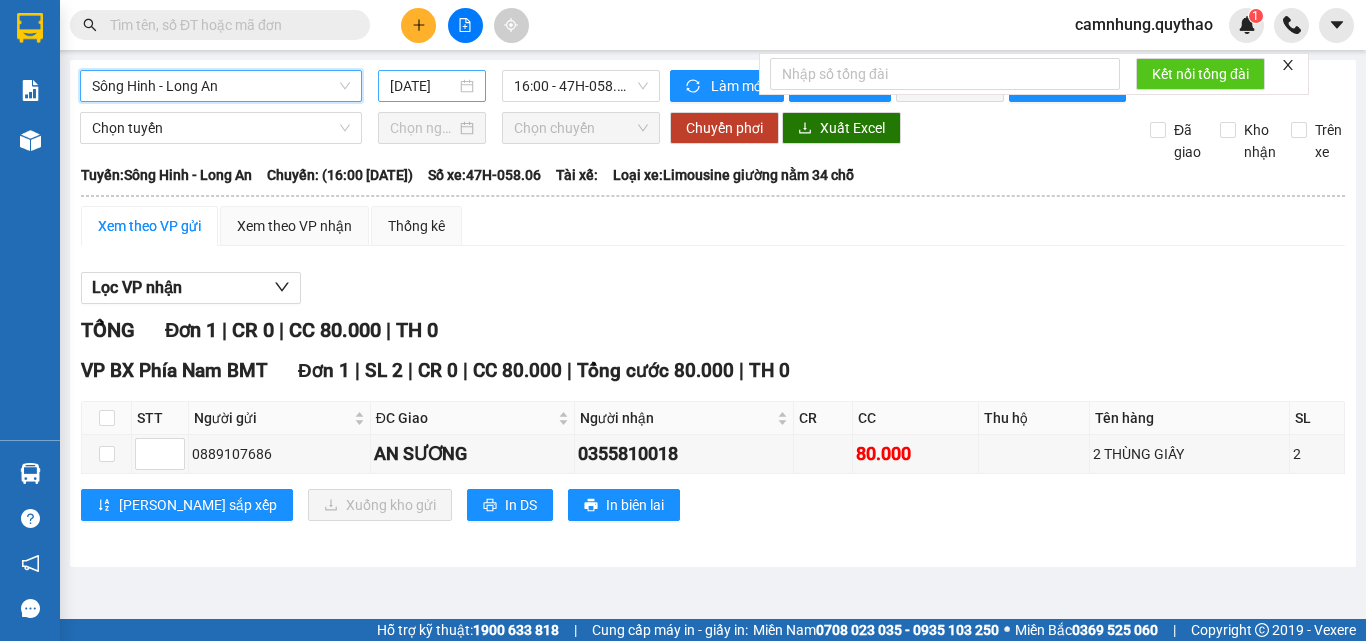 click on "[DATE]" at bounding box center [423, 86] 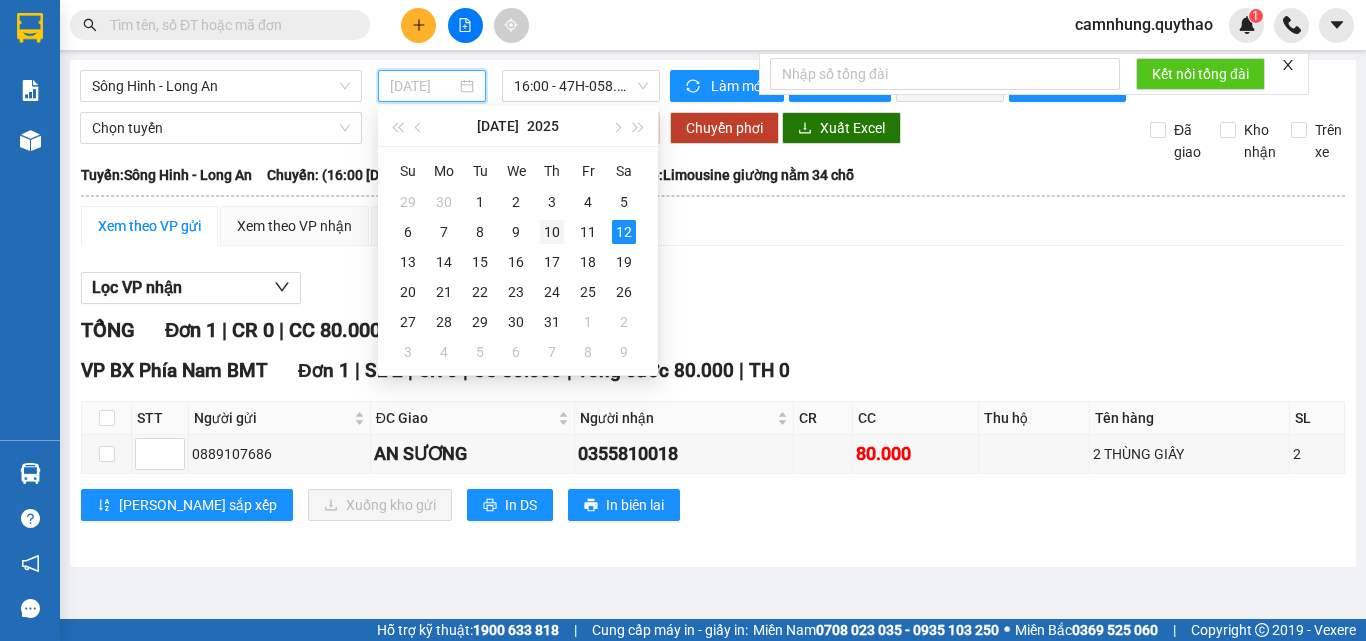 click on "10" at bounding box center (552, 232) 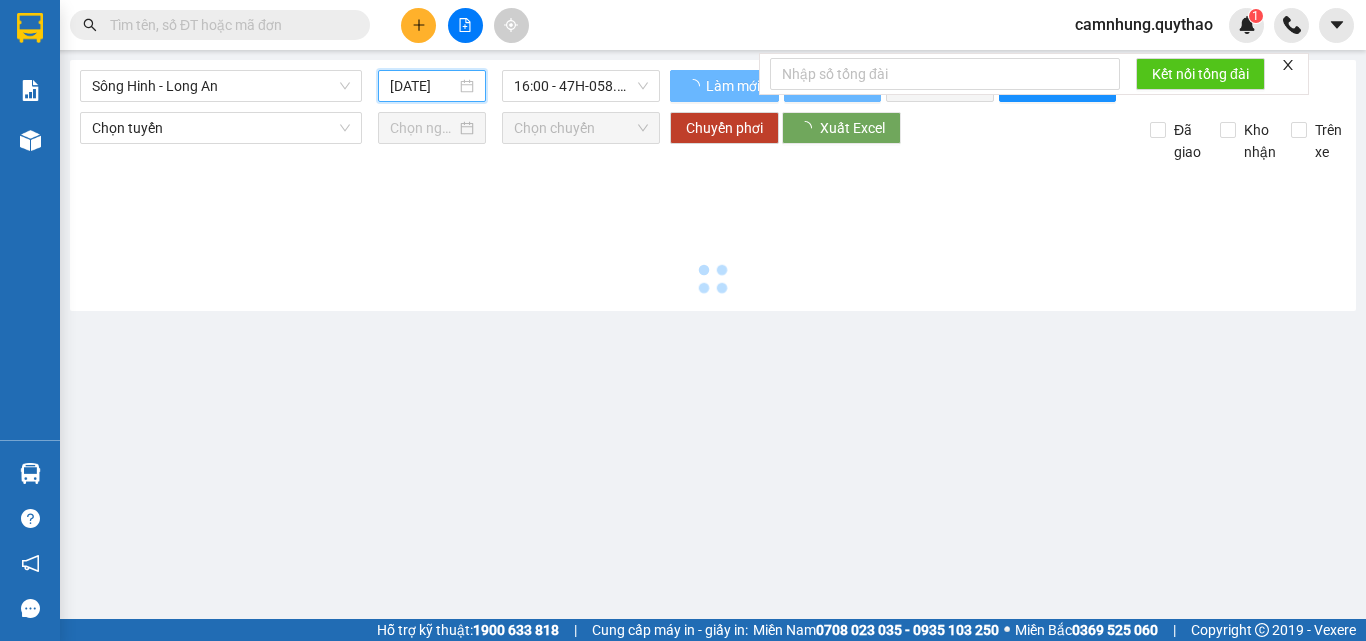 type on "[DATE]" 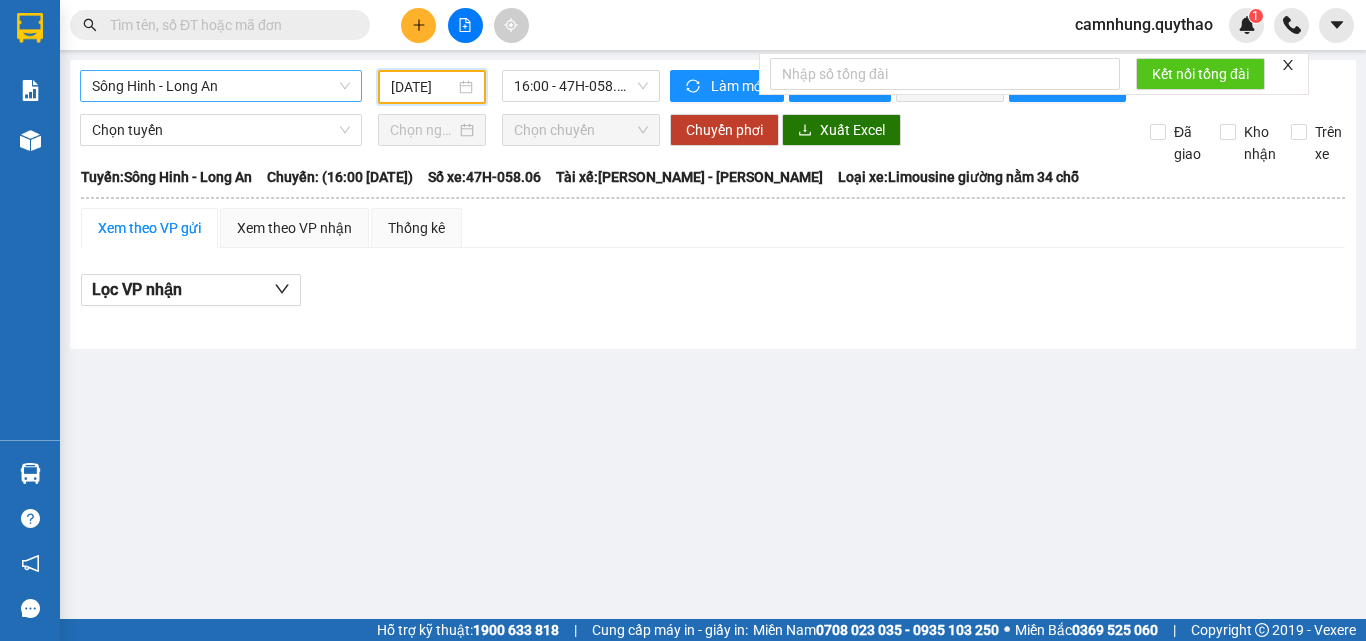 click on "Sông Hinh - Long An" at bounding box center [221, 86] 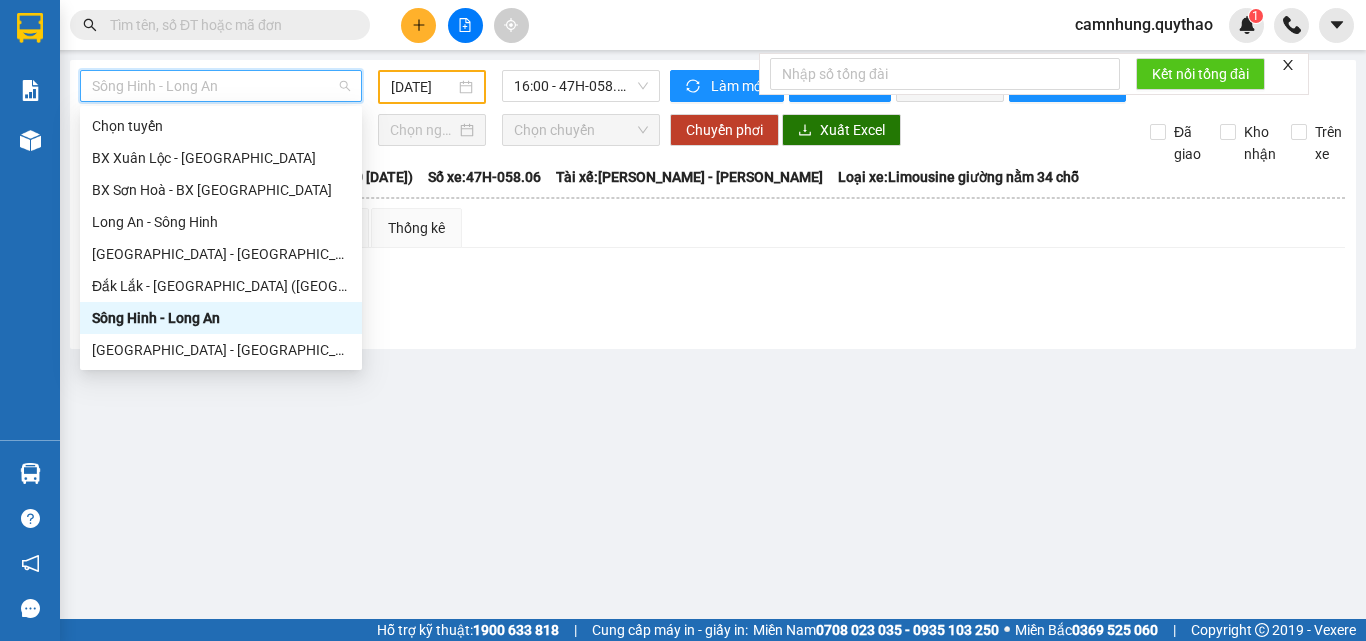 scroll, scrollTop: 100, scrollLeft: 0, axis: vertical 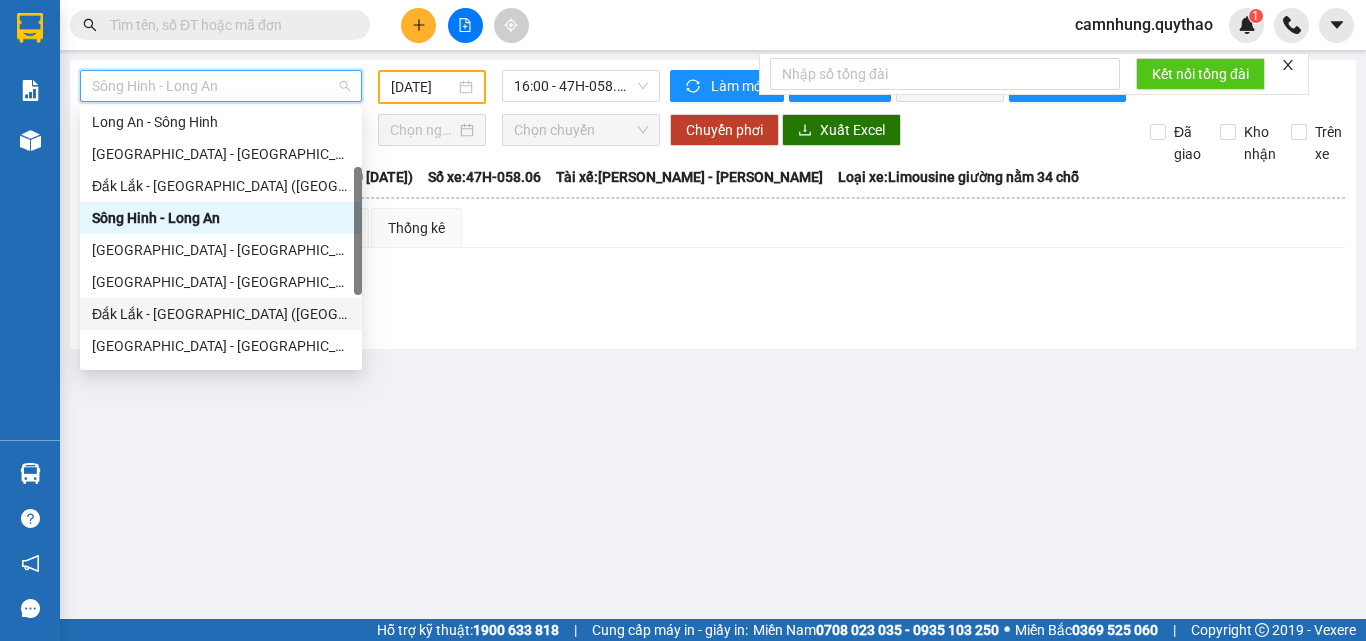 click on "Đắk Lắk - [GEOGRAPHIC_DATA] ([GEOGRAPHIC_DATA])" at bounding box center (221, 314) 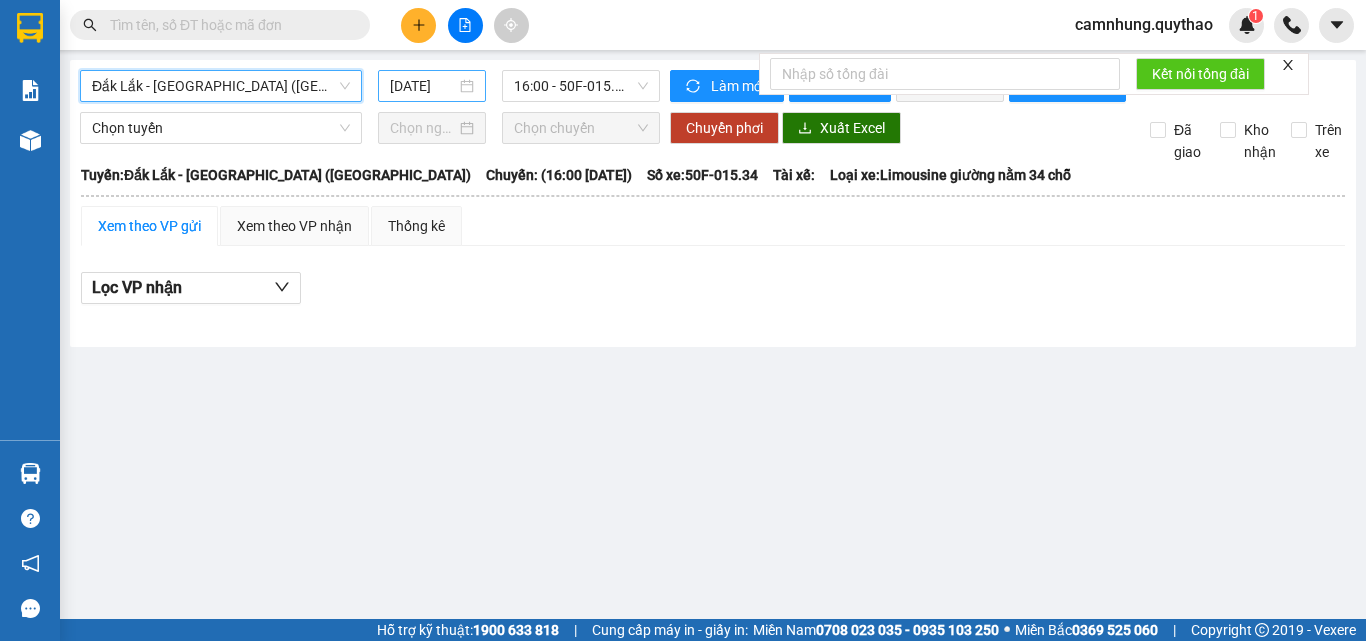 click on "[DATE]" at bounding box center [423, 86] 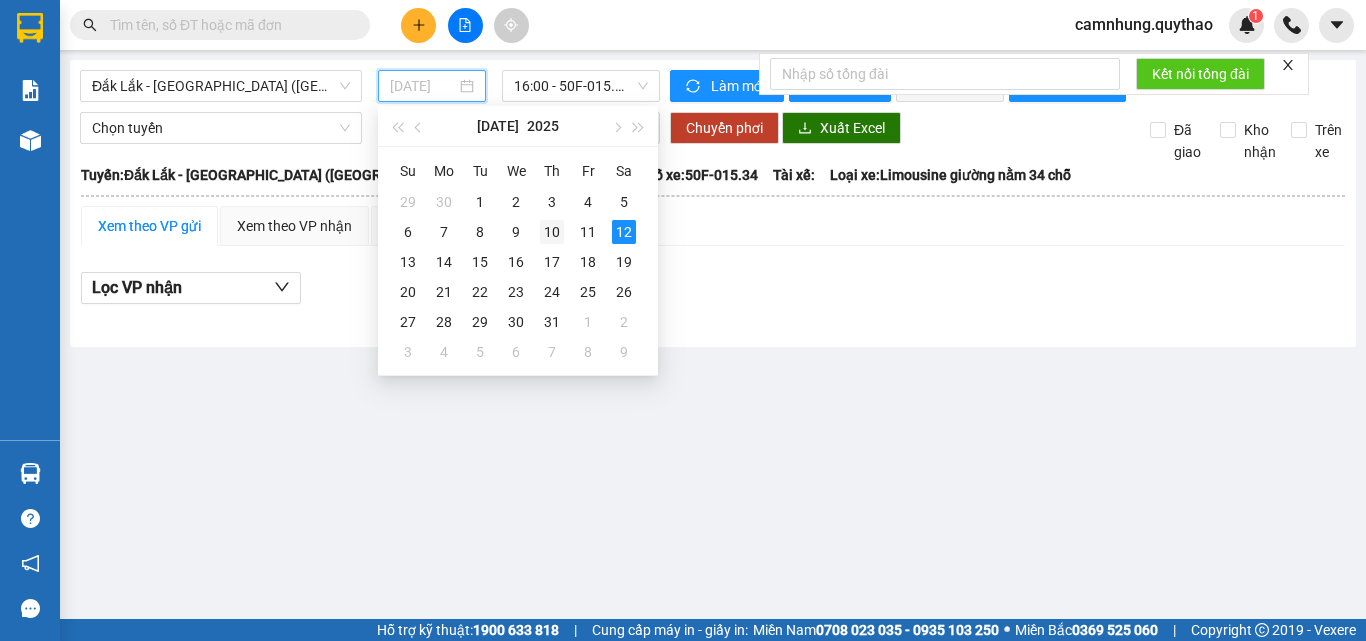 click on "10" at bounding box center (552, 232) 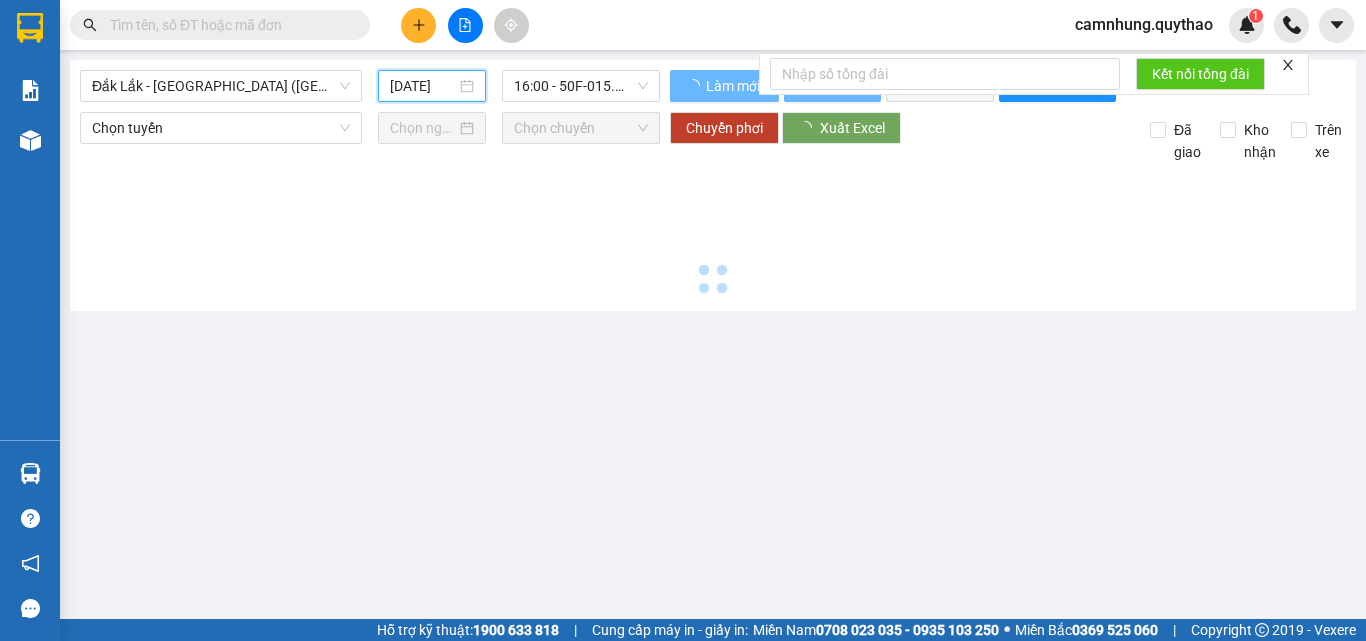 type on "[DATE]" 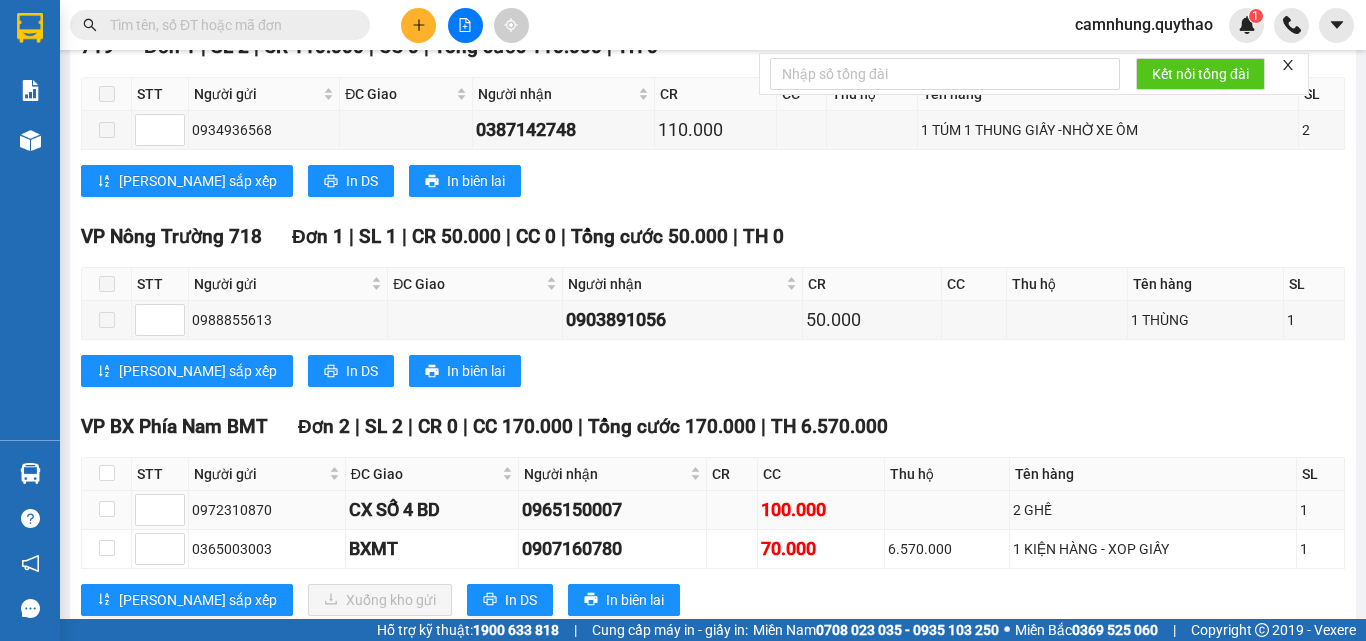 scroll, scrollTop: 969, scrollLeft: 0, axis: vertical 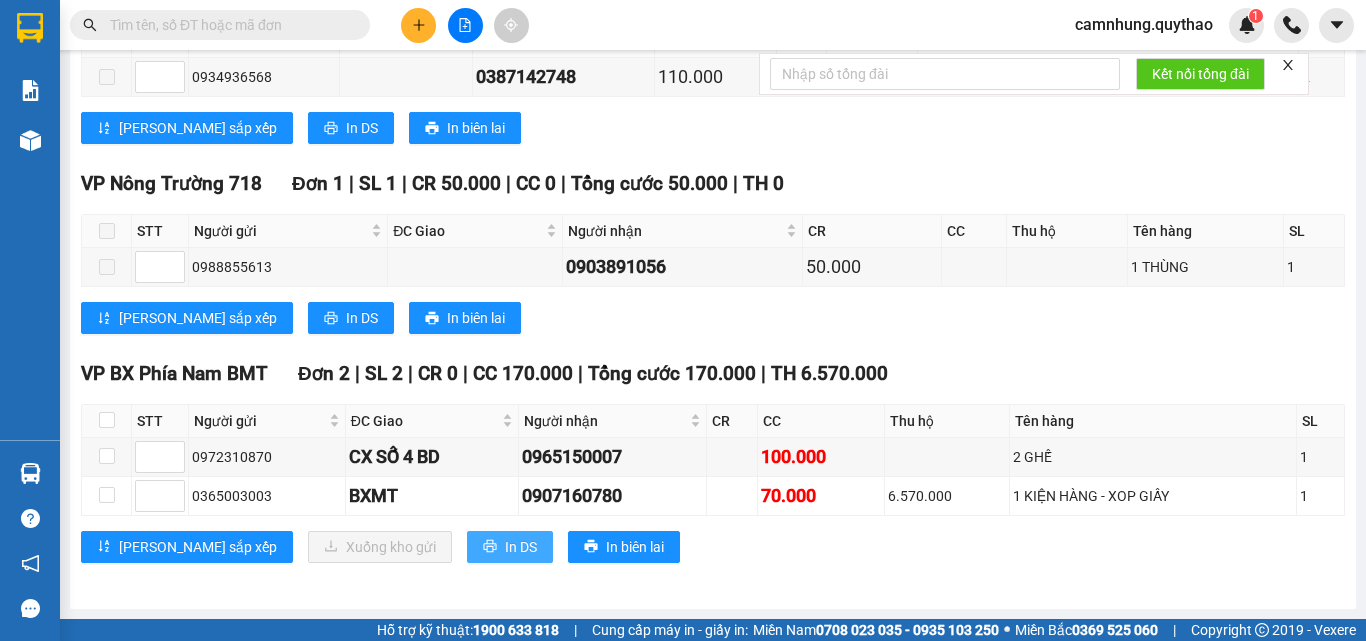 click on "In DS" at bounding box center (521, 547) 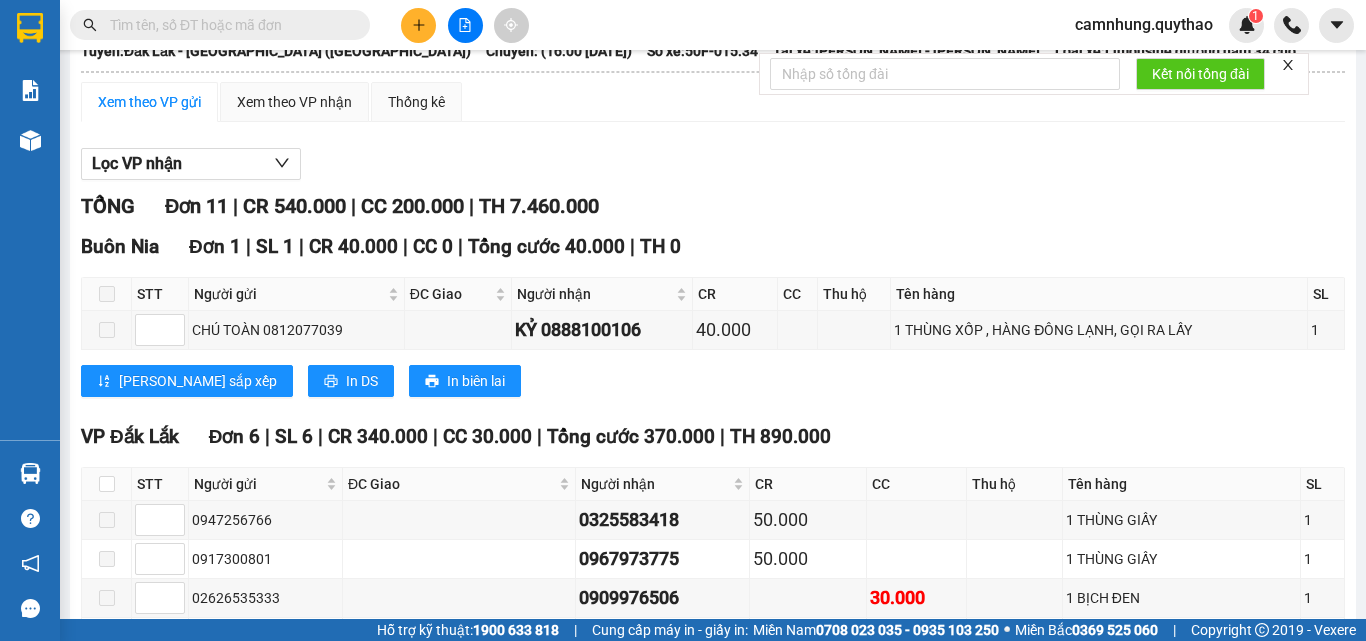 scroll, scrollTop: 0, scrollLeft: 0, axis: both 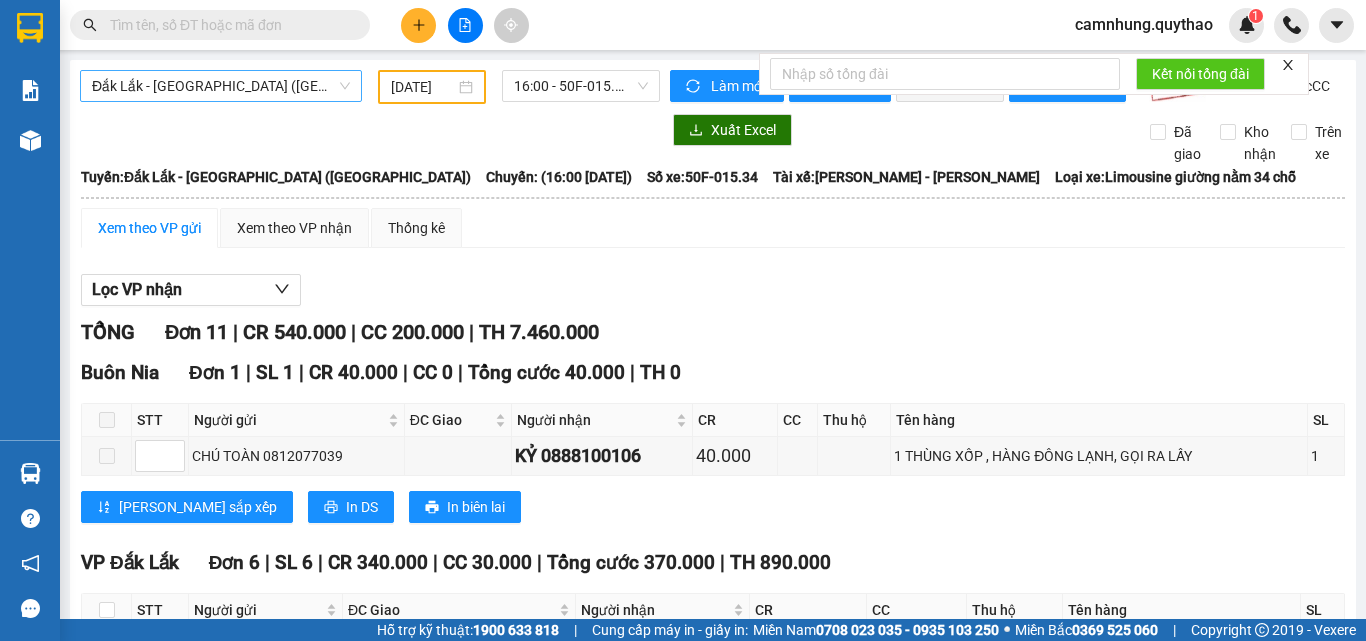 click on "Đắk Lắk - [GEOGRAPHIC_DATA] ([GEOGRAPHIC_DATA])" at bounding box center (221, 86) 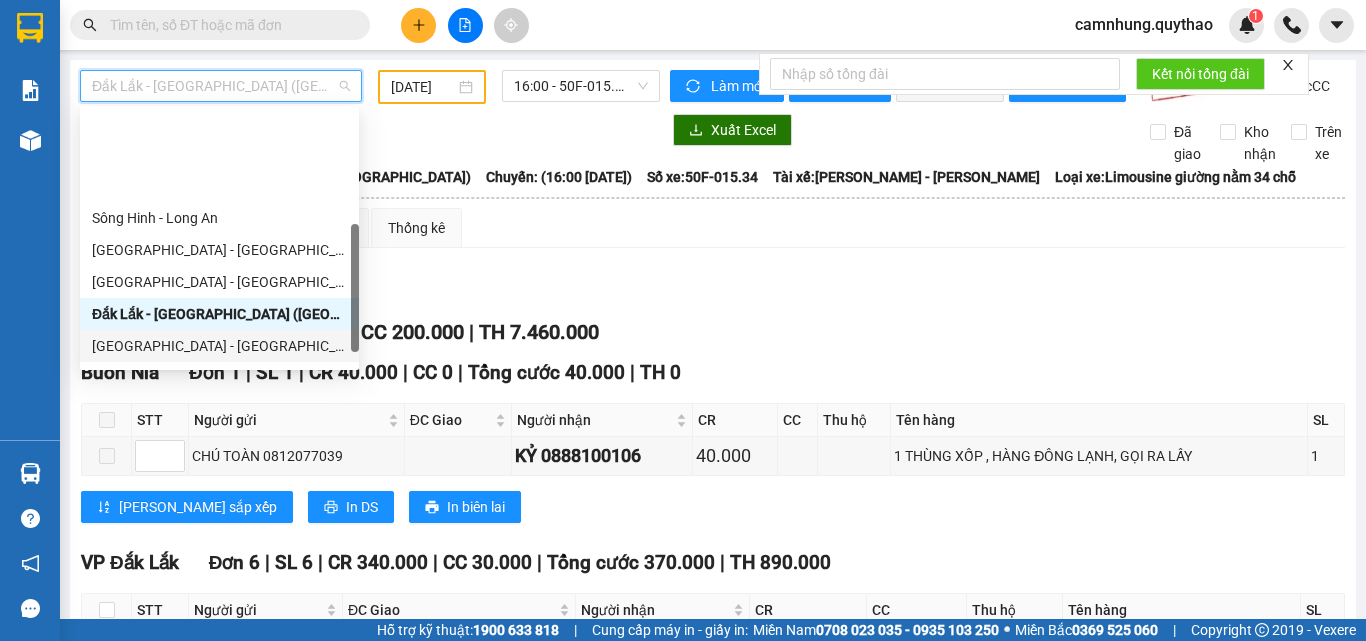 scroll, scrollTop: 224, scrollLeft: 0, axis: vertical 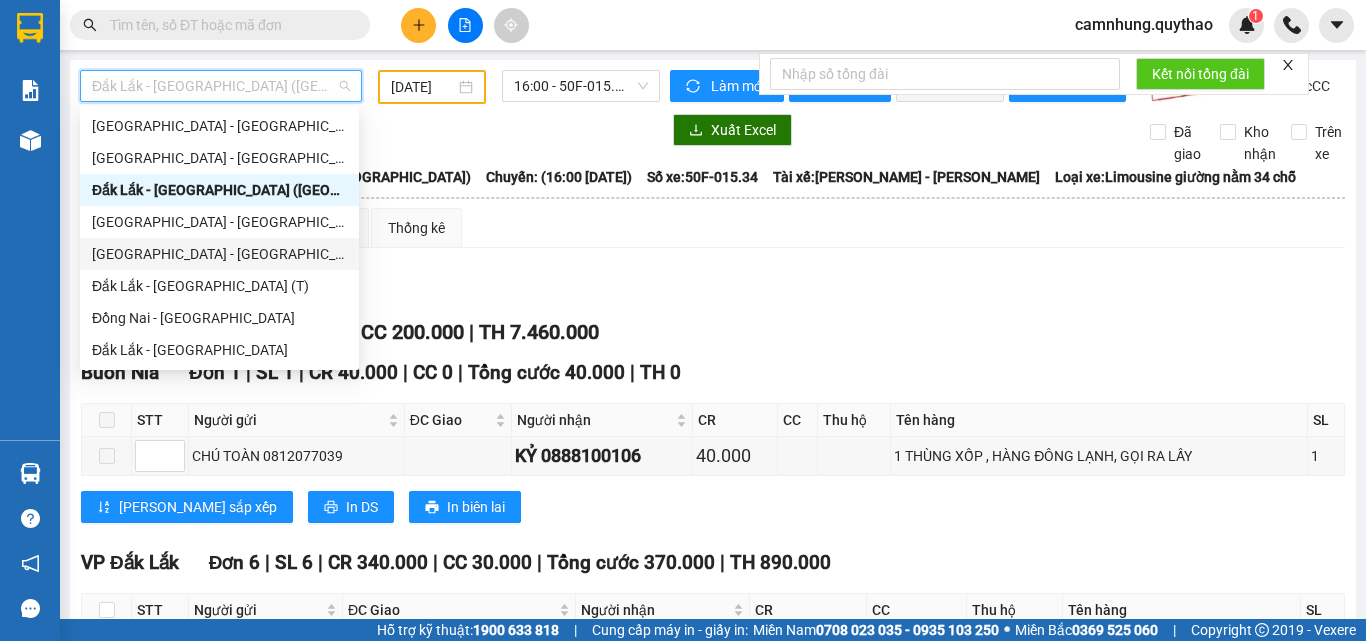 click on "[GEOGRAPHIC_DATA] - [GEOGRAPHIC_DATA]" at bounding box center [219, 254] 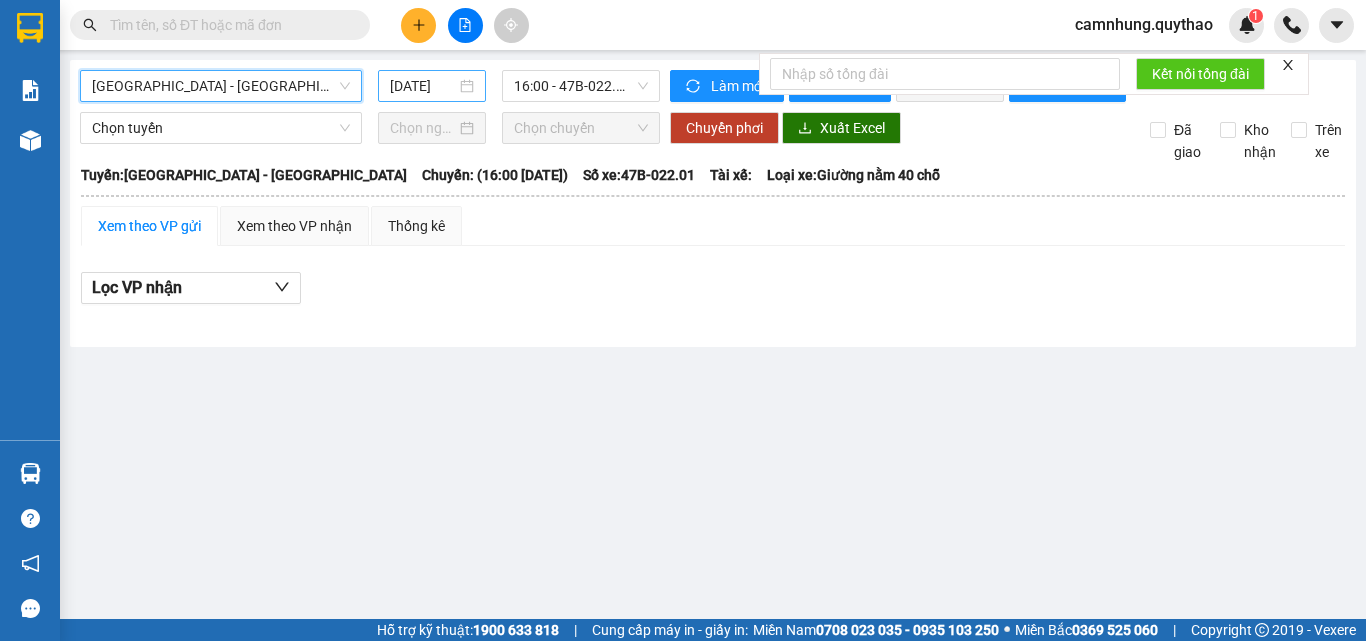 click on "[DATE]" at bounding box center [423, 86] 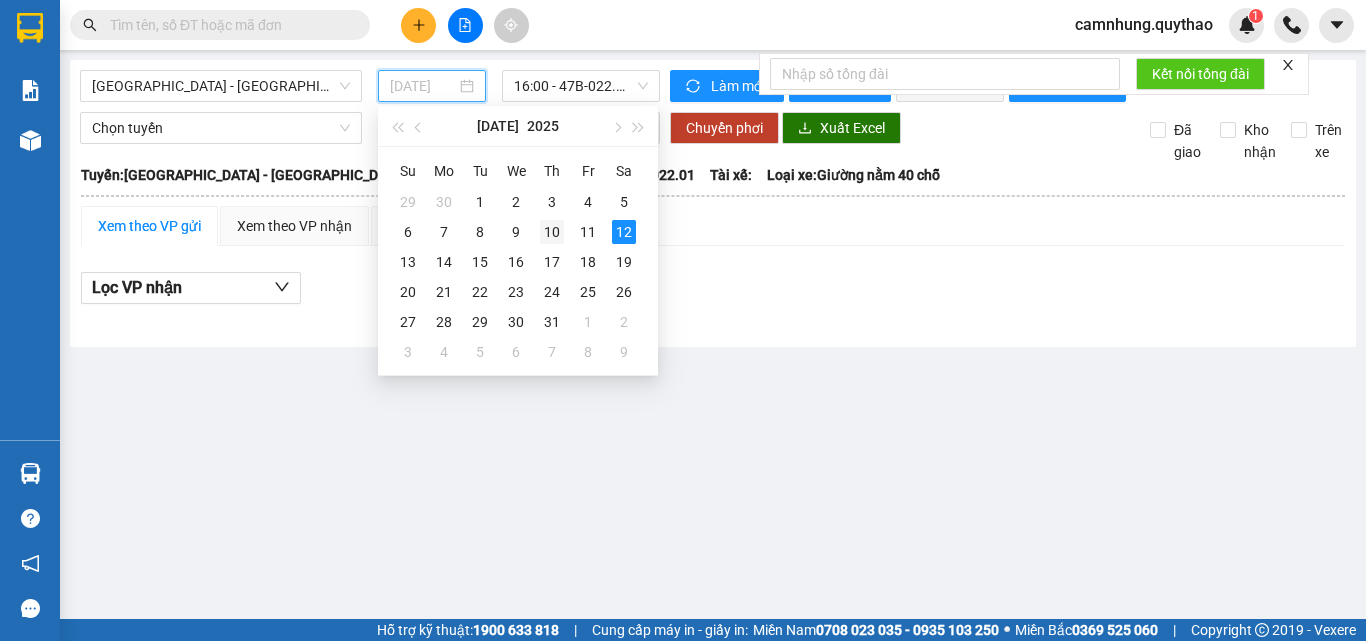 click on "10" at bounding box center (552, 232) 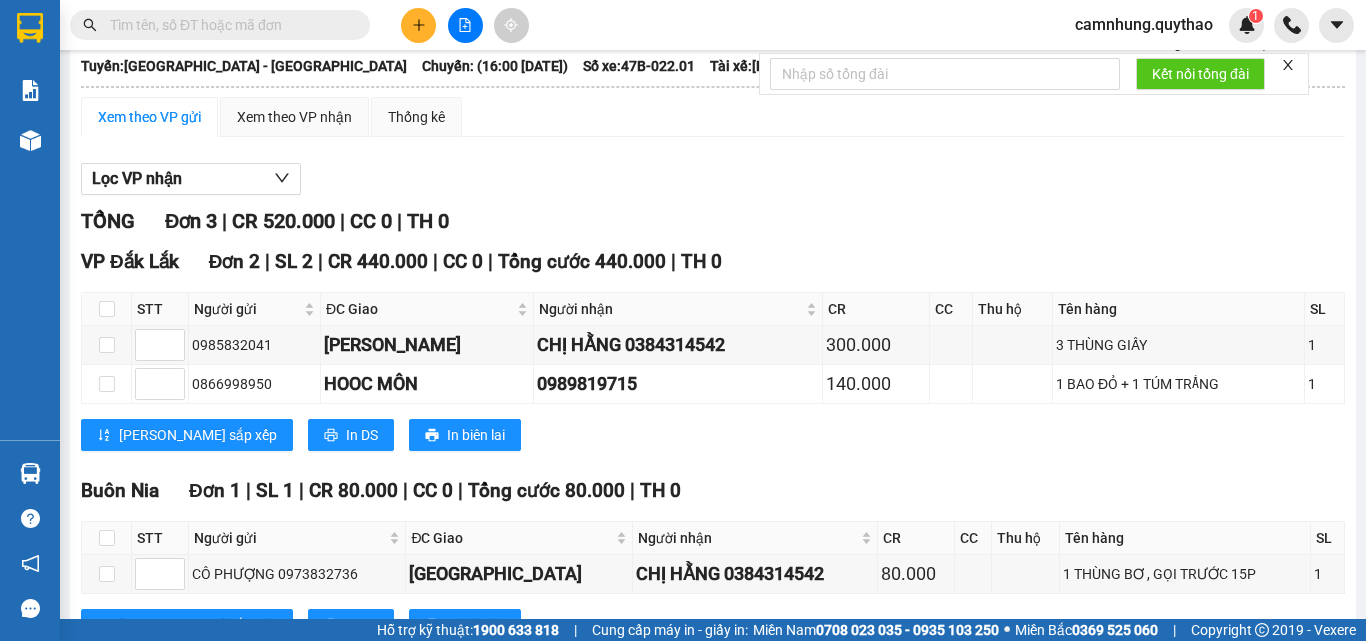 scroll, scrollTop: 0, scrollLeft: 0, axis: both 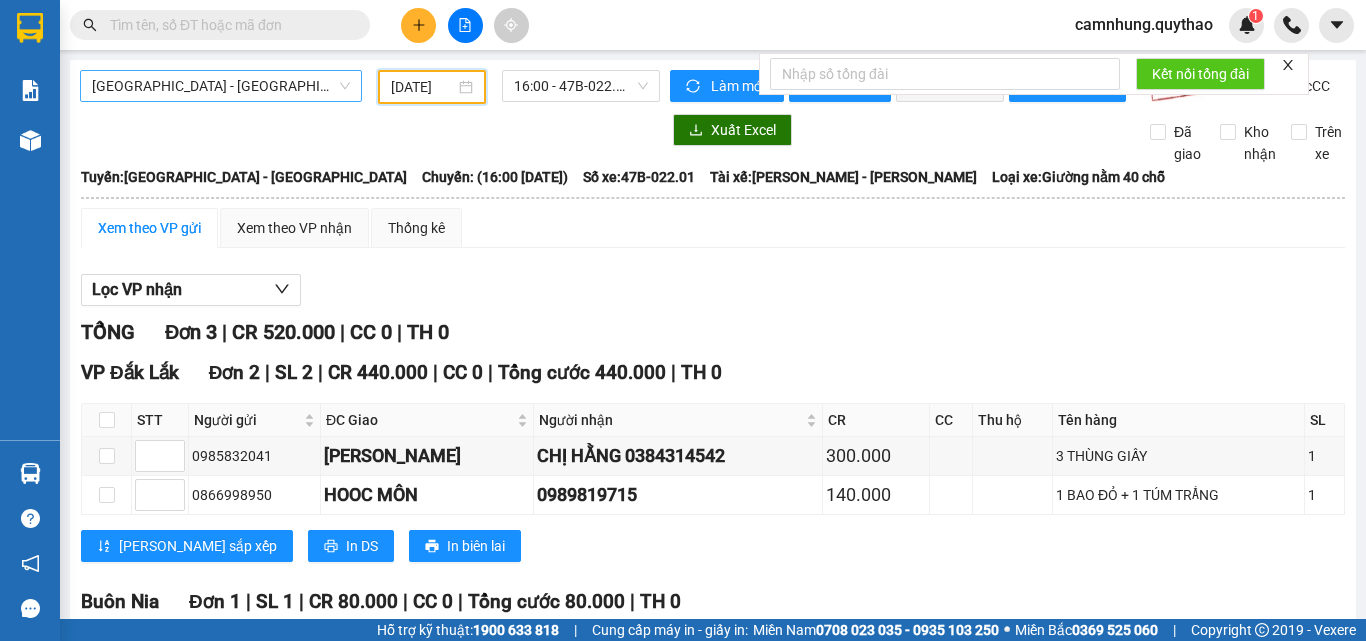 click on "[GEOGRAPHIC_DATA] - [GEOGRAPHIC_DATA]" at bounding box center (221, 86) 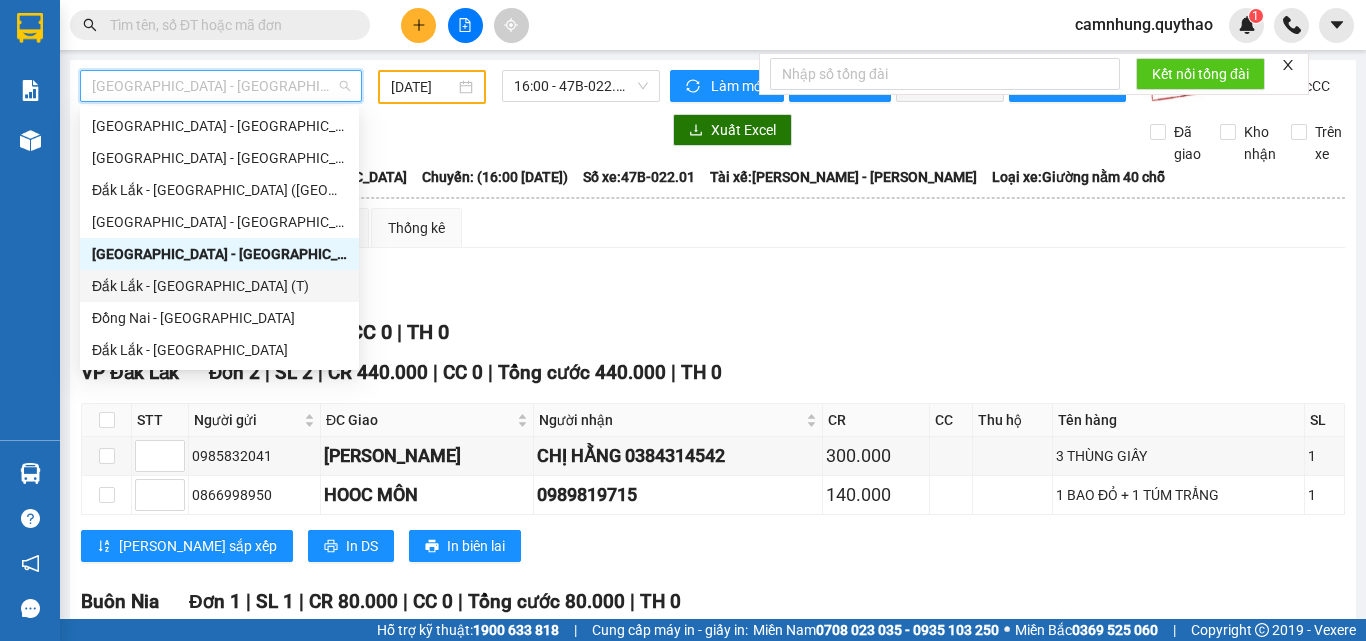 click on "Đắk Lắk - [GEOGRAPHIC_DATA] (T)" at bounding box center (219, 286) 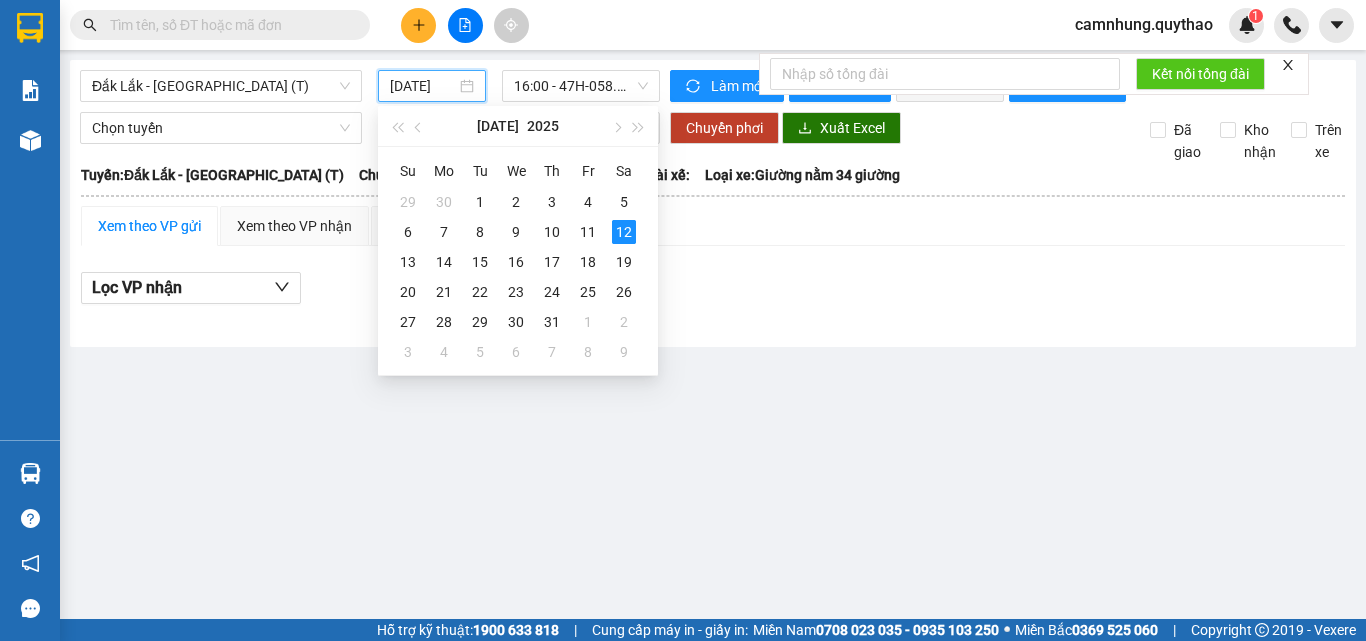 click on "[DATE]" at bounding box center (423, 86) 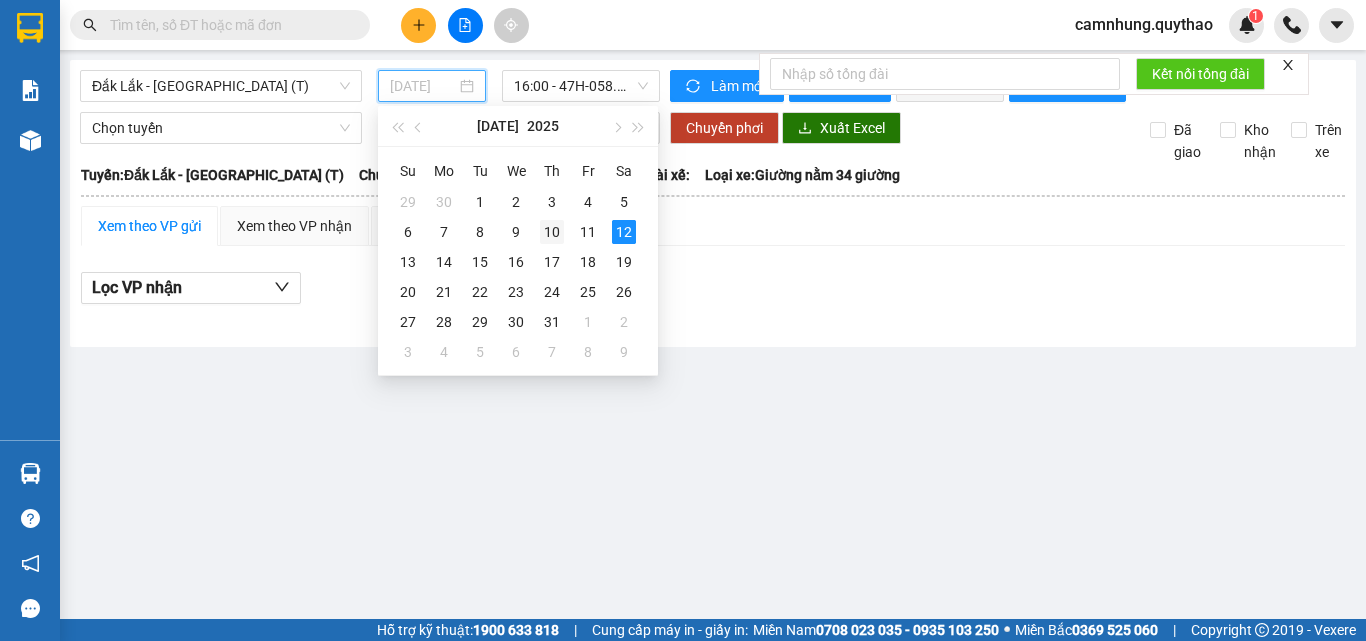 click on "10" at bounding box center [552, 232] 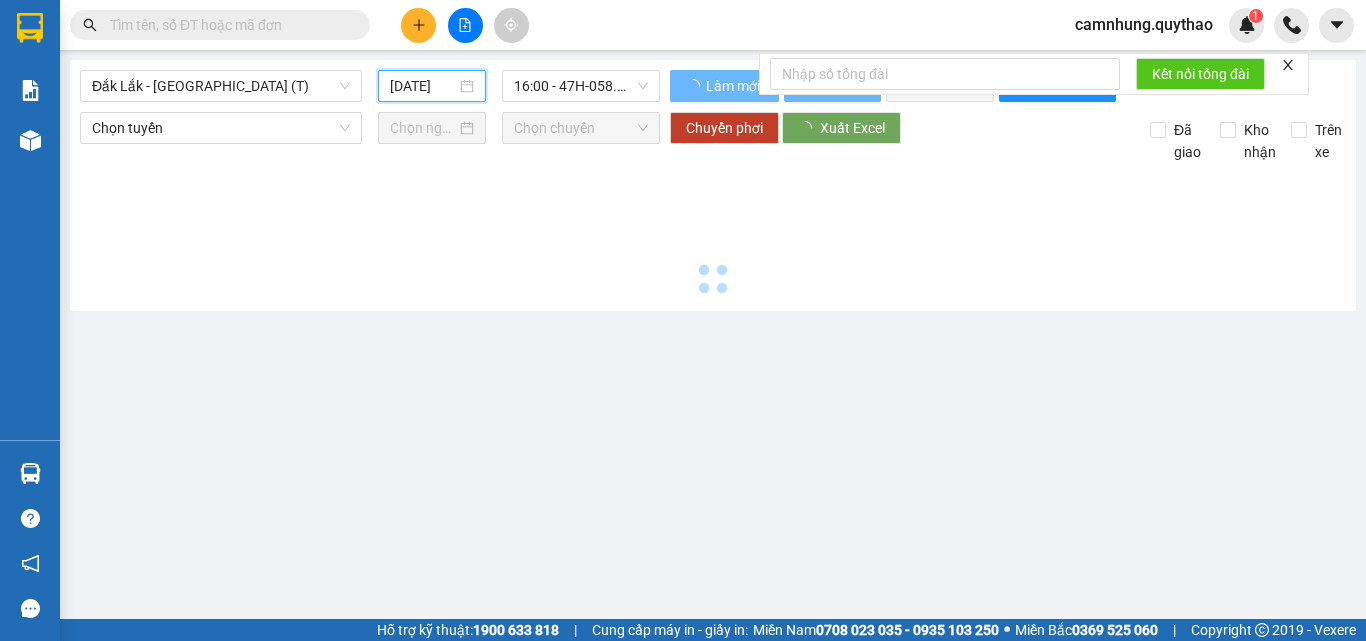 type on "[DATE]" 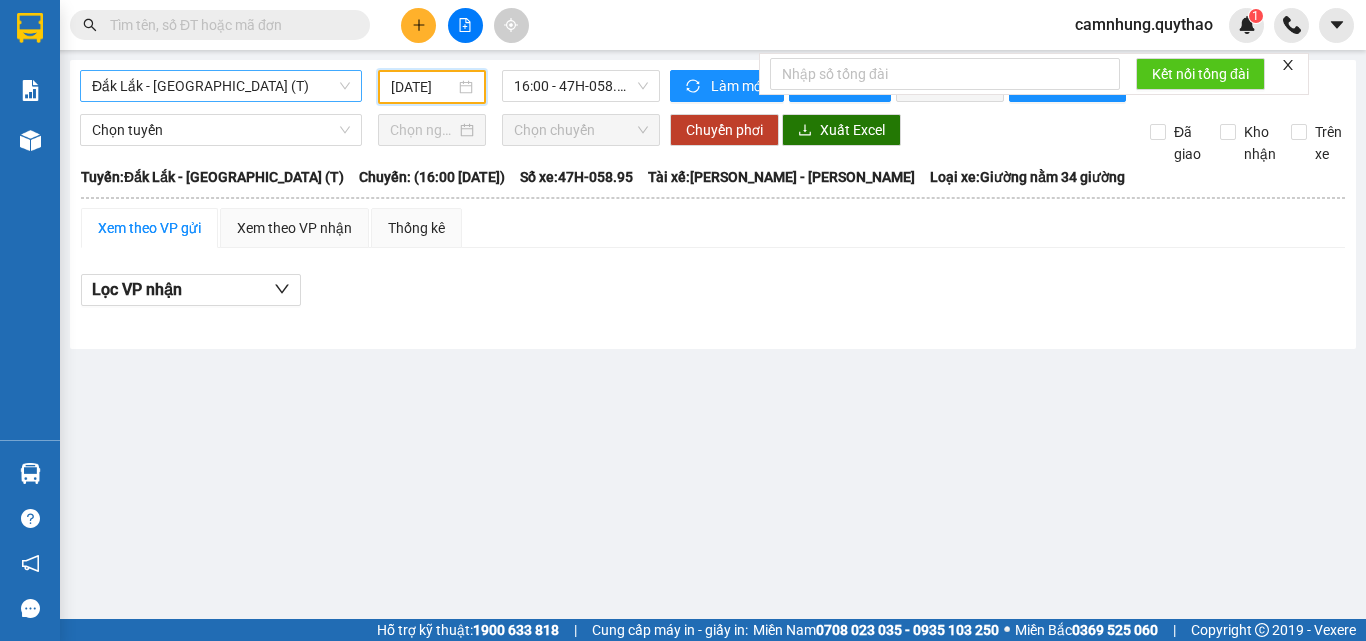 click on "Đắk Lắk - [GEOGRAPHIC_DATA] (T)" at bounding box center [221, 86] 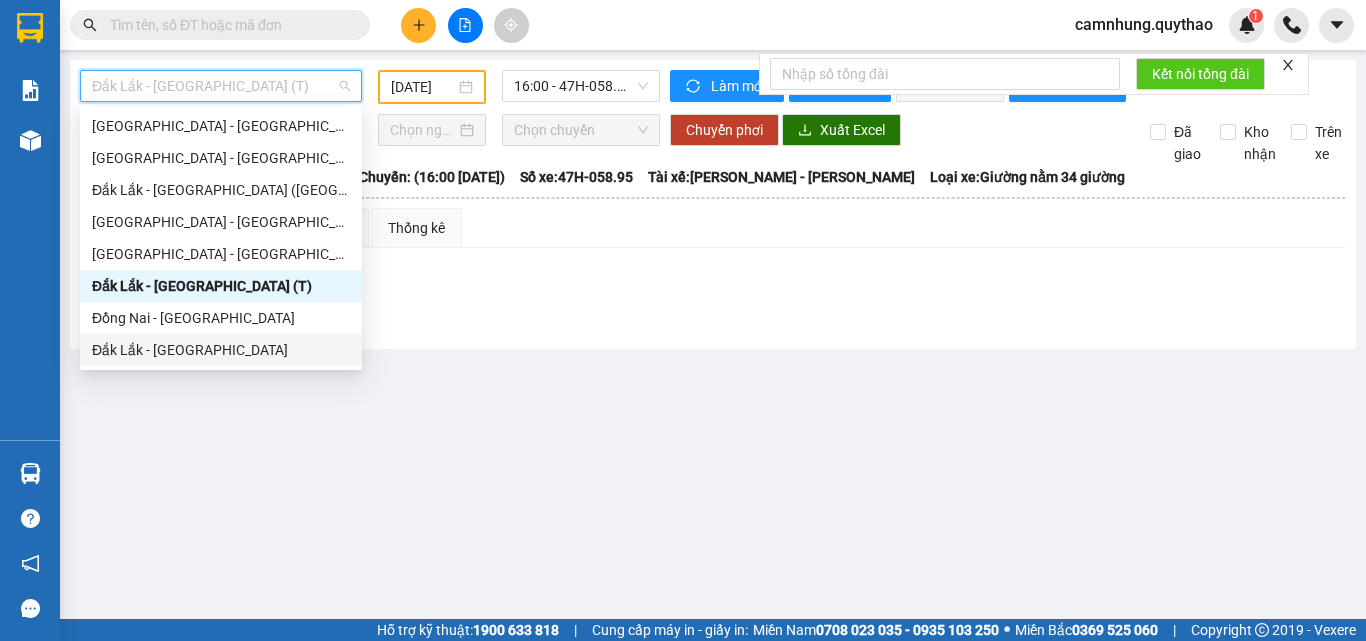 click on "Đắk Lắk - [GEOGRAPHIC_DATA]" at bounding box center [221, 350] 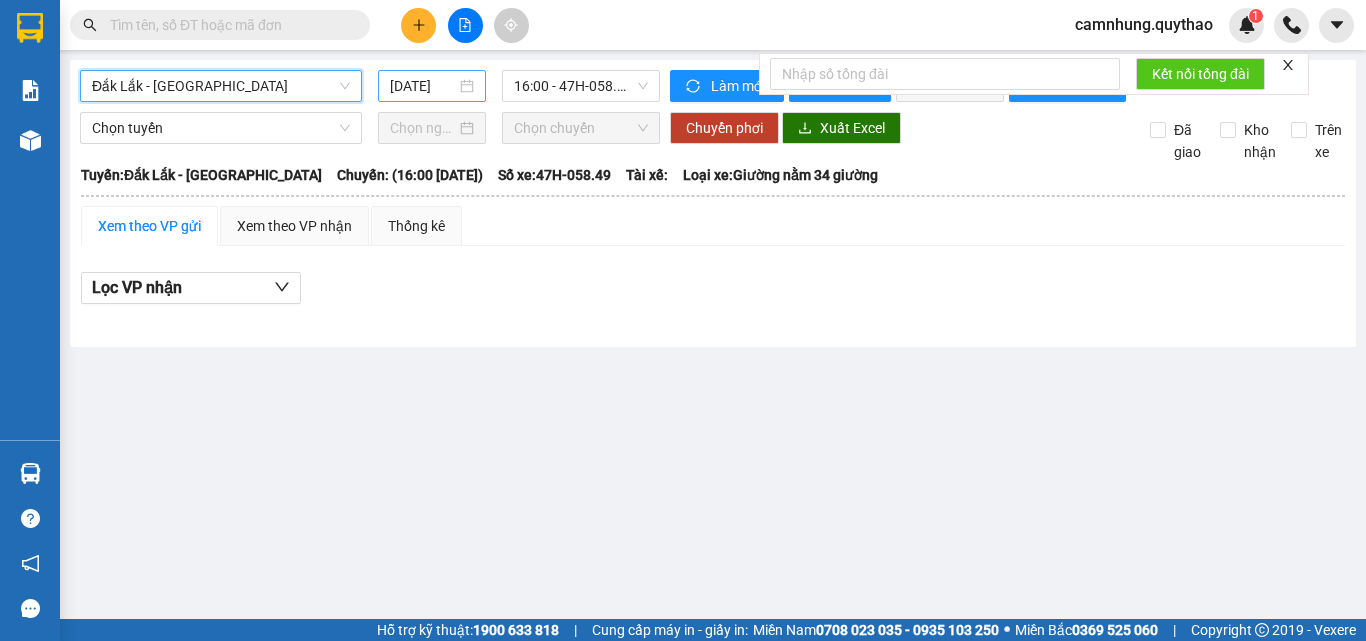 click on "[DATE]" at bounding box center (423, 86) 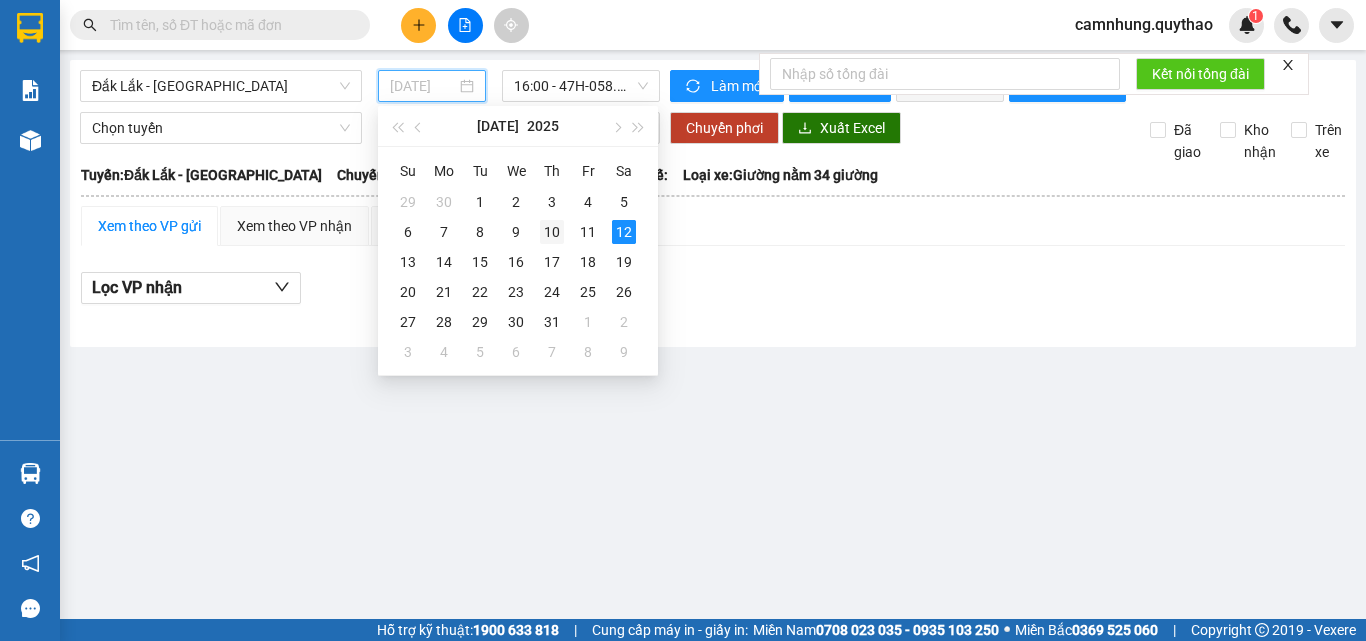 click on "10" at bounding box center [552, 232] 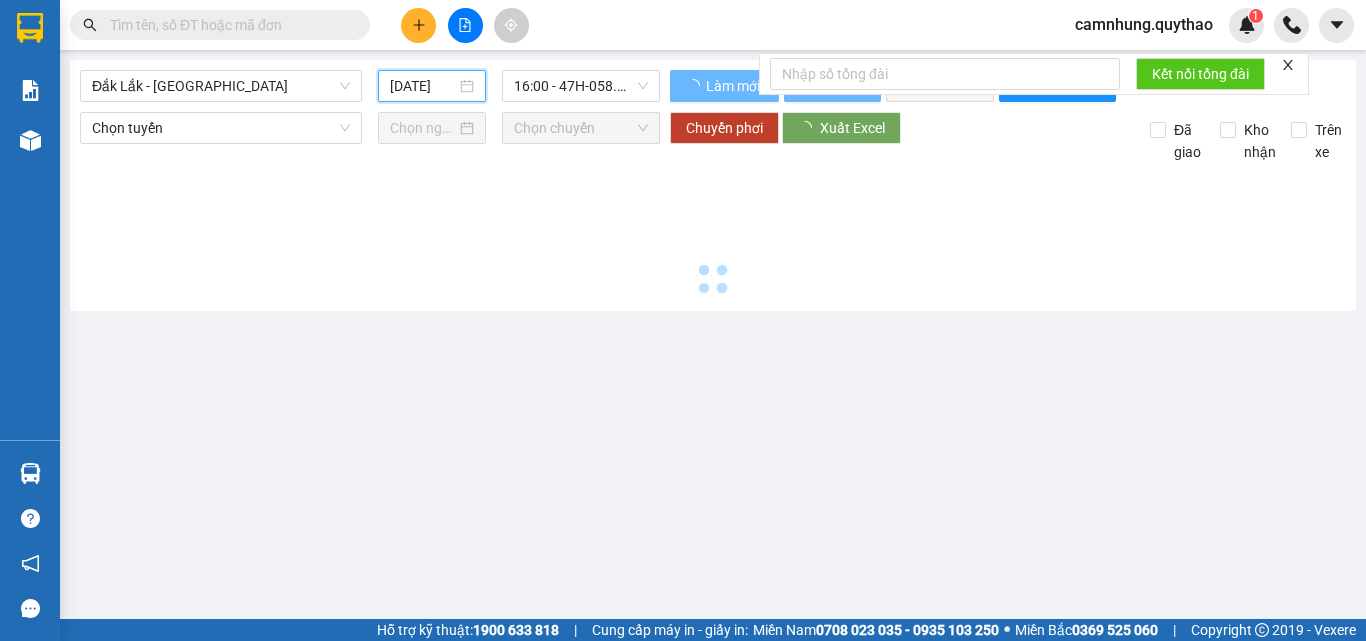 type on "[DATE]" 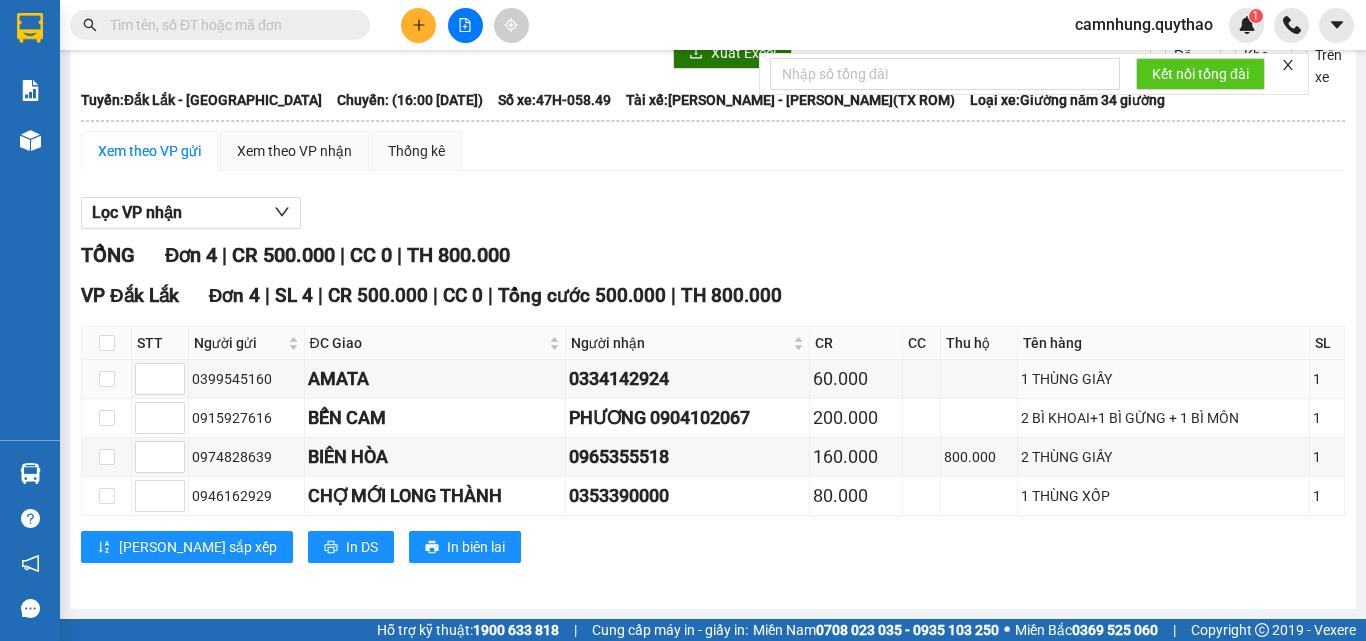 scroll, scrollTop: 0, scrollLeft: 0, axis: both 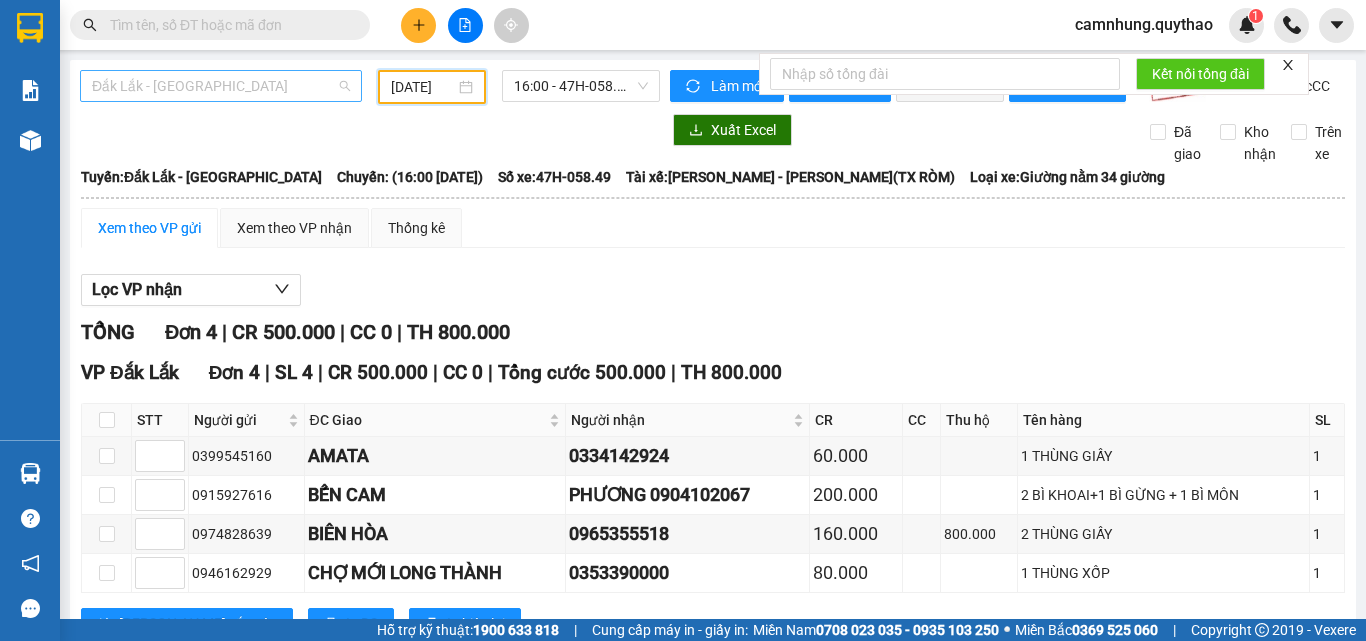 click on "Đắk Lắk - [GEOGRAPHIC_DATA]" at bounding box center (221, 86) 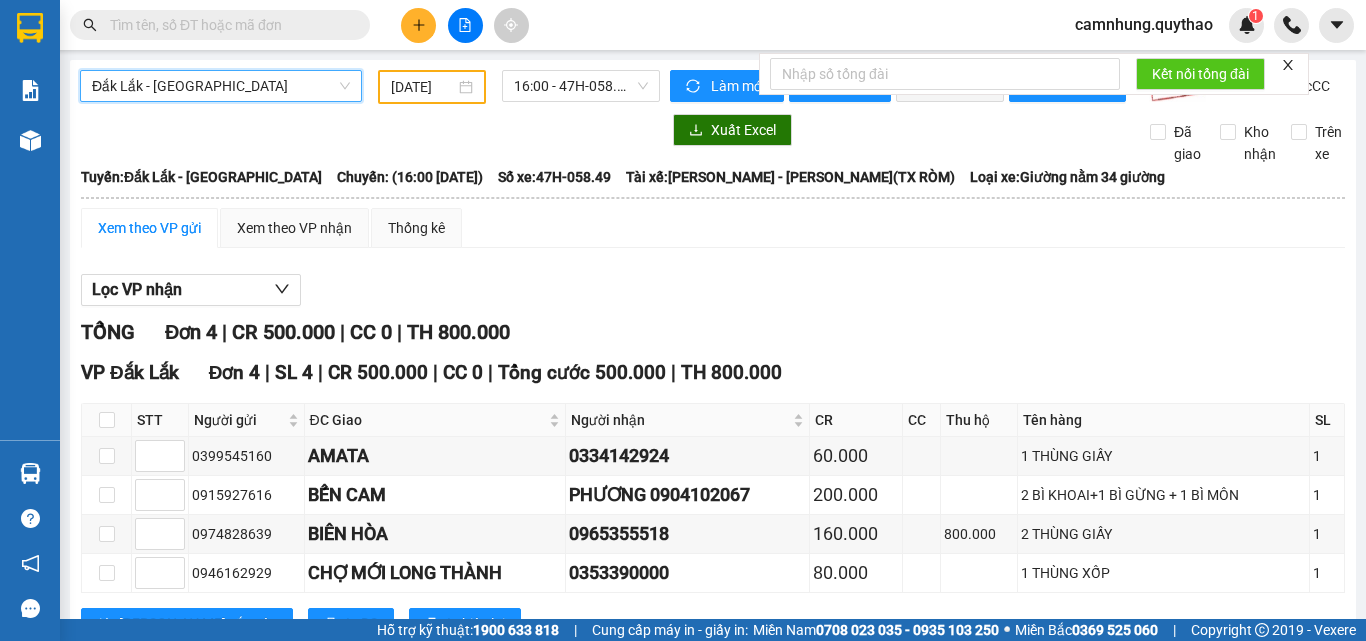 click on "Đắk Lắk - [GEOGRAPHIC_DATA]" at bounding box center (221, 86) 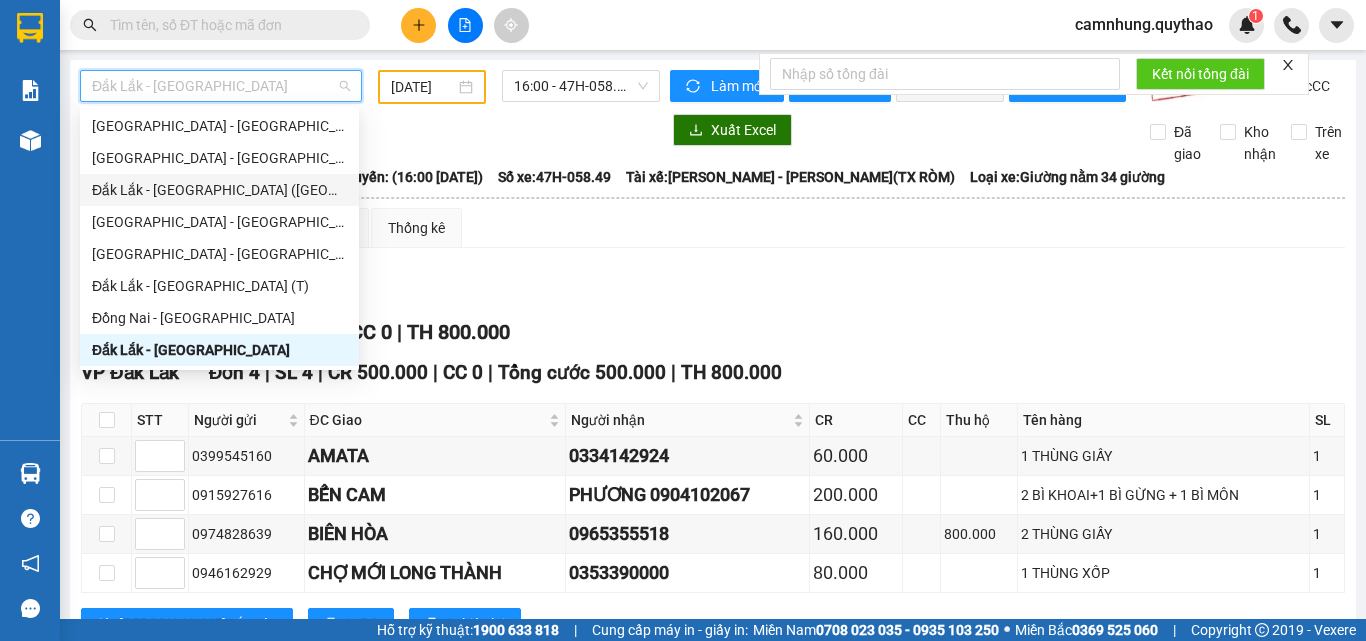 click on "Đắk Lắk - [GEOGRAPHIC_DATA] ([GEOGRAPHIC_DATA])" at bounding box center [219, 190] 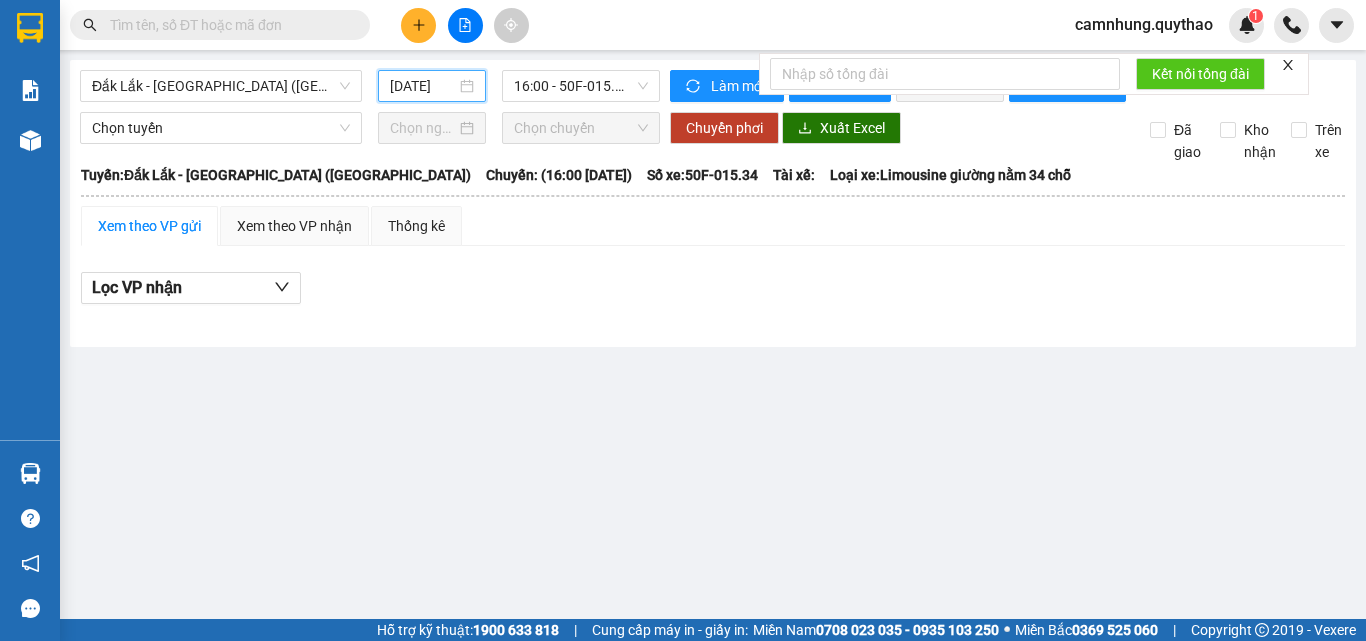 click on "[DATE]" at bounding box center (423, 86) 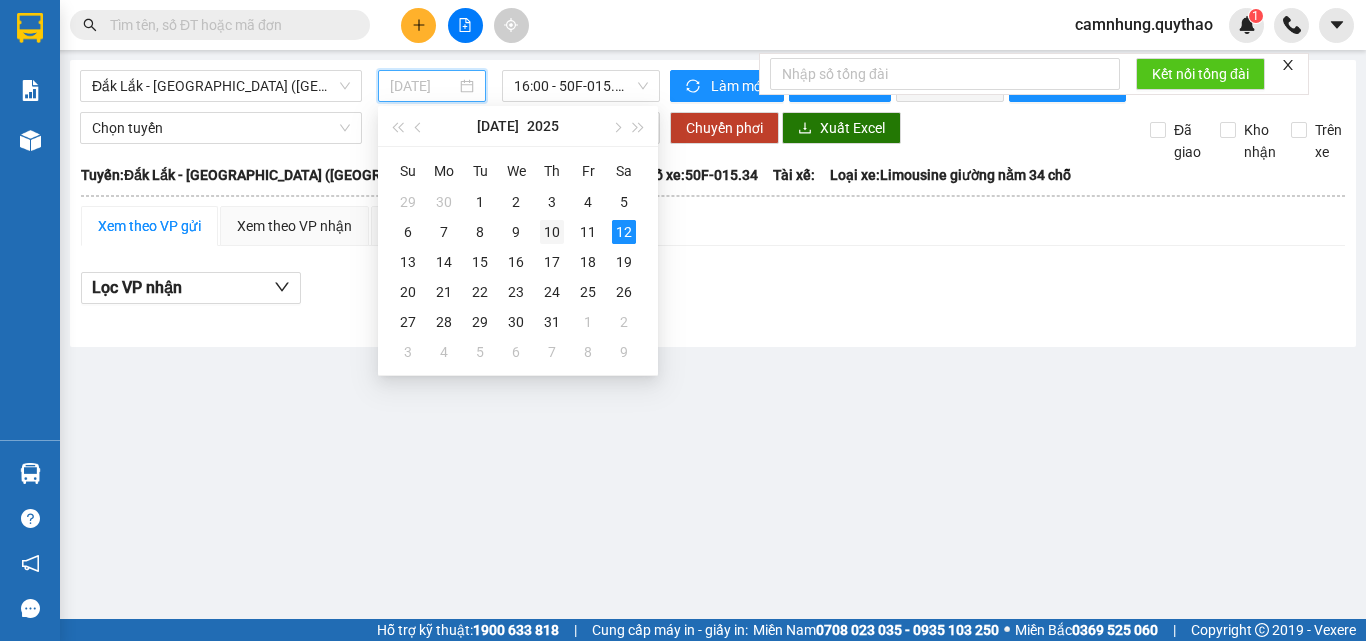 click on "10" at bounding box center [552, 232] 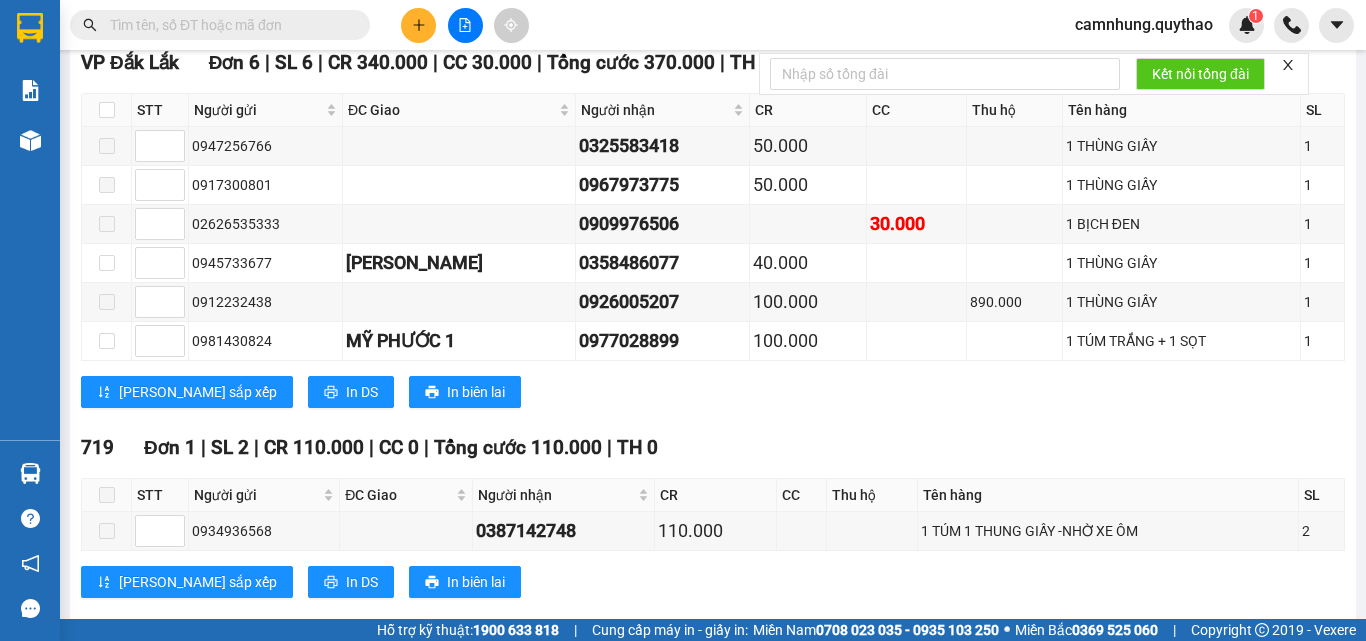 scroll, scrollTop: 969, scrollLeft: 0, axis: vertical 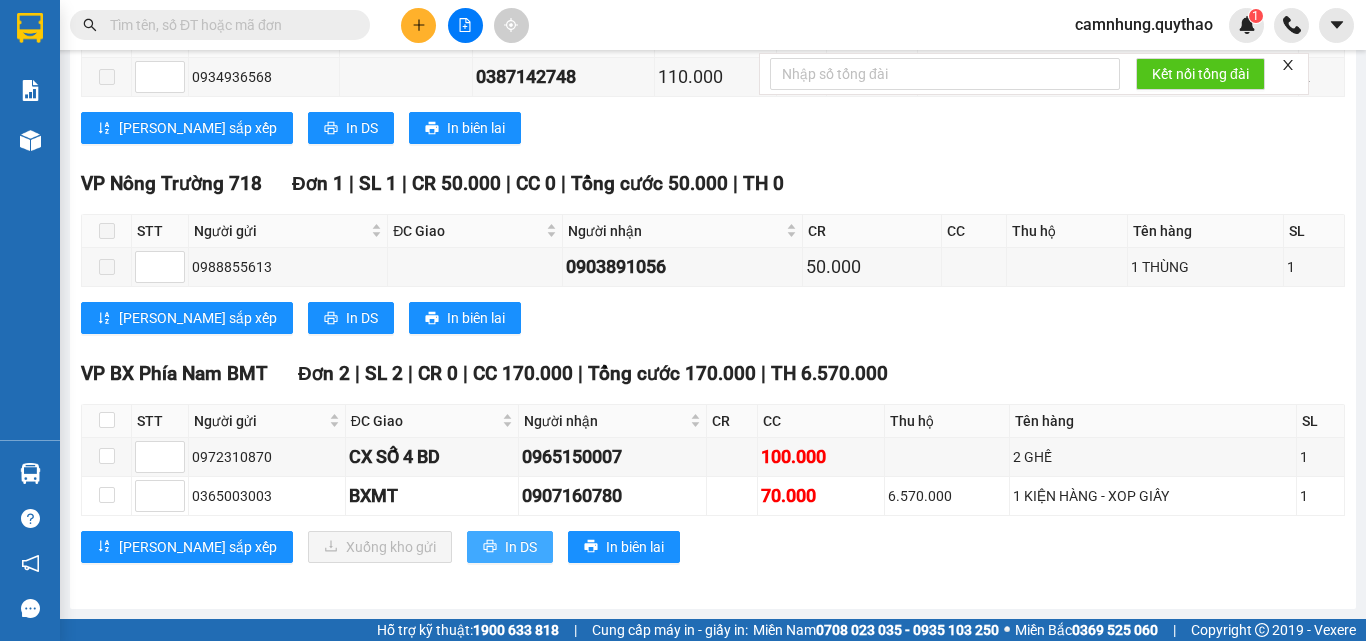 click 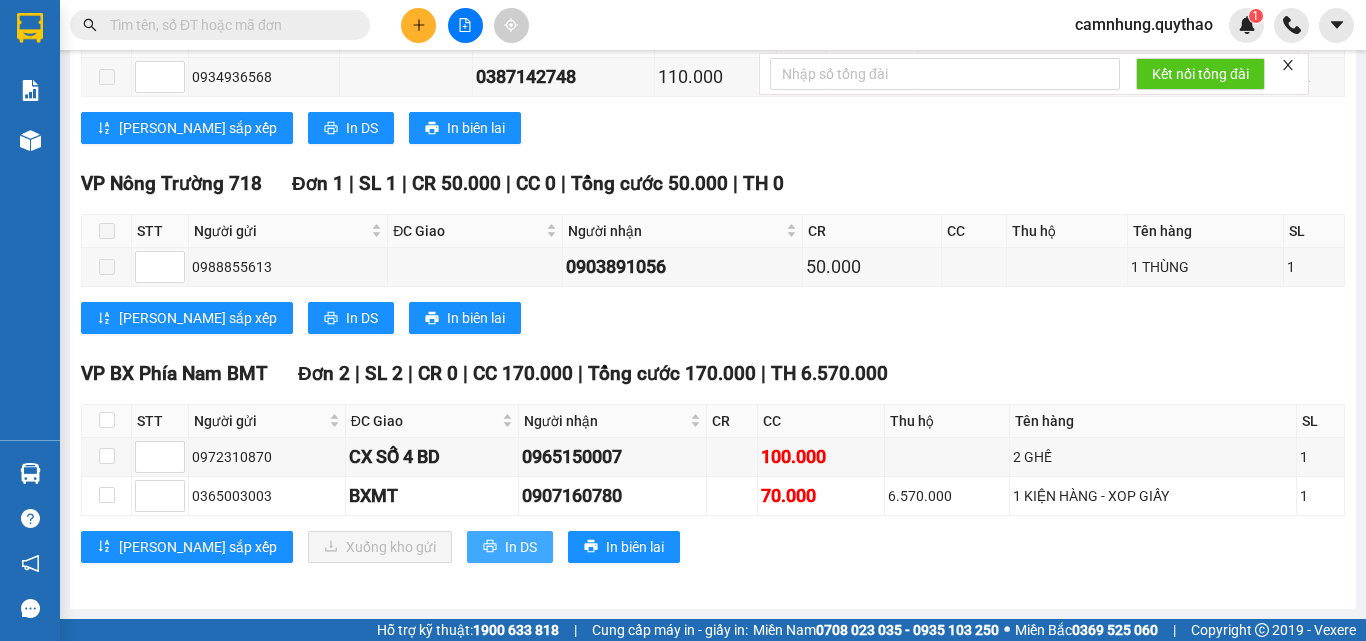 scroll, scrollTop: 0, scrollLeft: 0, axis: both 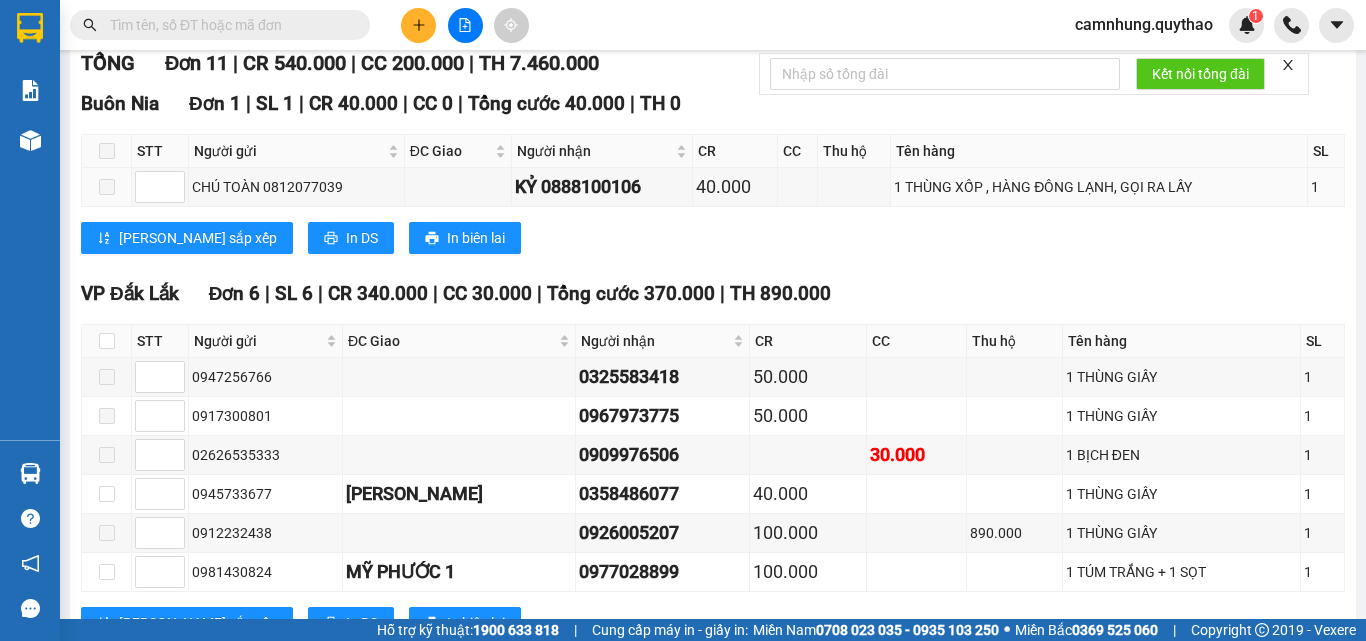 click on "Buôn Nia Đơn   1 | SL   1 | CR   40.000 | CC   0 | Tổng cước   40.000 | TH   0 STT Người gửi ĐC Giao Người nhận CR CC Thu hộ Tên hàng SL Ký nhận                       CHÚ TOÀN 0812077039 KỶ 0888100106 40.000 1 THÙNG XỐP , HÀNG ĐÔNG LẠNH, GỌI RA LẤY  1 Lưu sắp xếp In DS In biên lai Quý Thảo   0966557557   10A [PERSON_NAME] PHƠI HÀNG VP BX Phía Nam BMT  -  07:18 [DATE] [GEOGRAPHIC_DATA]:  [GEOGRAPHIC_DATA] - [GEOGRAPHIC_DATA] ([GEOGRAPHIC_DATA]) [GEOGRAPHIC_DATA]:   (16:00 [DATE]) Số xe:  50F-015.34 Tài xế:  [PERSON_NAME] SỸ  - [PERSON_NAME] Loại xe:  Limousine giường nằm 34 chỗ STT Người gửi ĐC Giao Người nhận CR CC Thu hộ Tên hàng SL Ký nhận Buôn Nia Đơn   1 | SL   1 | CR   40.000 | CC   0 | Tổng cước   40.000 | TH   0 1 CHÚ TOÀN 0812077039 KỶ 0888100106 40.000 1 THÙNG XỐP , HÀNG ĐÔNG LẠNH, GỌI RA LẤY  1 Tổng 40.000 0 0 1 Cước rồi :   40.000  VNĐ Chưa cước :   0  VNĐ Thu hộ:  0  VNĐ" at bounding box center [713, 179] 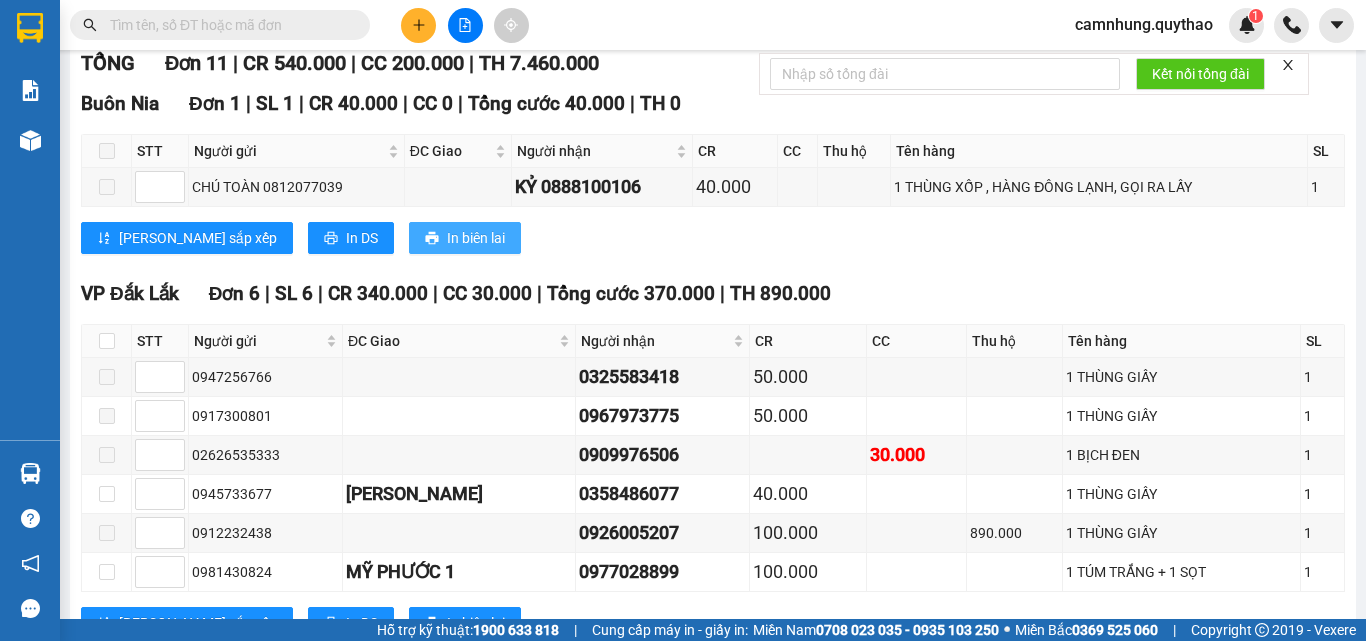 scroll, scrollTop: 0, scrollLeft: 0, axis: both 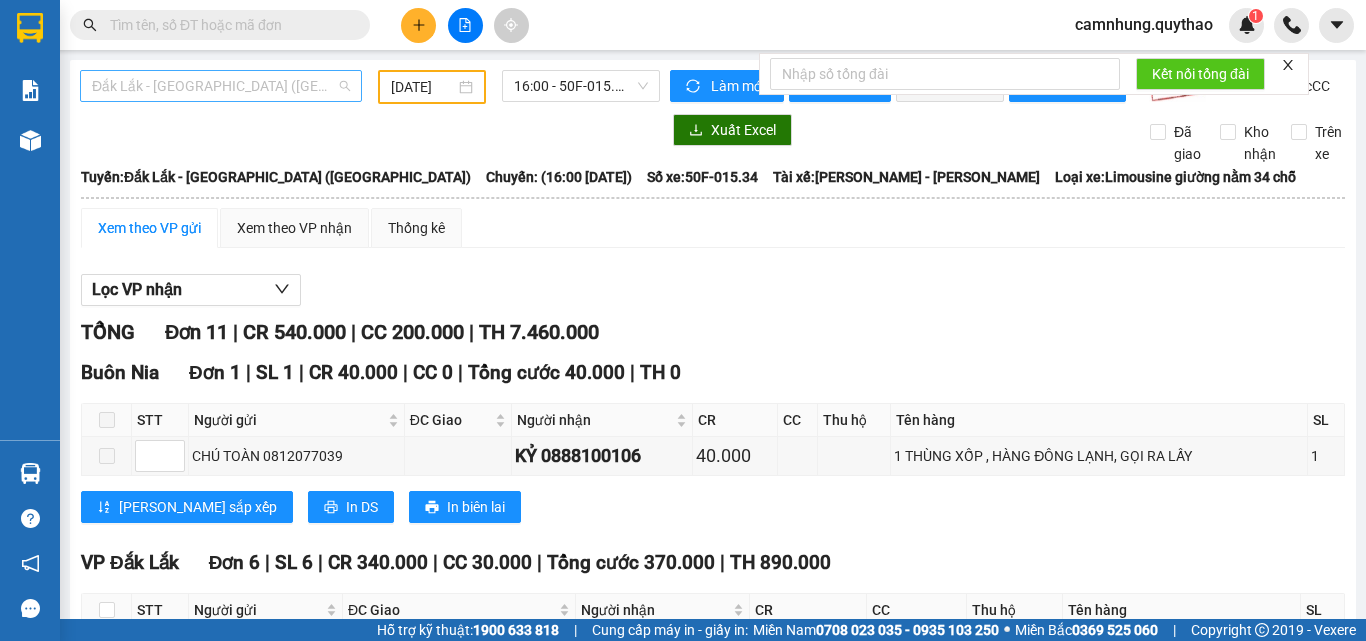 click on "Đắk Lắk - [GEOGRAPHIC_DATA] ([GEOGRAPHIC_DATA])" at bounding box center (221, 86) 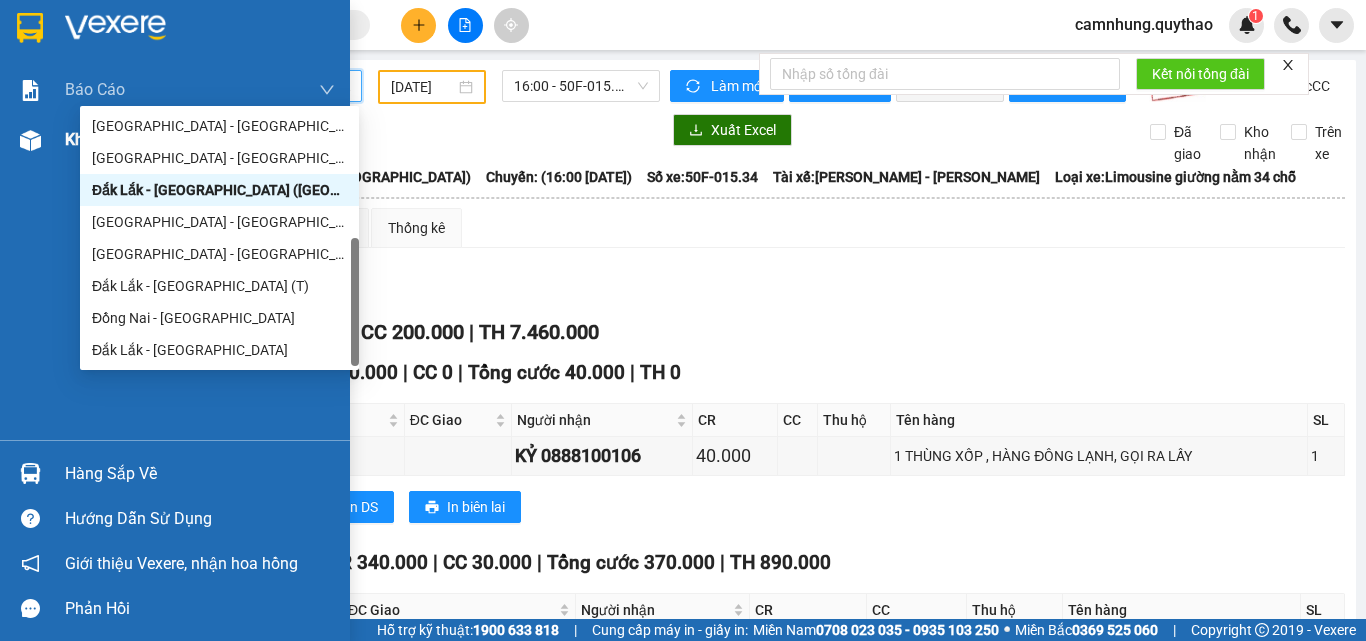 click on "Kho hàng" at bounding box center (100, 139) 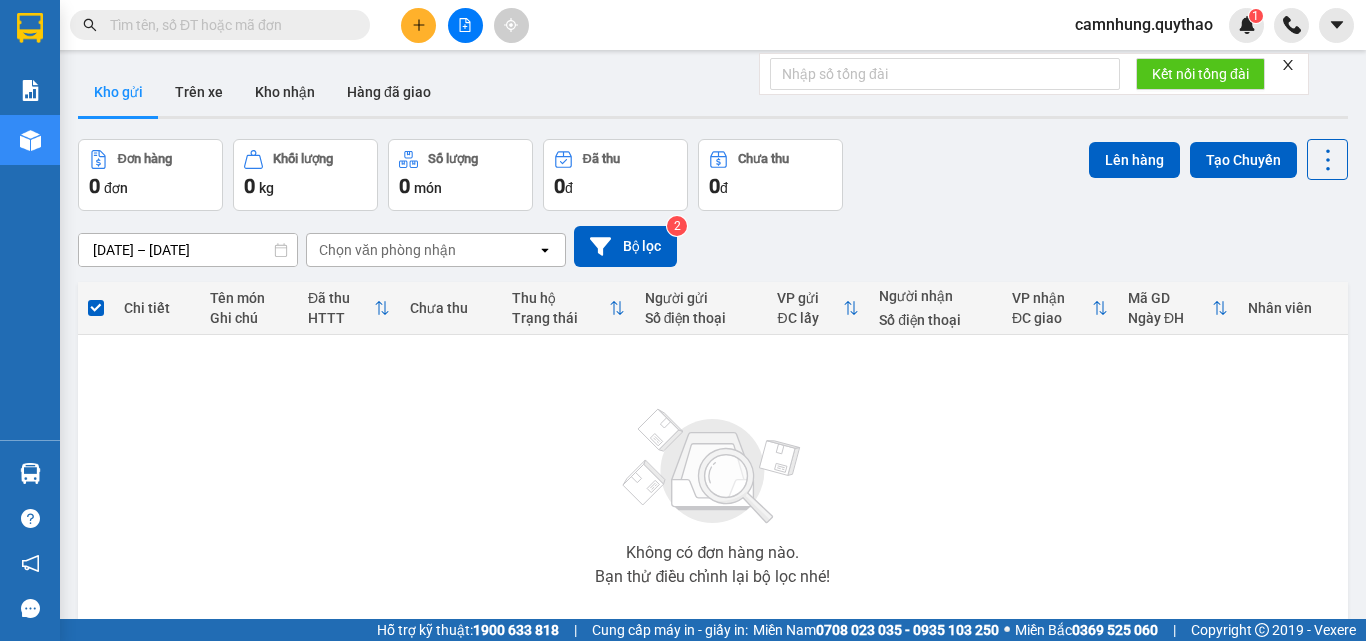 click 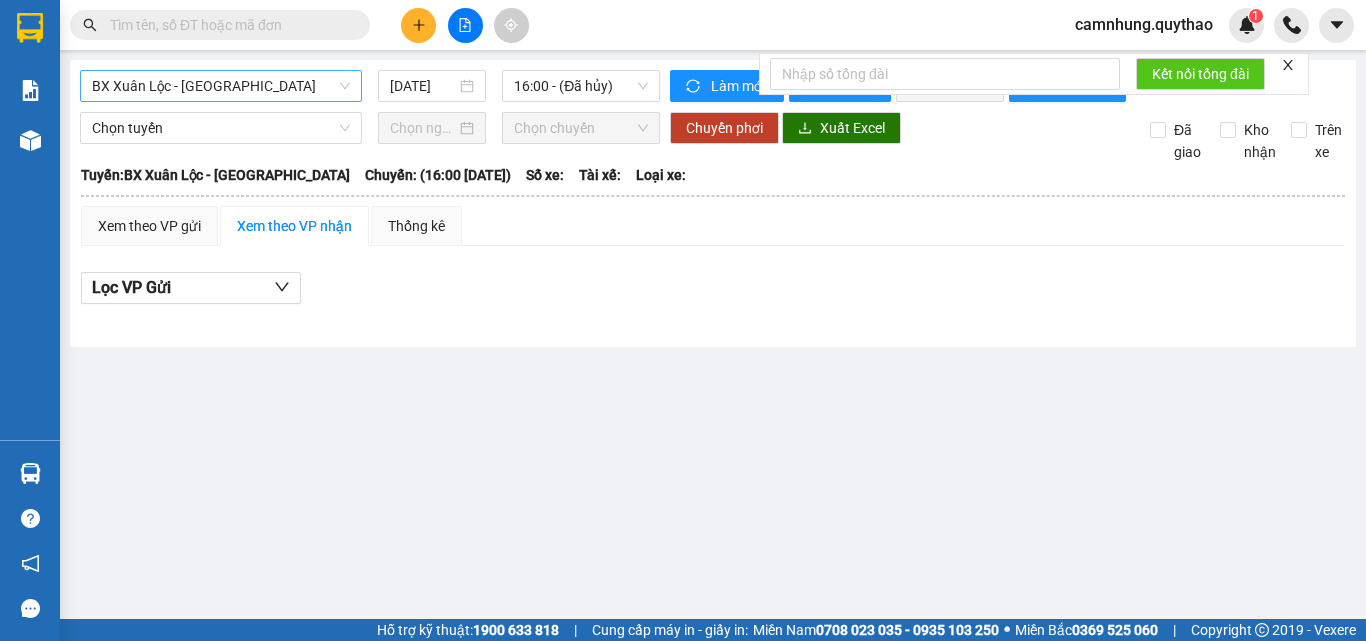 click on "BX Xuân Lộc - [GEOGRAPHIC_DATA]" at bounding box center (221, 86) 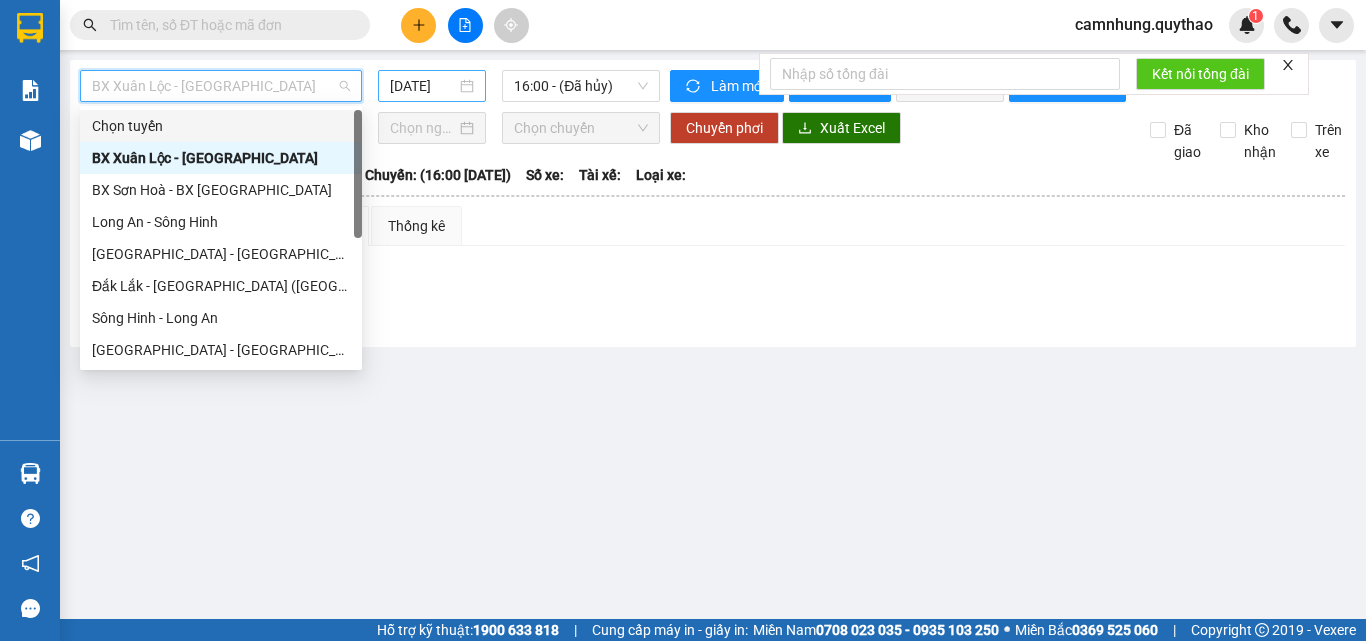 click on "[DATE]" at bounding box center [423, 86] 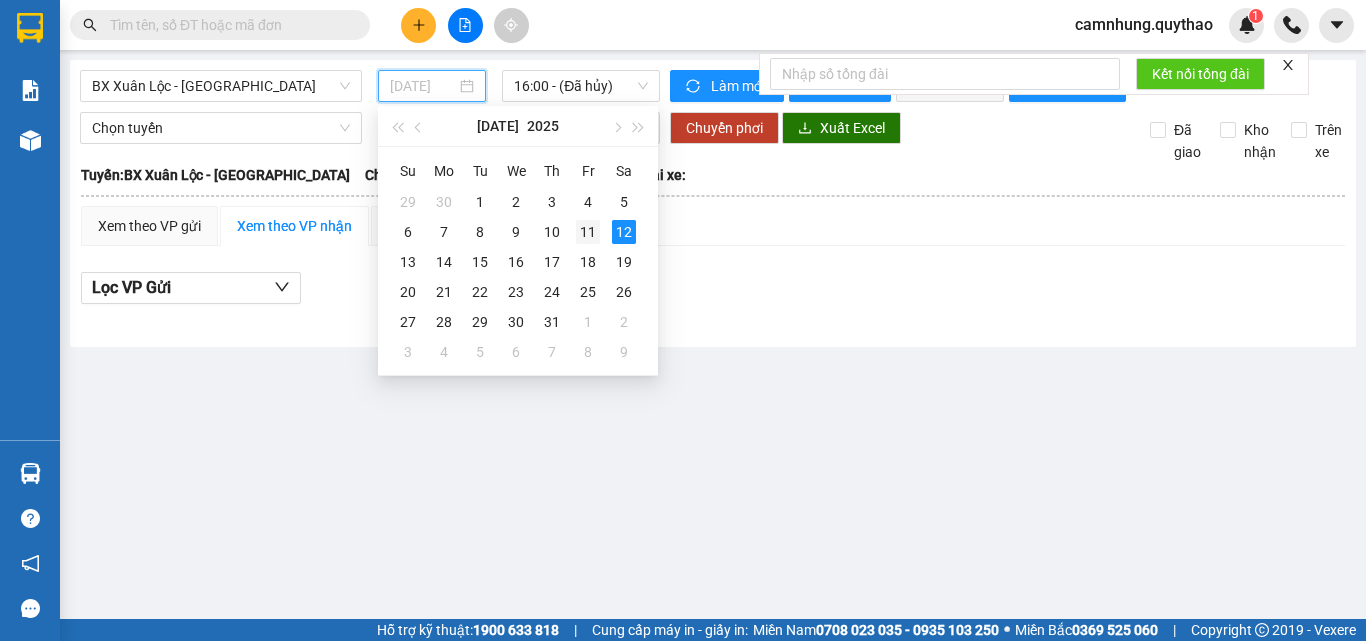 click on "11" at bounding box center (588, 232) 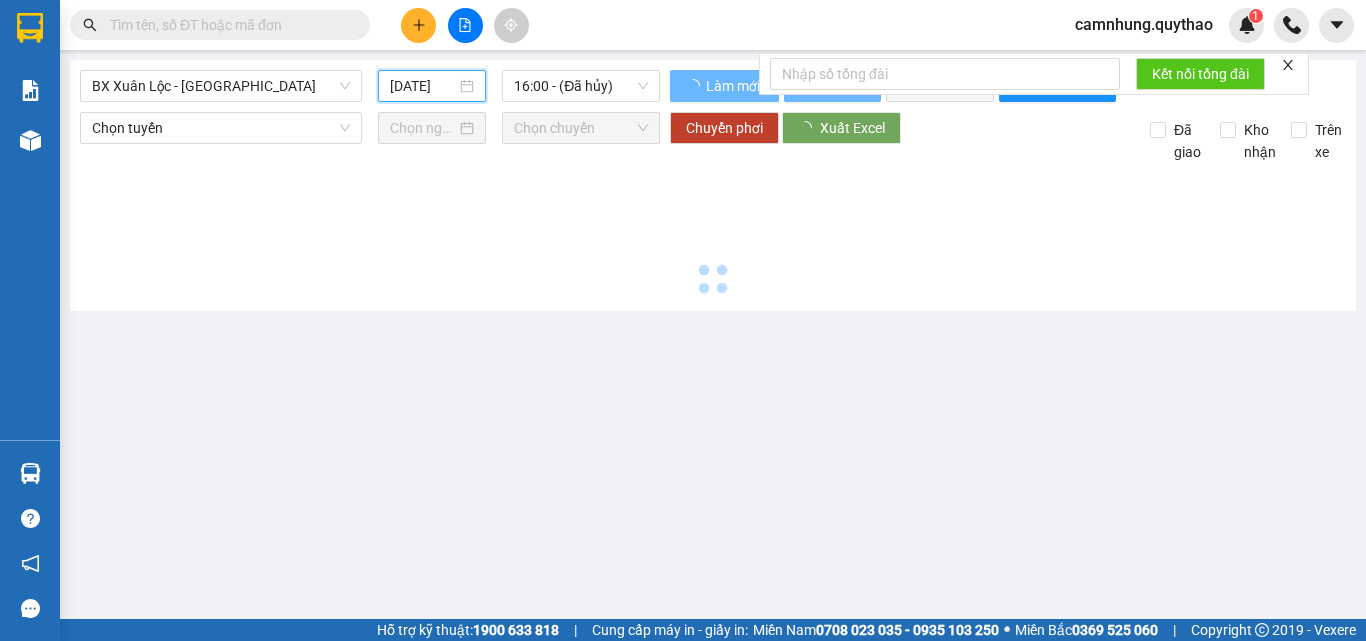 type on "[DATE]" 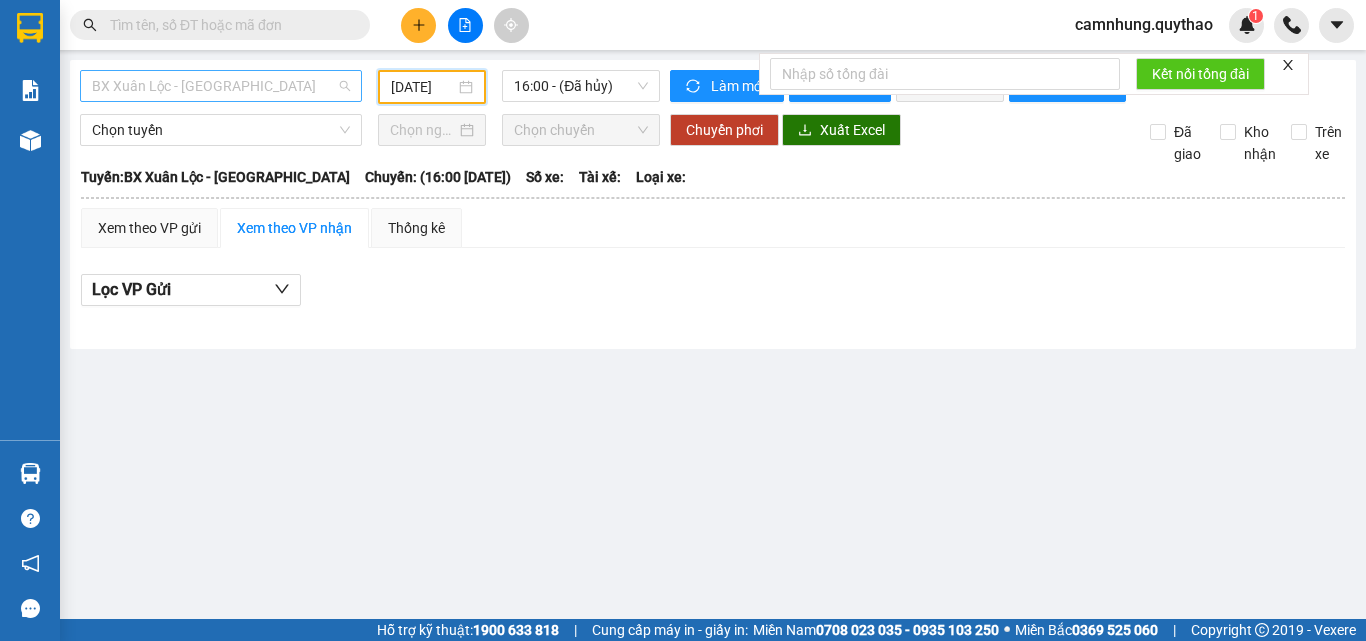 click on "BX Xuân Lộc - [GEOGRAPHIC_DATA]" at bounding box center (221, 86) 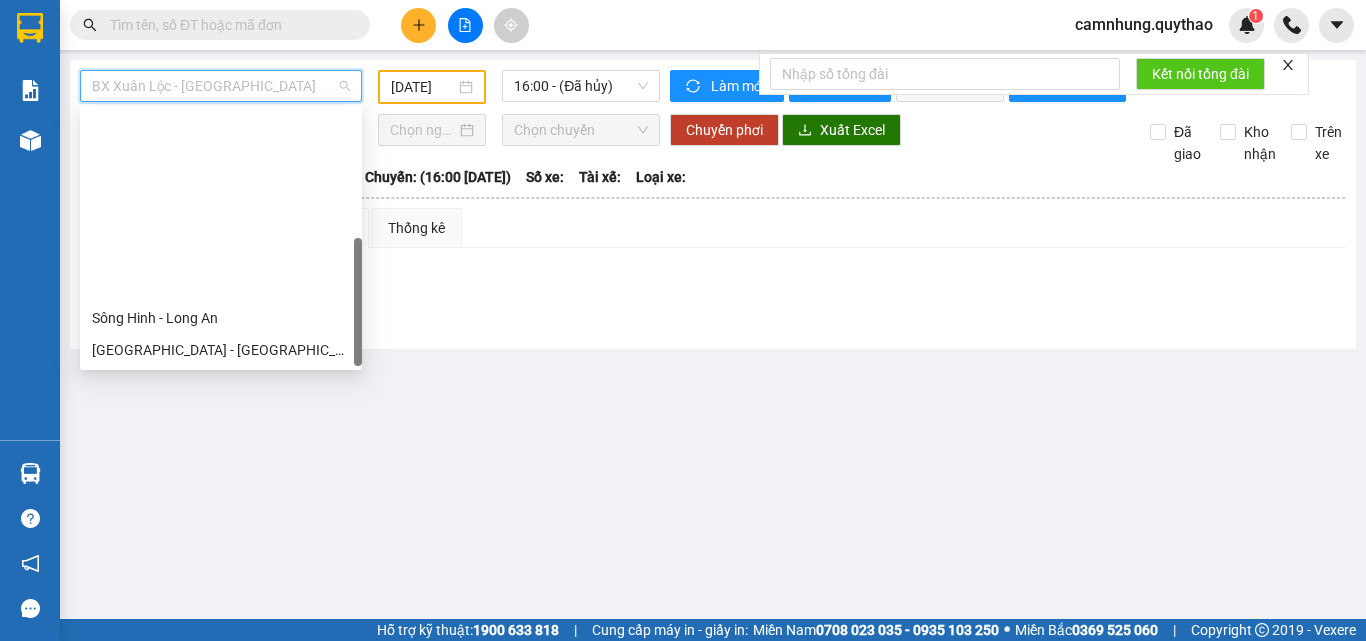scroll, scrollTop: 224, scrollLeft: 0, axis: vertical 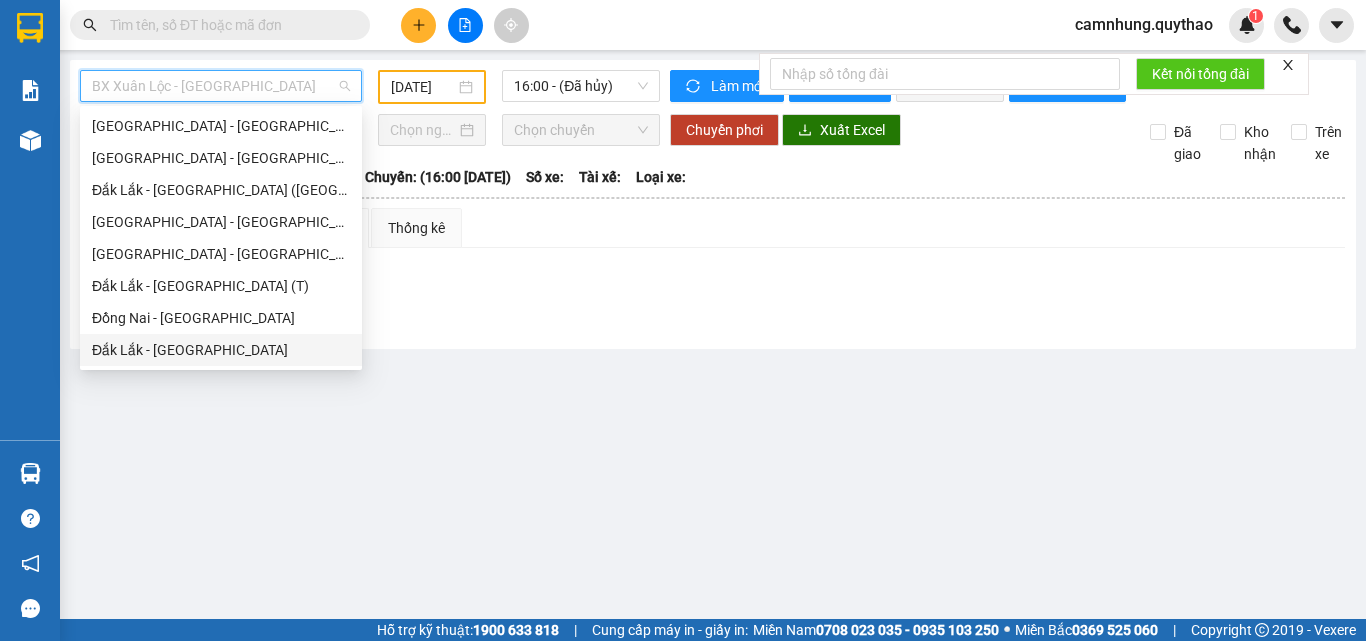 click on "Đắk Lắk - [GEOGRAPHIC_DATA]" at bounding box center [221, 350] 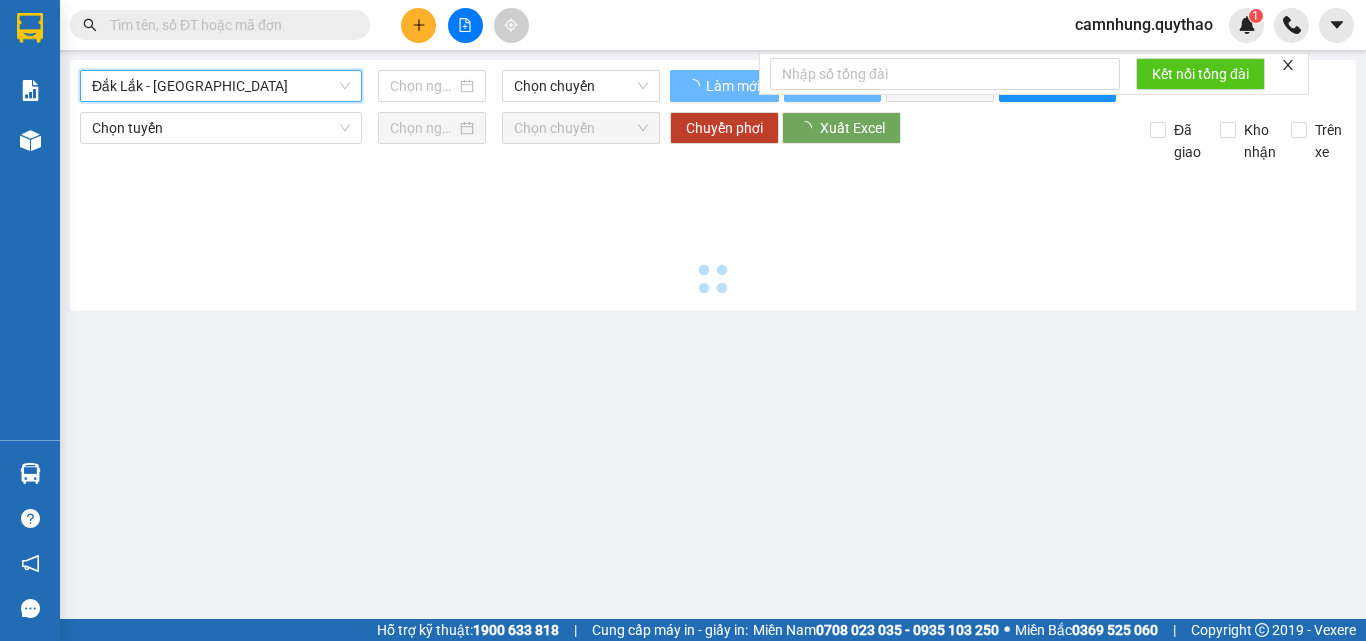type on "[DATE]" 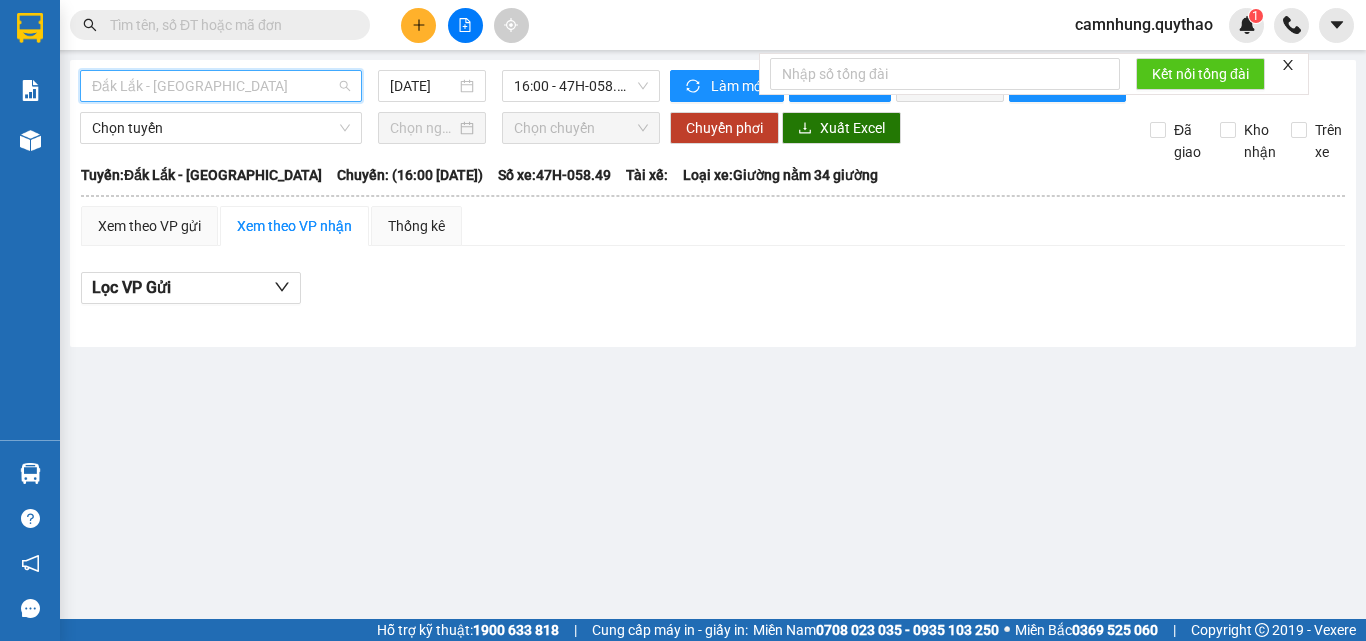 click on "Đắk Lắk - [GEOGRAPHIC_DATA]" at bounding box center (221, 86) 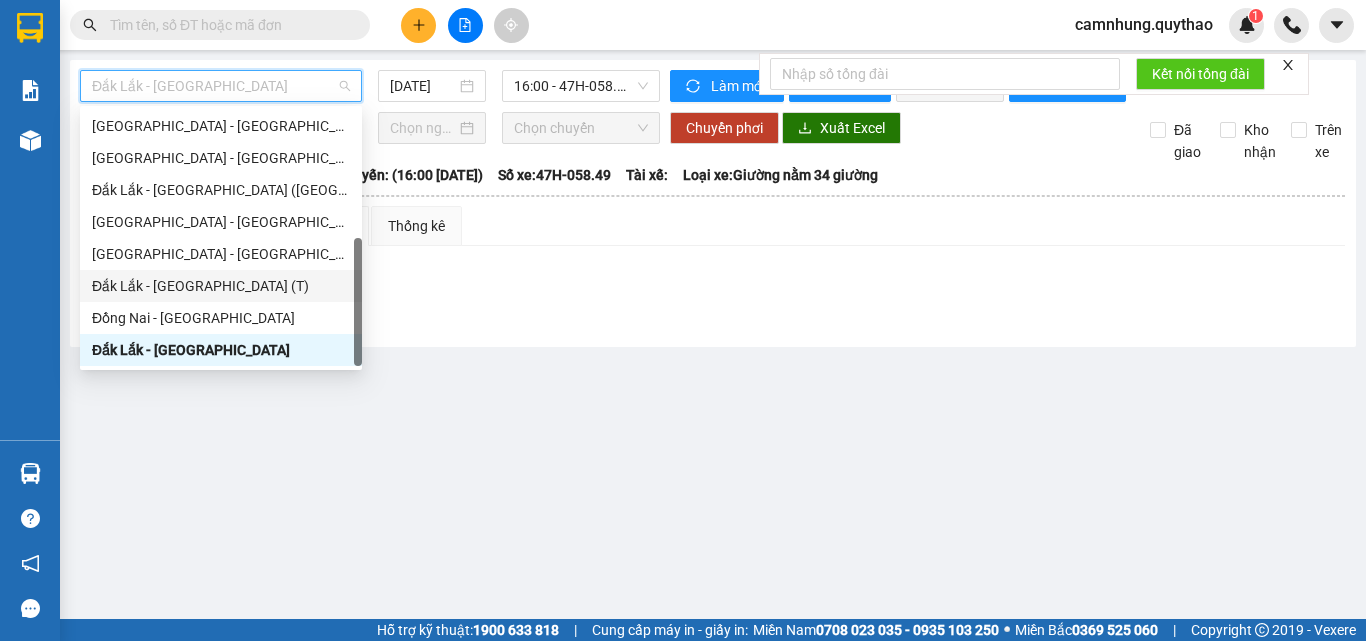 click on "Đắk Lắk - [GEOGRAPHIC_DATA] (T)" at bounding box center [221, 286] 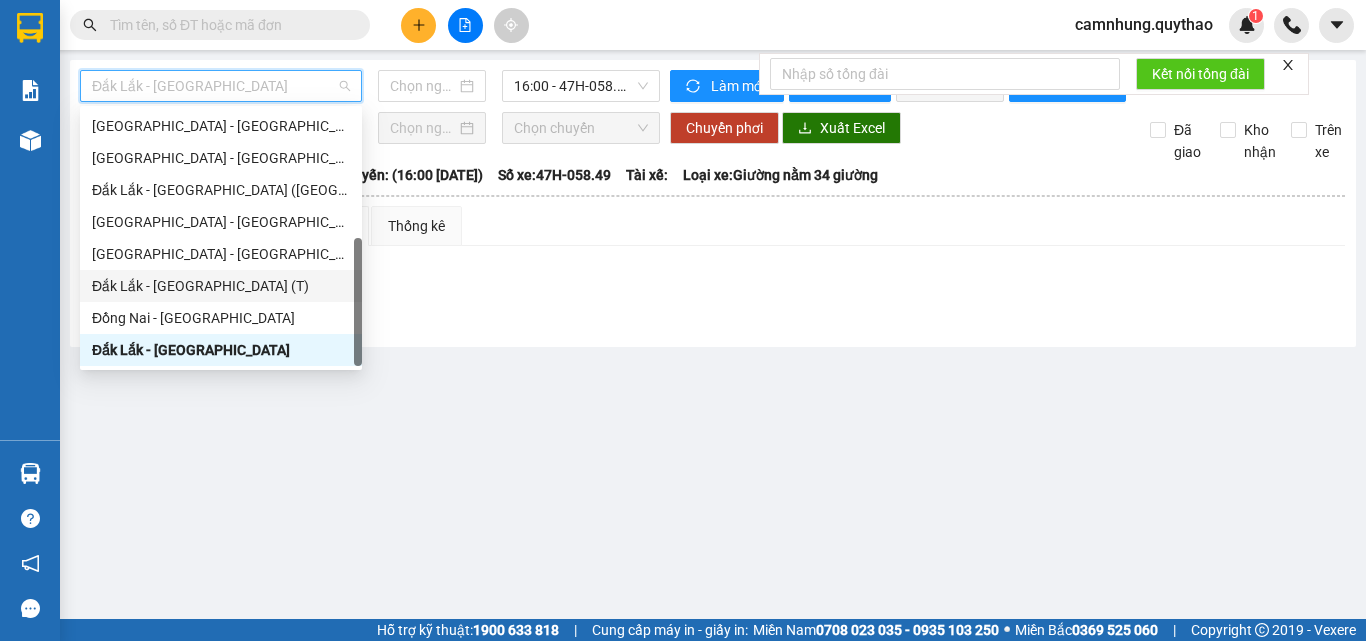 type on "[DATE]" 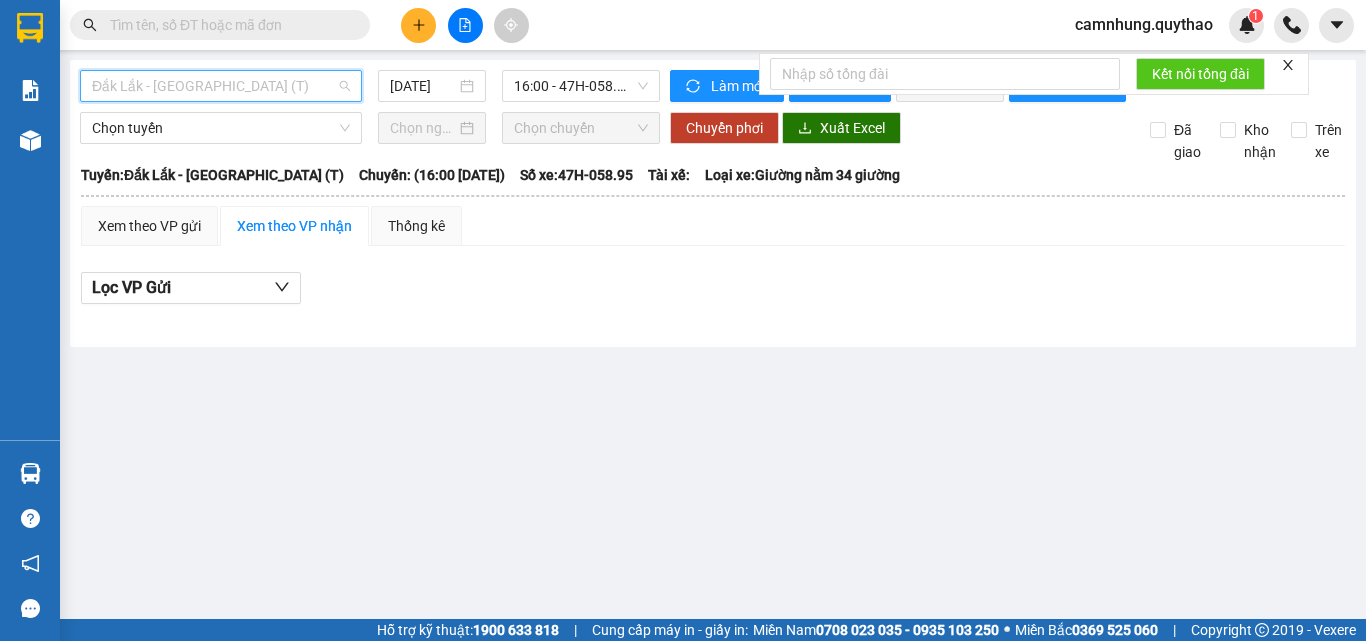 click on "Đắk Lắk - [GEOGRAPHIC_DATA] (T)" at bounding box center [221, 86] 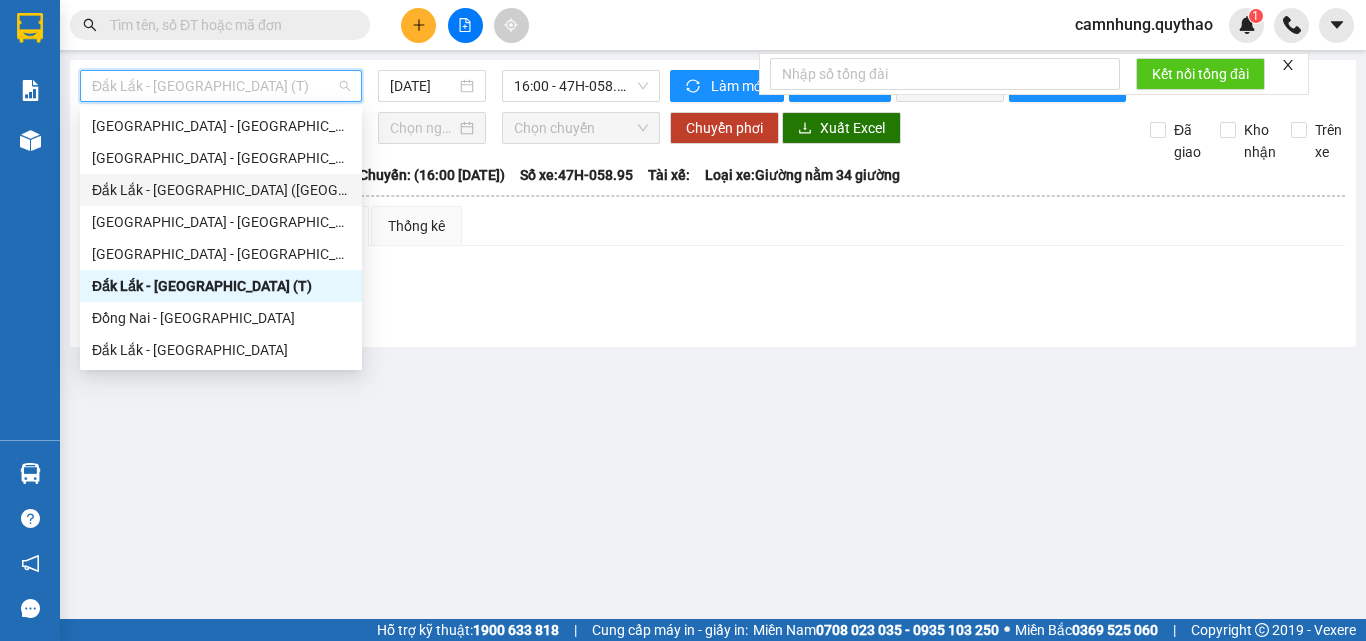click on "Đắk Lắk - [GEOGRAPHIC_DATA] ([GEOGRAPHIC_DATA])" at bounding box center [221, 190] 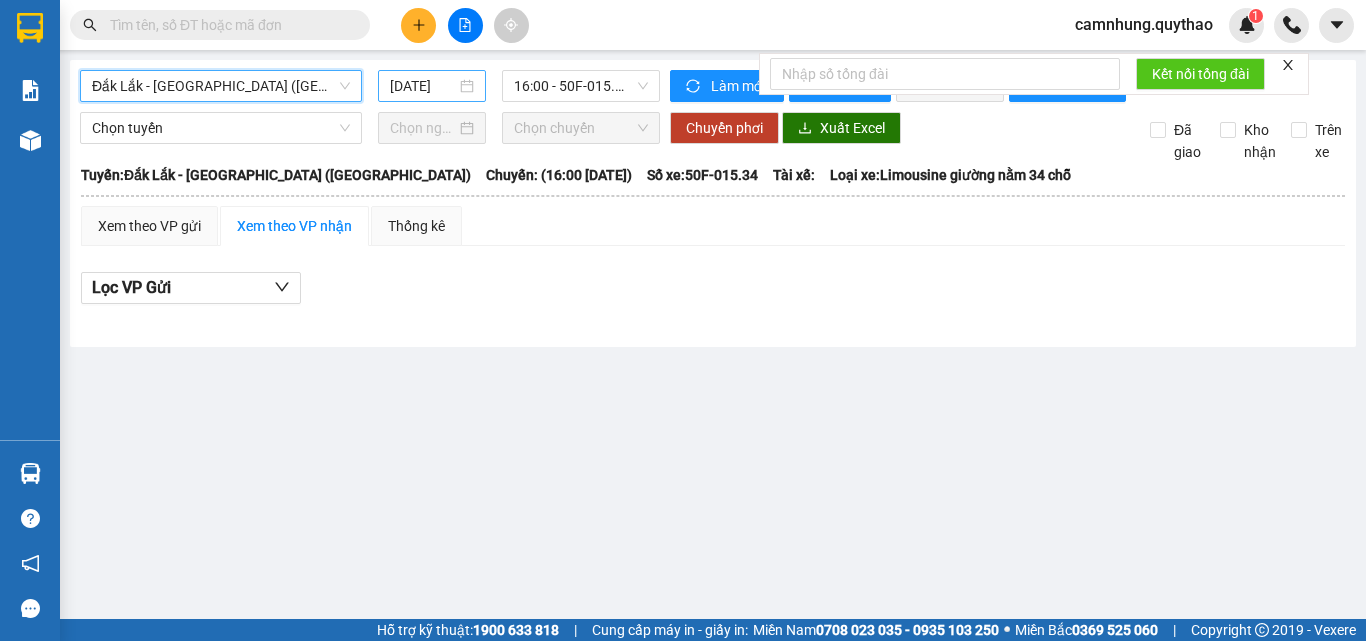 click on "[DATE]" at bounding box center [423, 86] 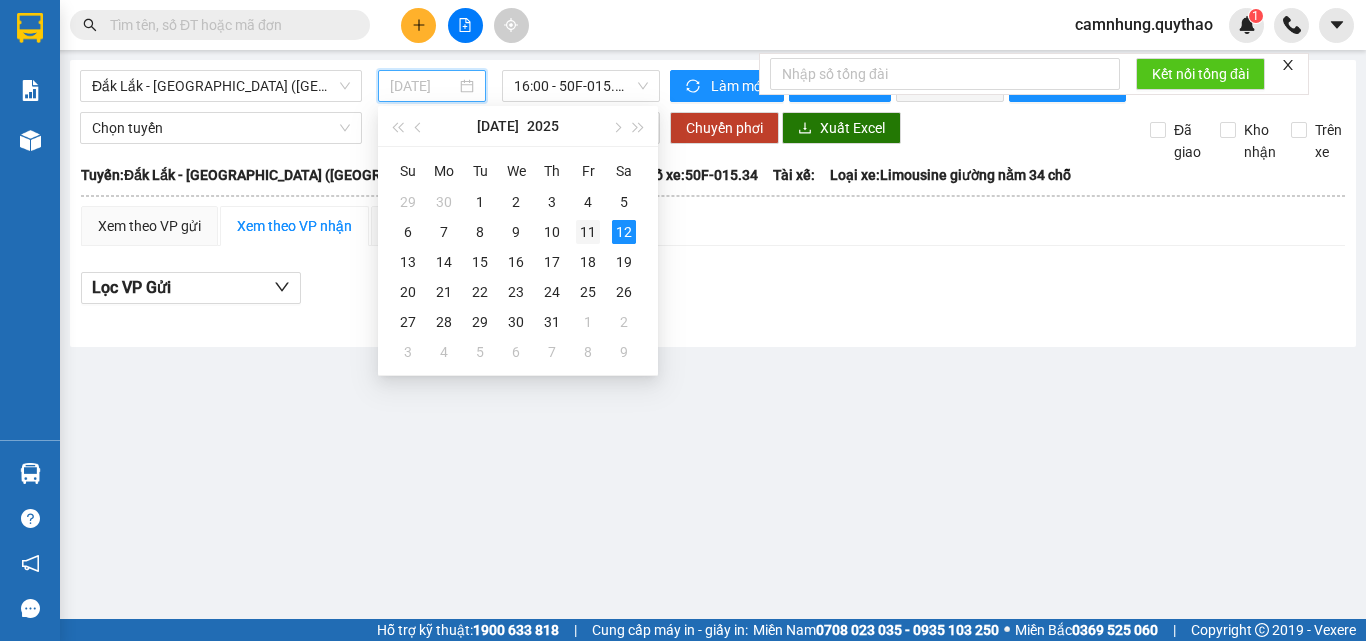 click on "11" at bounding box center [588, 232] 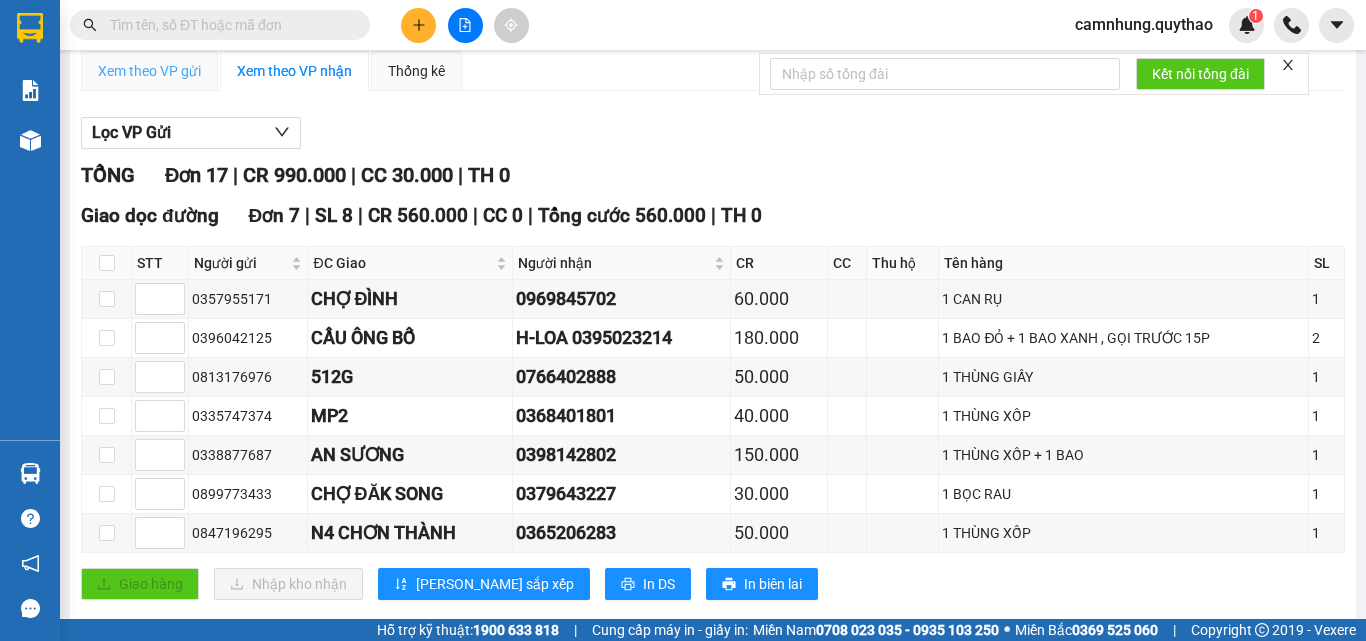 scroll, scrollTop: 0, scrollLeft: 0, axis: both 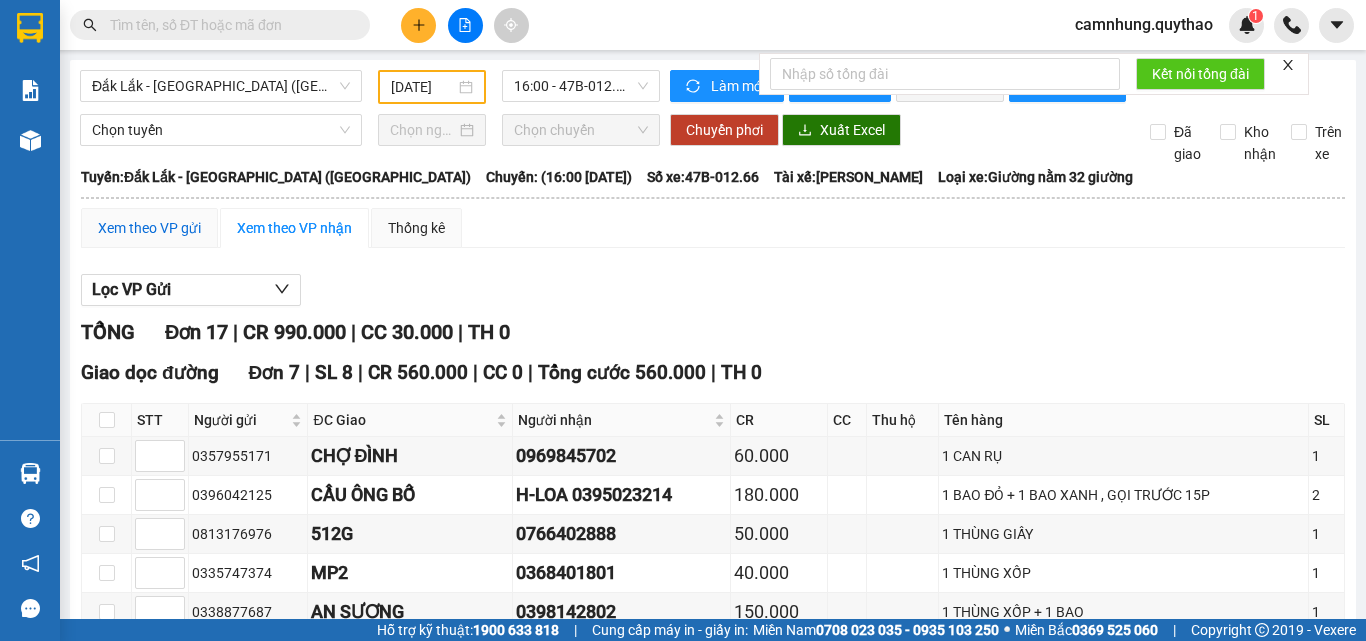 click on "Xem theo VP gửi" at bounding box center (149, 228) 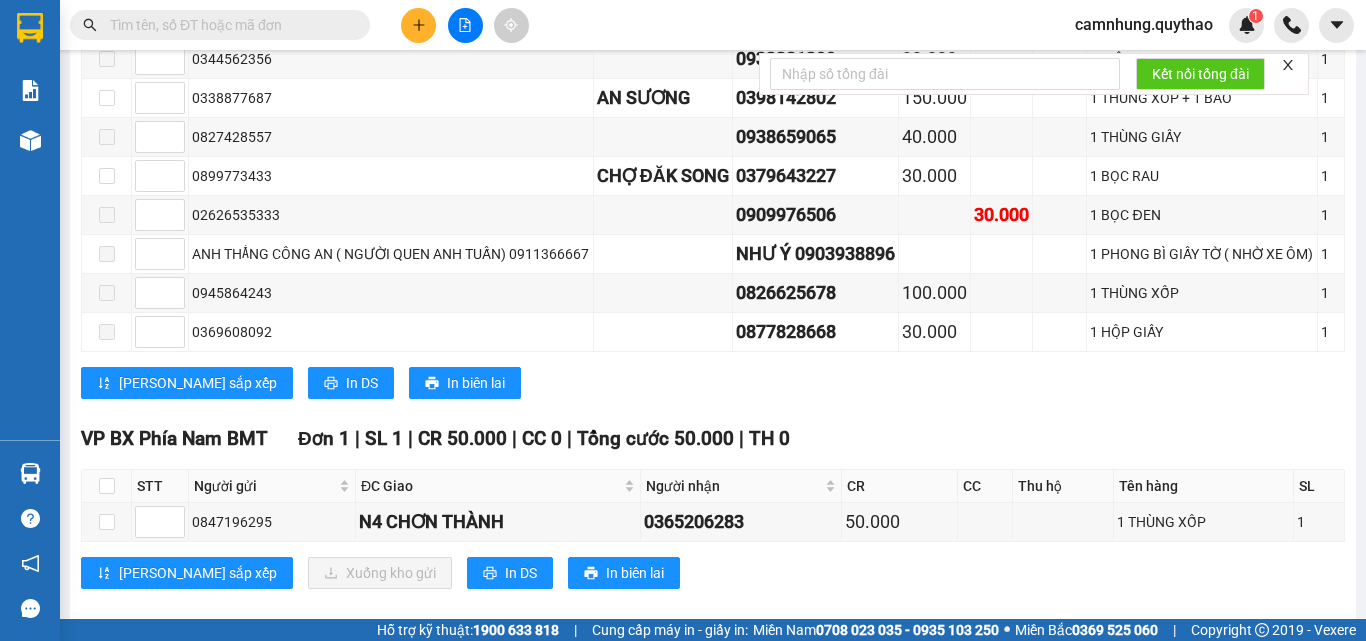 scroll, scrollTop: 700, scrollLeft: 0, axis: vertical 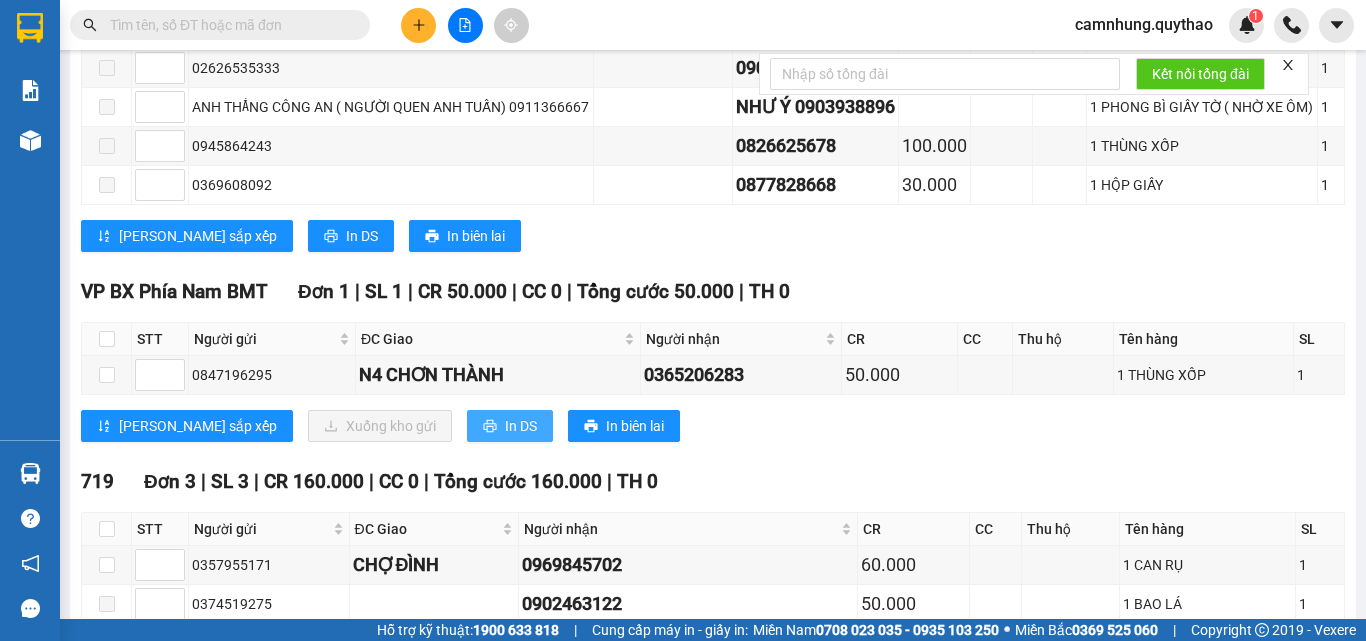 click on "In DS" at bounding box center [521, 426] 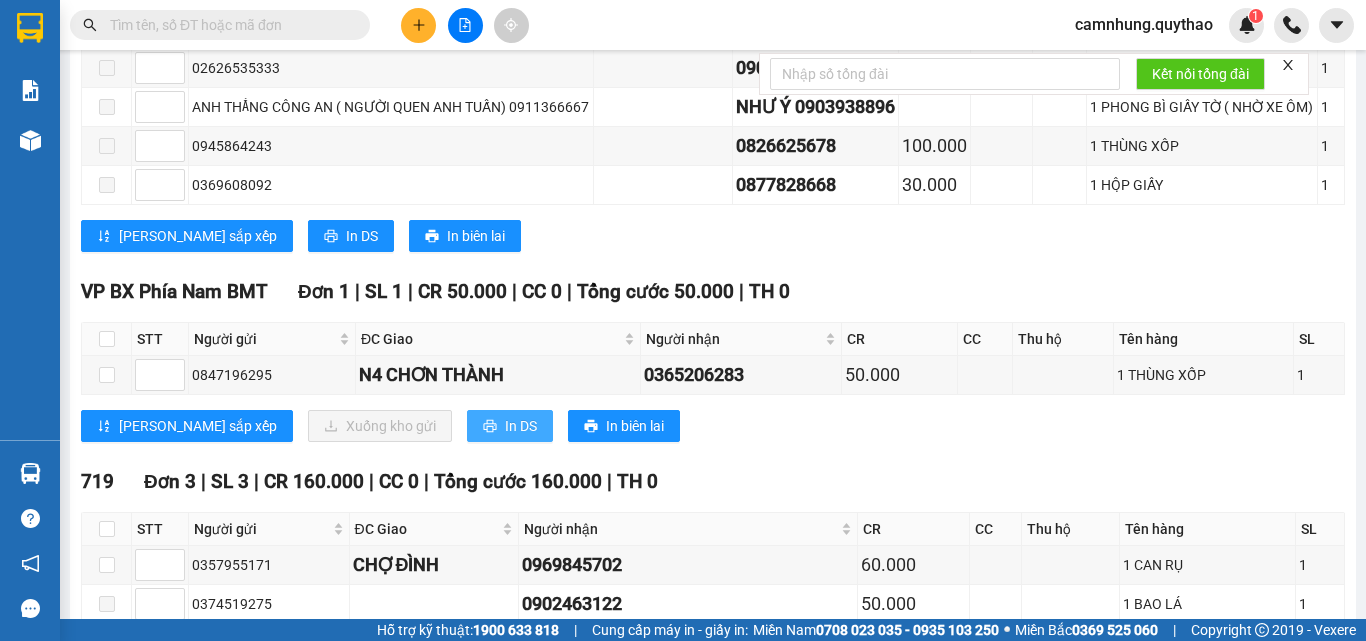 scroll, scrollTop: 0, scrollLeft: 0, axis: both 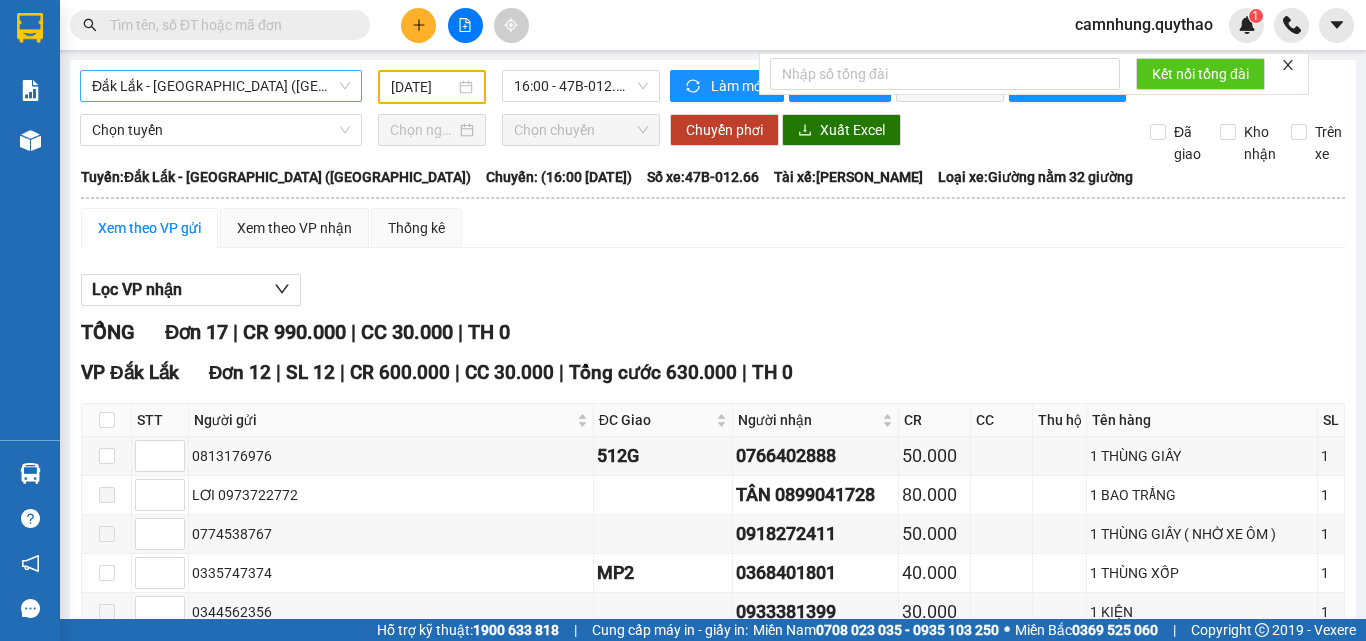 click on "Đắk Lắk - [GEOGRAPHIC_DATA] ([GEOGRAPHIC_DATA])" at bounding box center (221, 86) 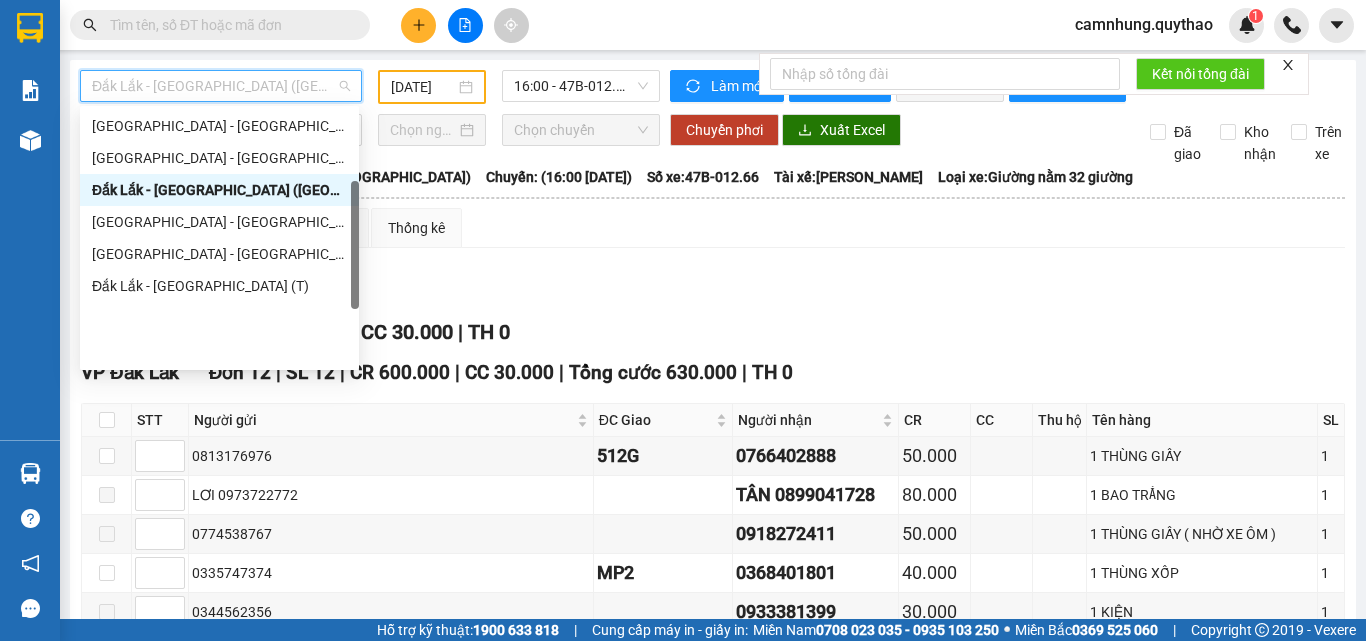 scroll, scrollTop: 124, scrollLeft: 0, axis: vertical 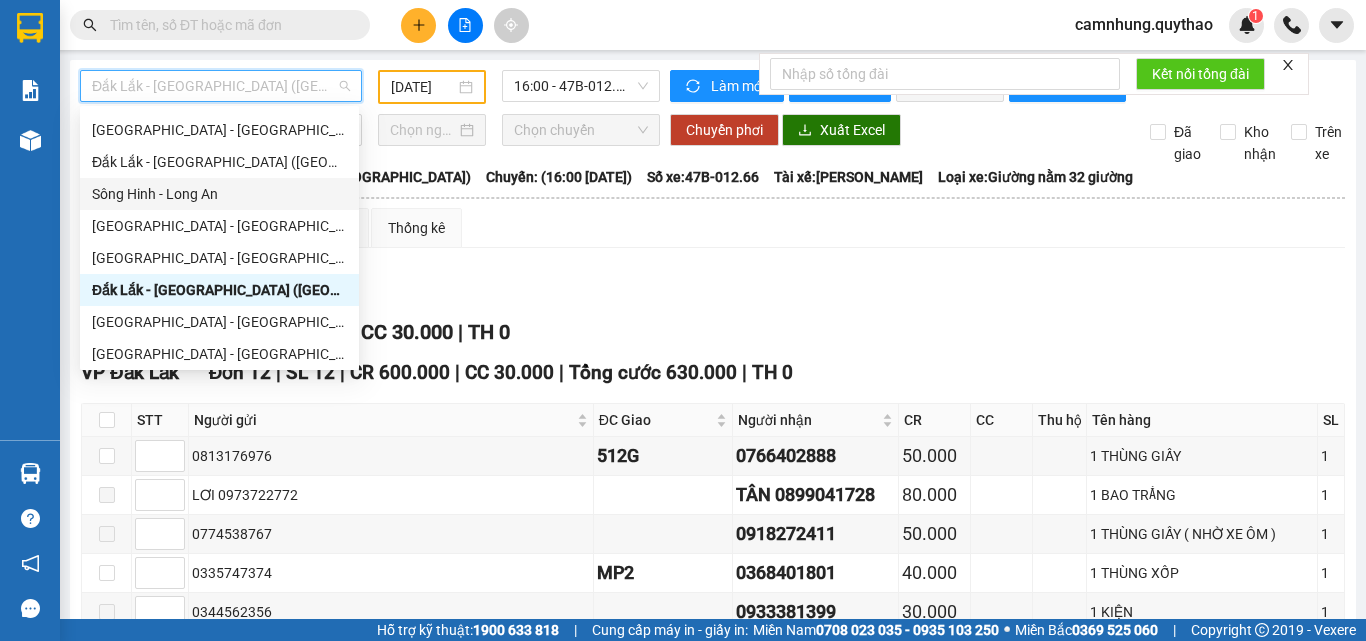 click on "Sông Hinh - Long An" at bounding box center [219, 194] 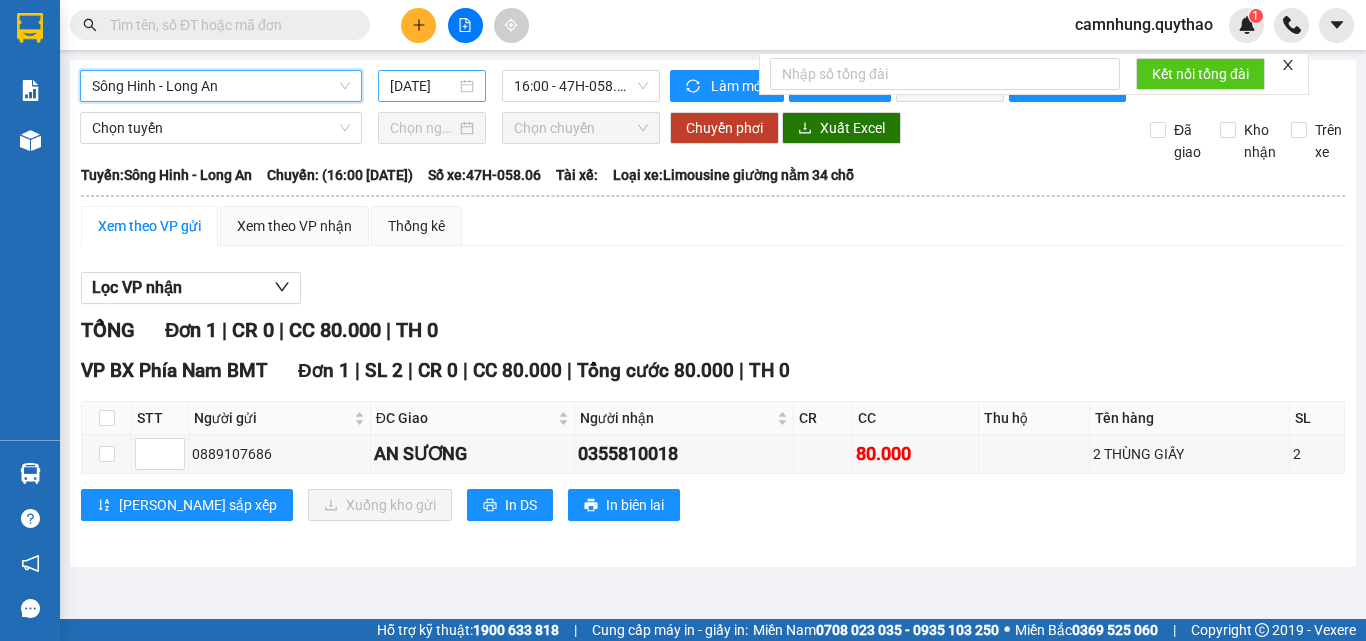 click on "[DATE]" at bounding box center (423, 86) 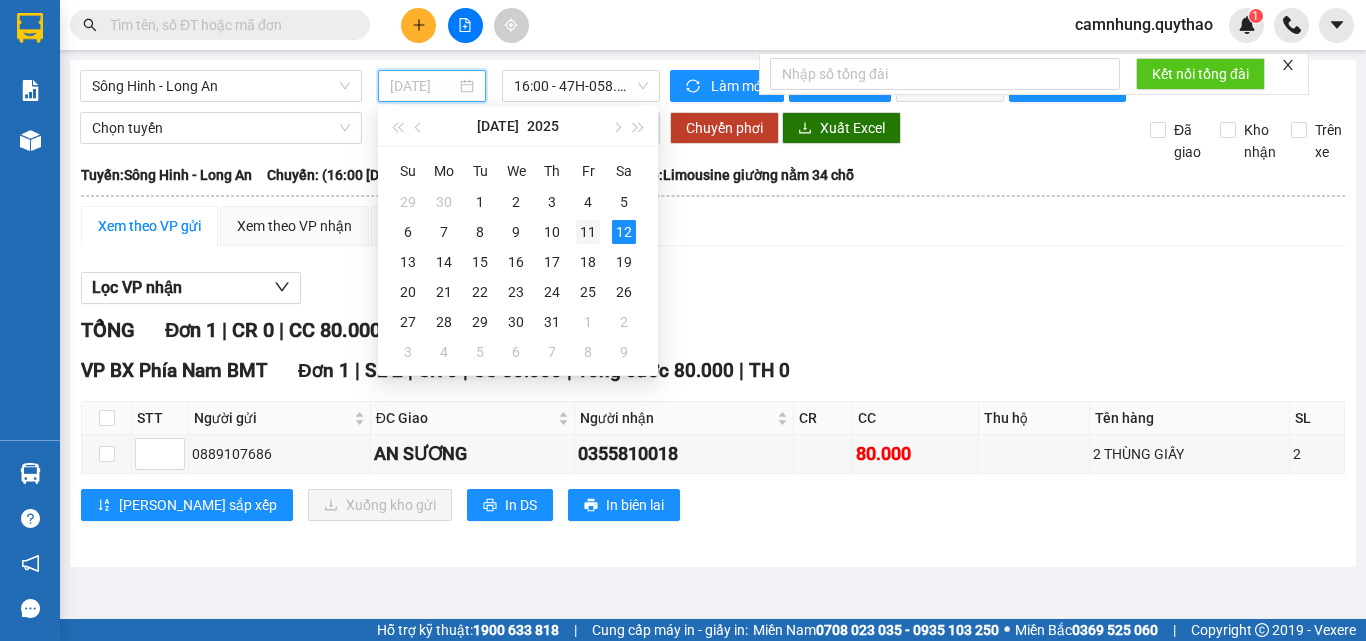 click on "11" at bounding box center (588, 232) 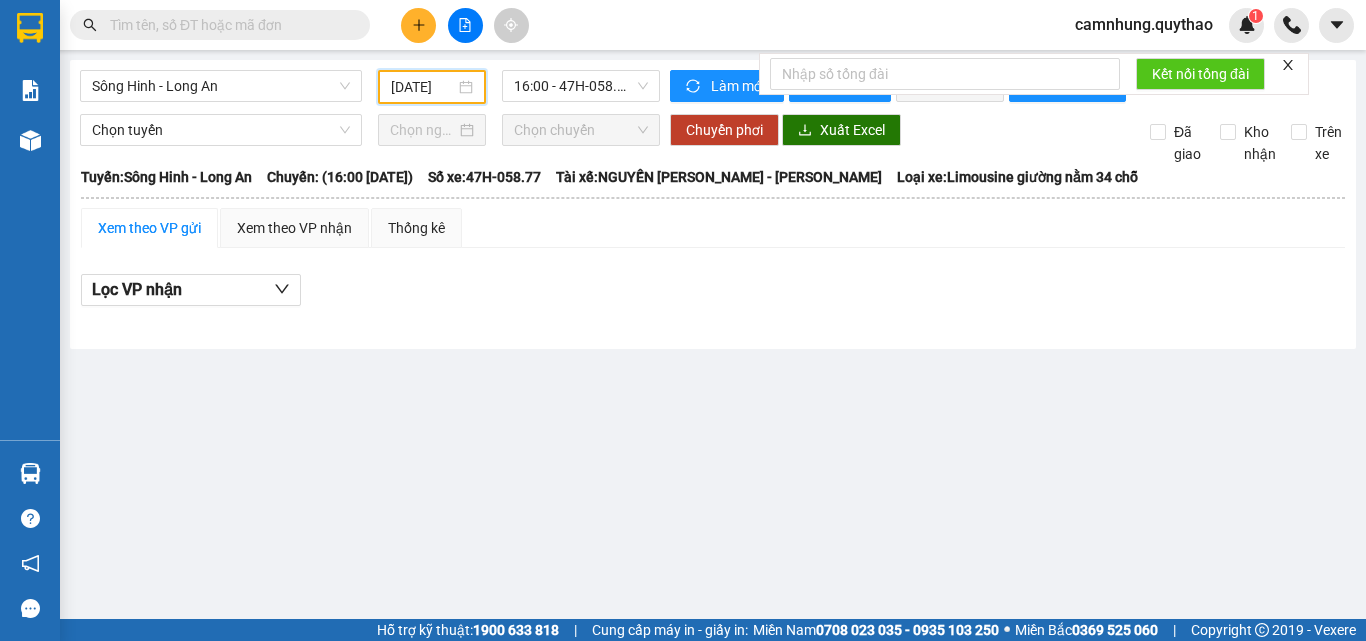 click on "[DATE]" at bounding box center [432, 87] 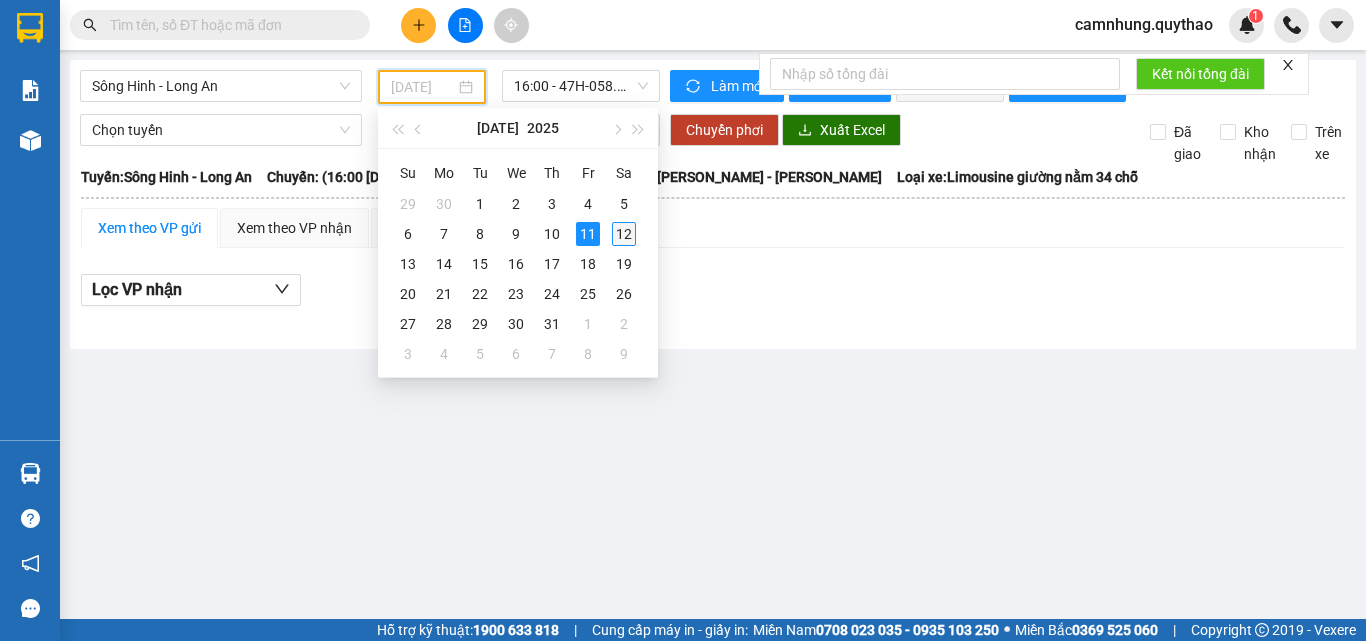 click on "12" at bounding box center (624, 234) 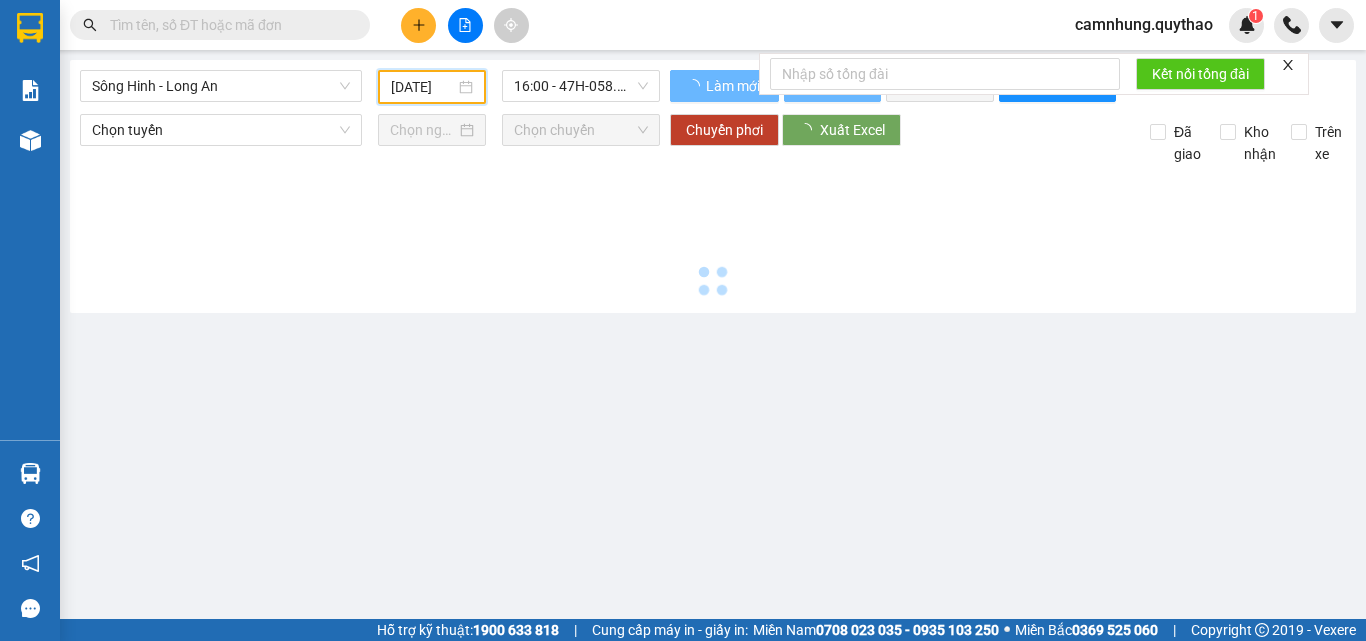 type on "[DATE]" 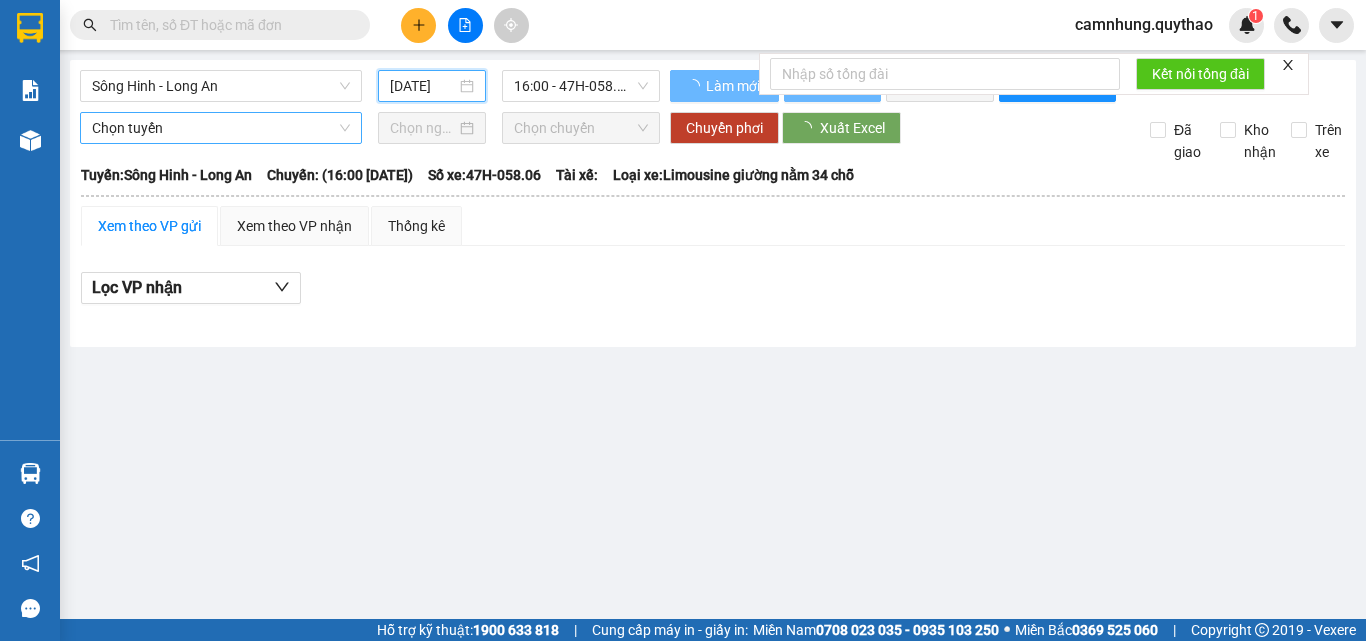 scroll, scrollTop: 0, scrollLeft: 5, axis: horizontal 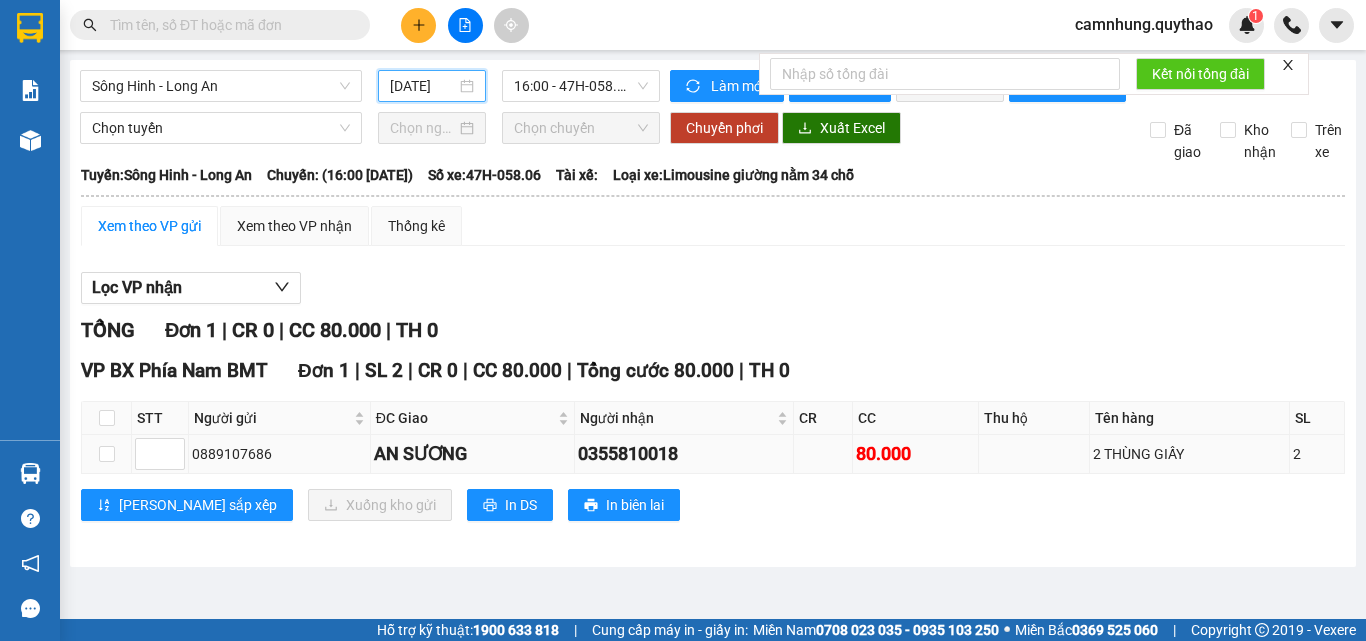 click at bounding box center (107, 454) 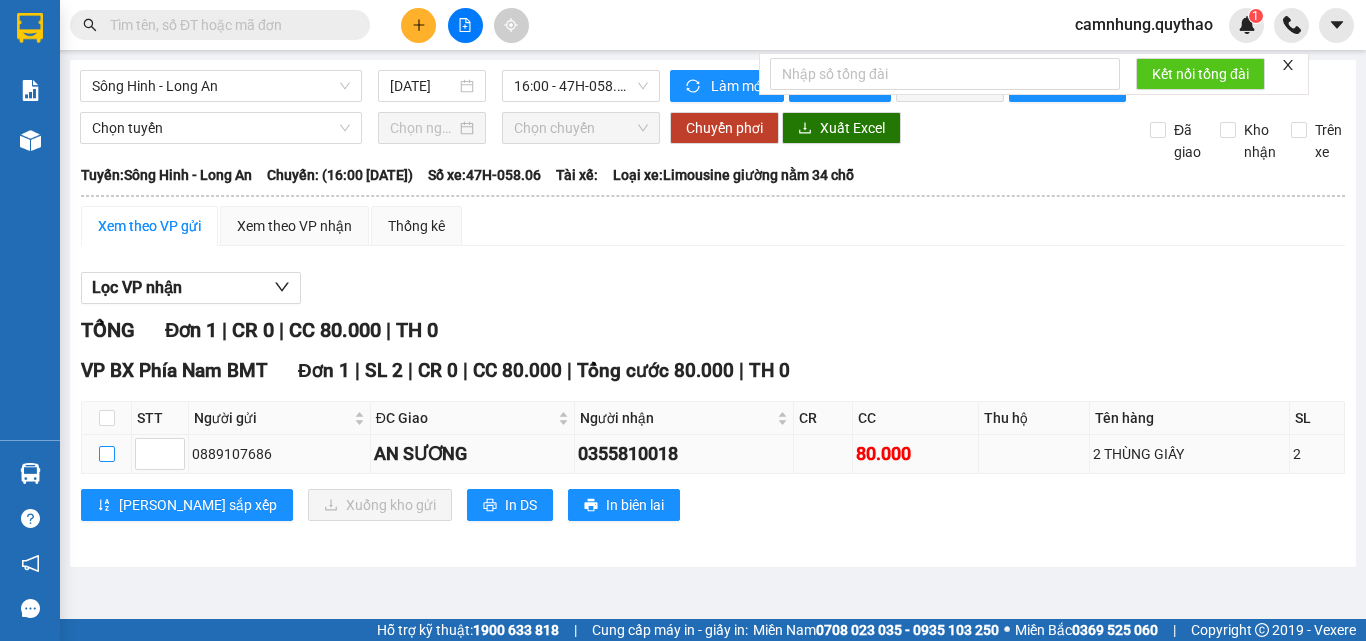 click at bounding box center [107, 454] 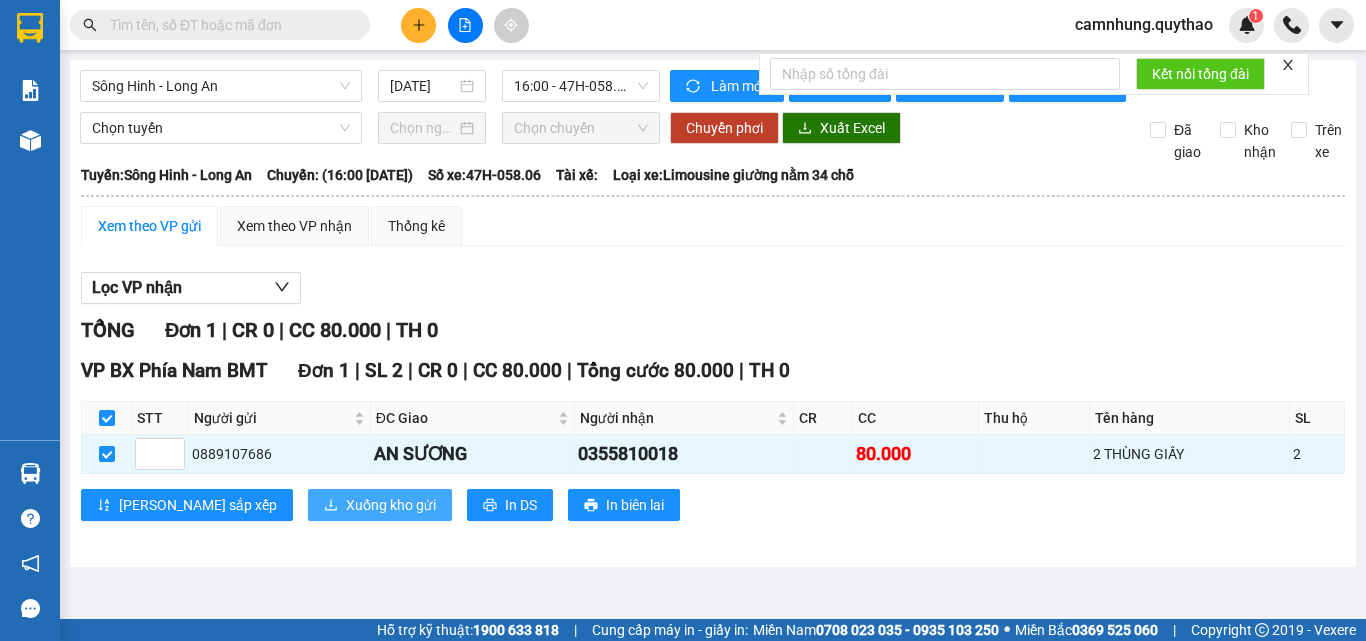 click on "Xuống kho gửi" at bounding box center [391, 505] 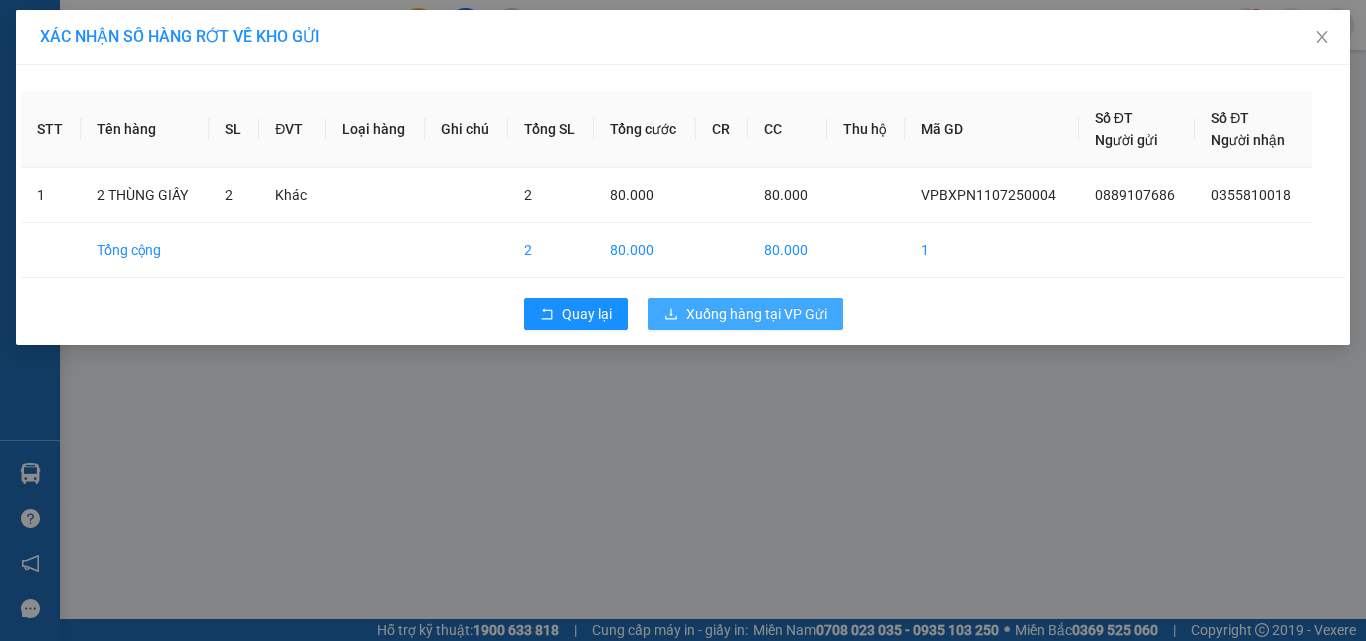 click on "Xuống hàng tại VP Gửi" at bounding box center (756, 314) 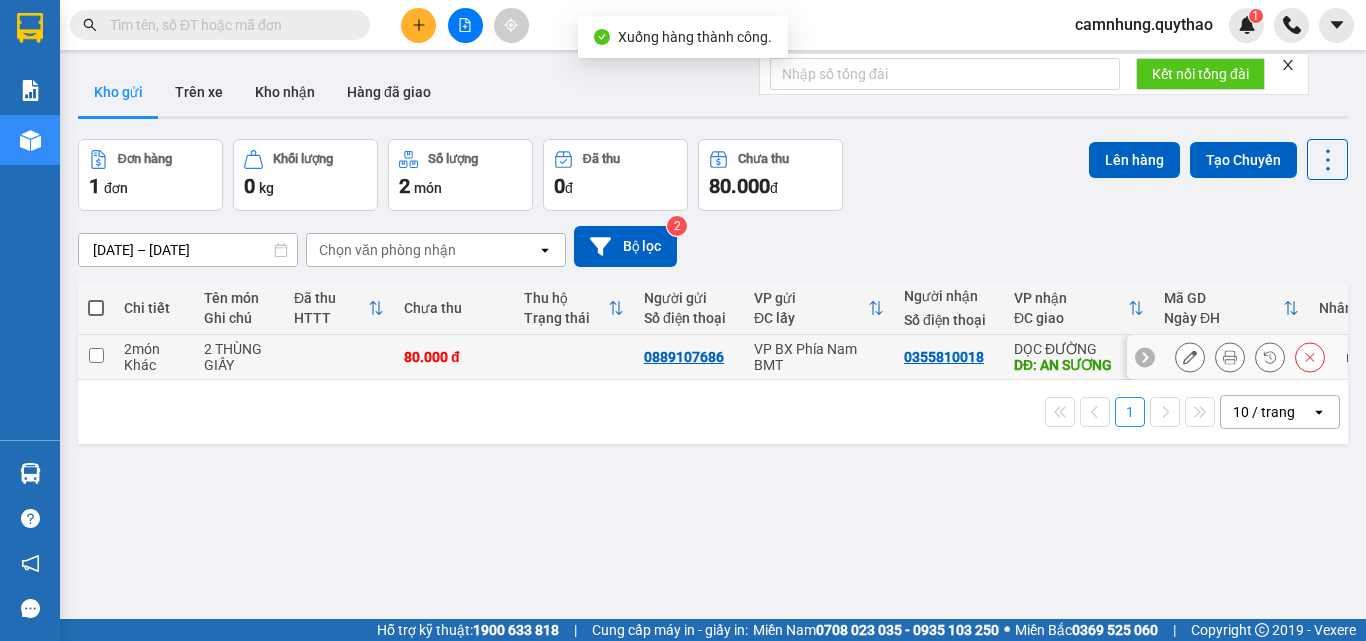 click at bounding box center [96, 355] 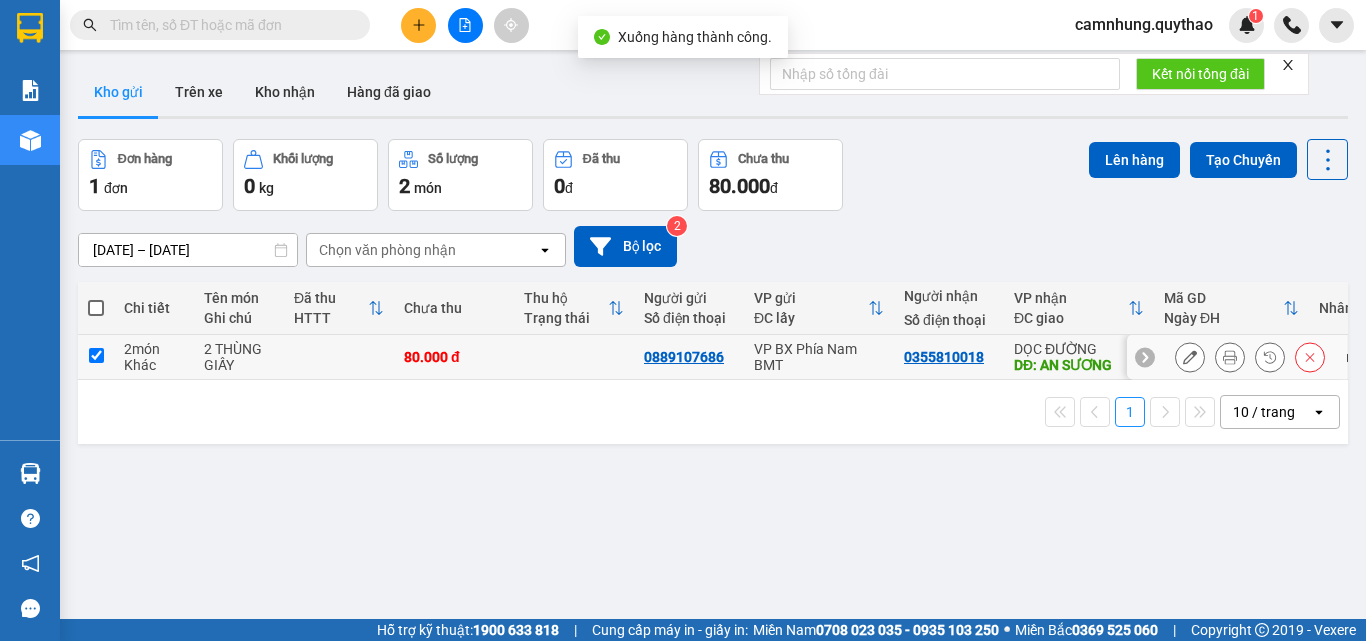 checkbox on "true" 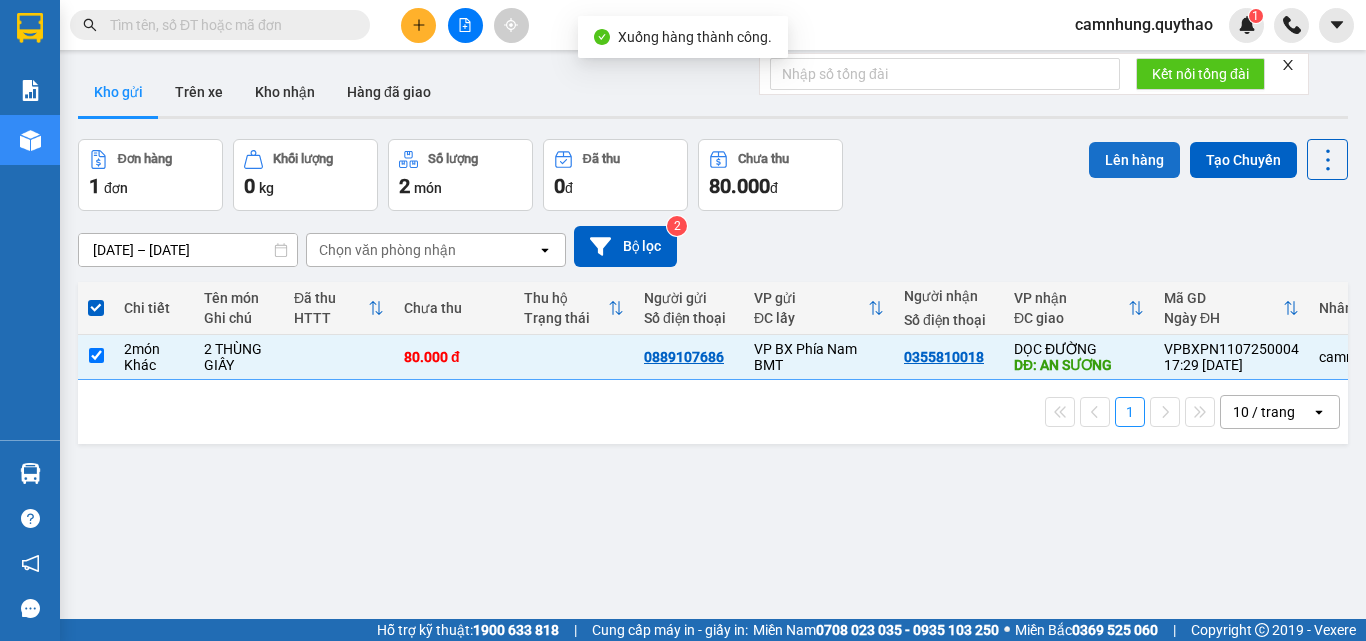 click on "Lên hàng" at bounding box center (1134, 160) 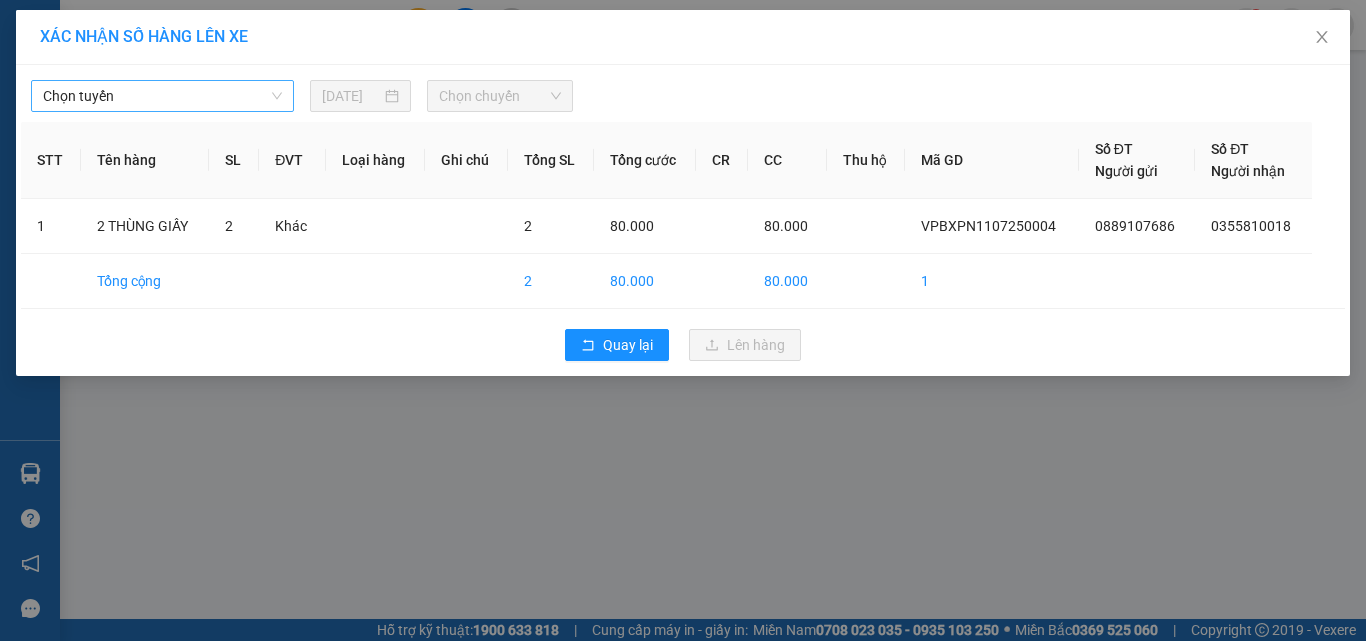 click on "Chọn tuyến" at bounding box center (162, 96) 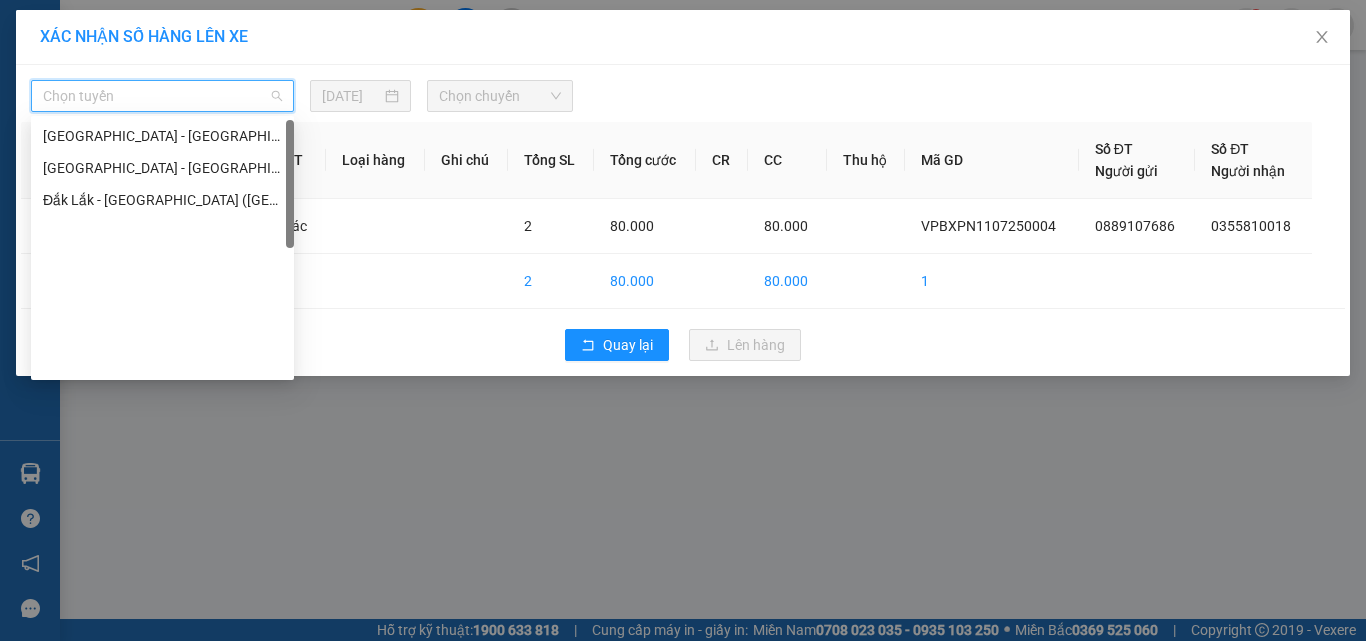 scroll, scrollTop: 0, scrollLeft: 0, axis: both 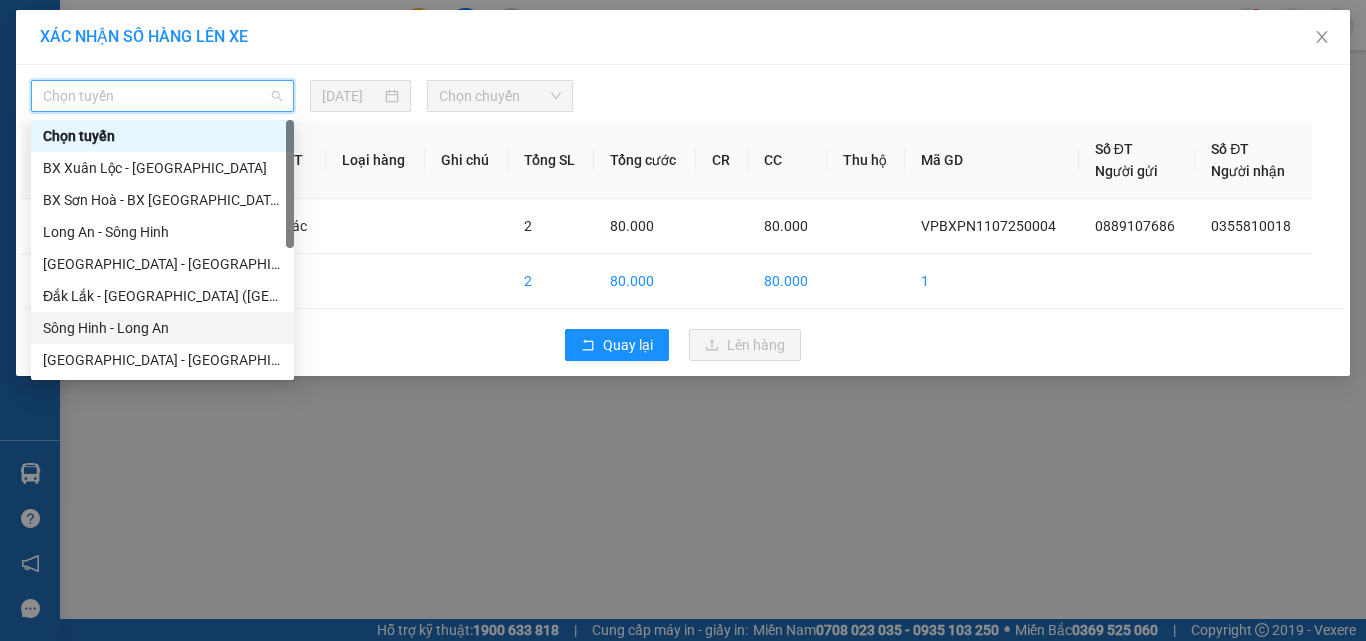 drag, startPoint x: 160, startPoint y: 327, endPoint x: 169, endPoint y: 309, distance: 20.12461 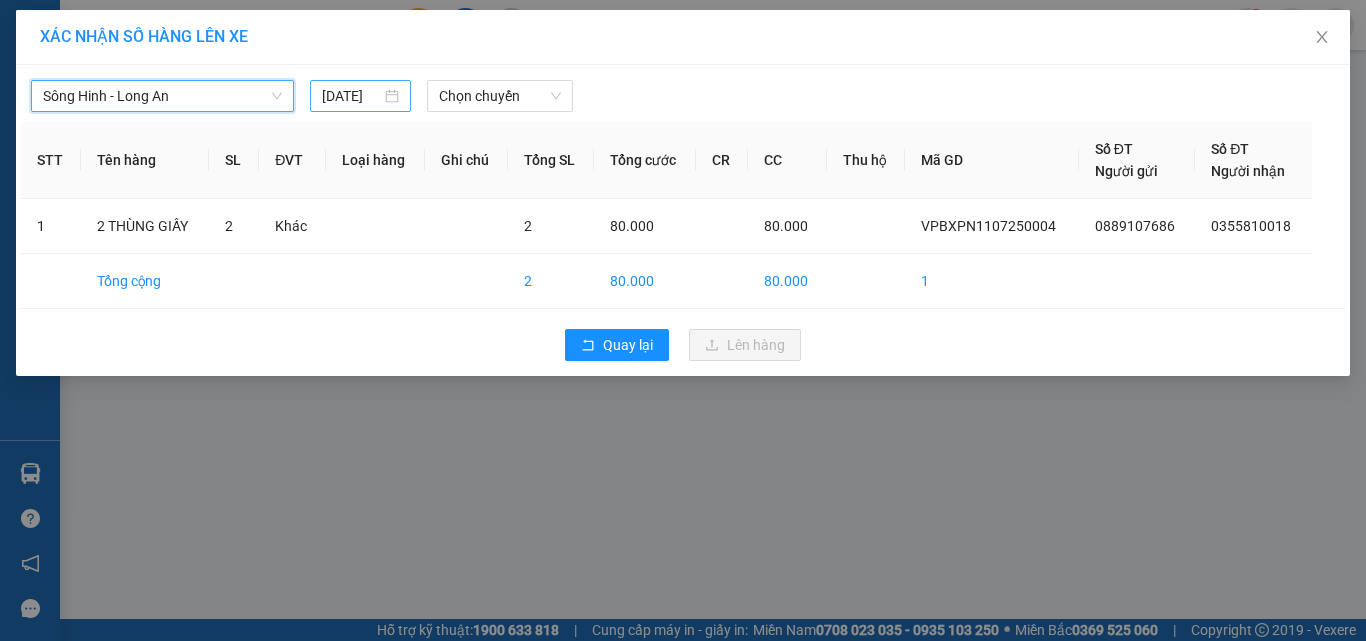 click on "[DATE]" at bounding box center (360, 96) 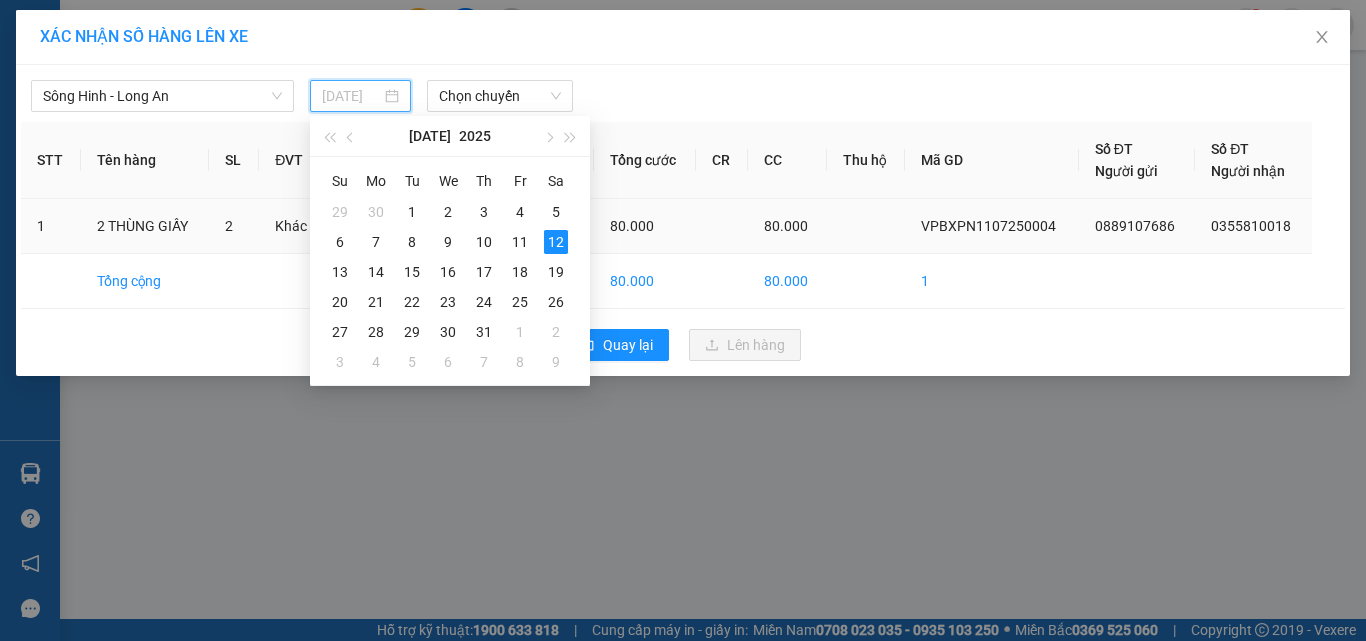 click on "11" at bounding box center (520, 242) 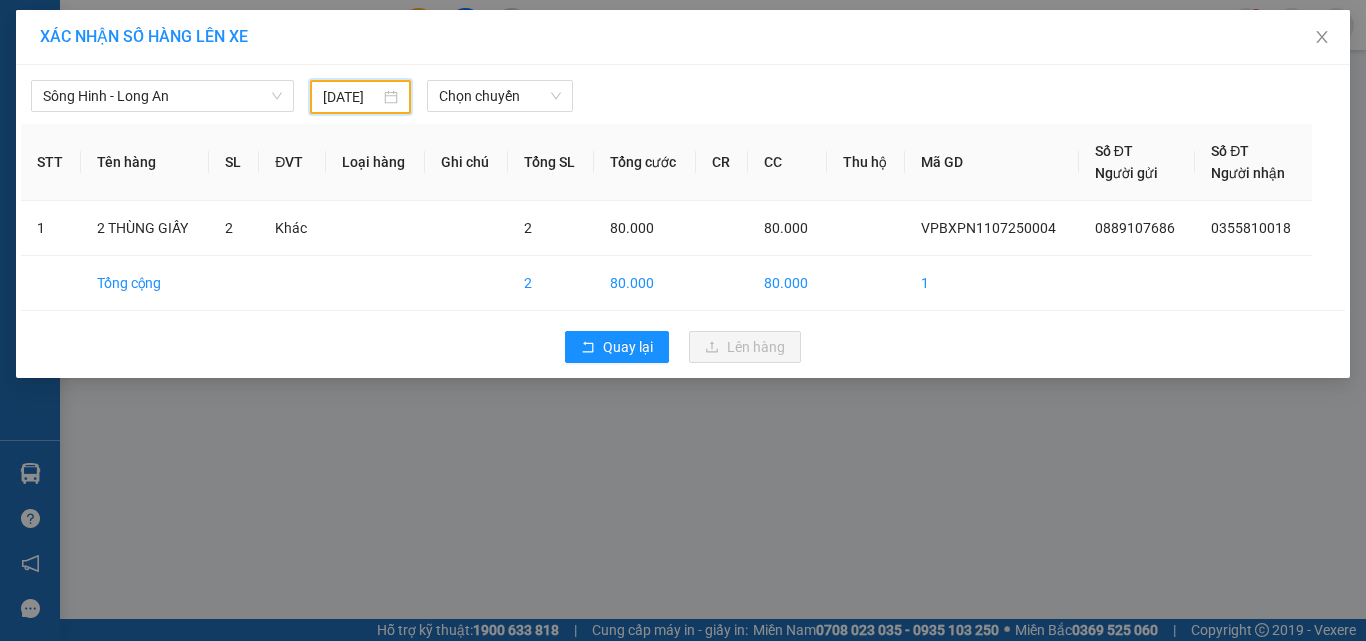 click on "[DATE]" at bounding box center [351, 97] 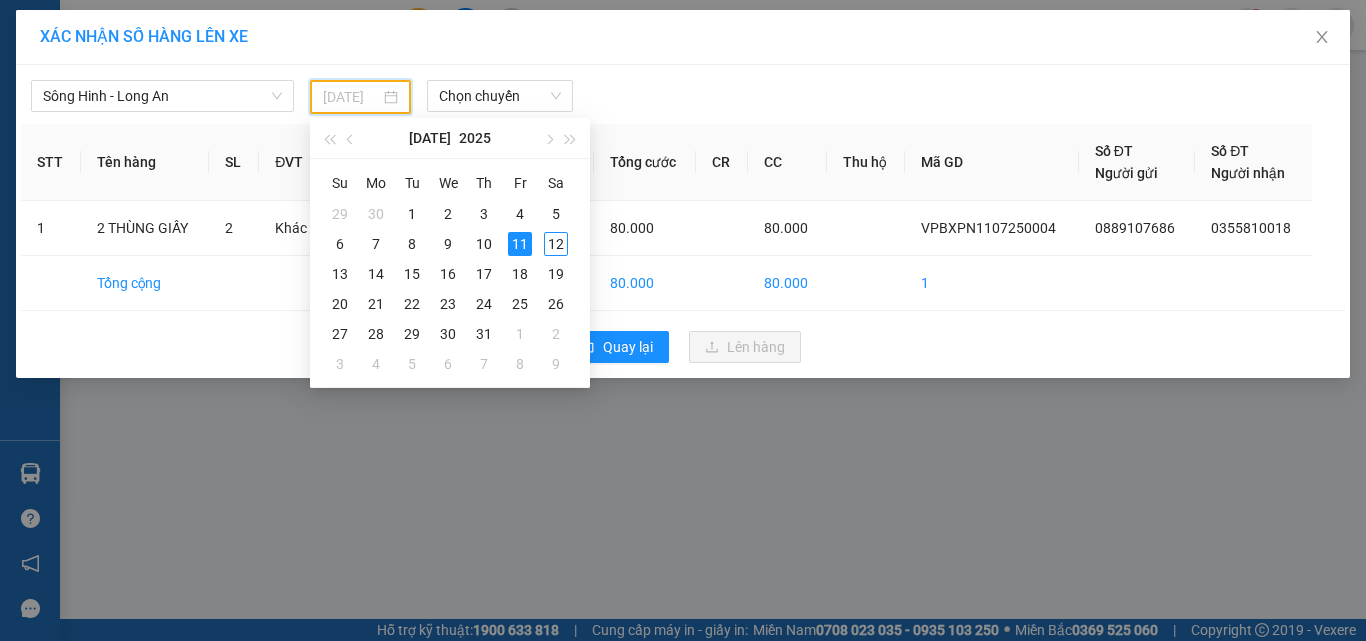type on "[DATE]" 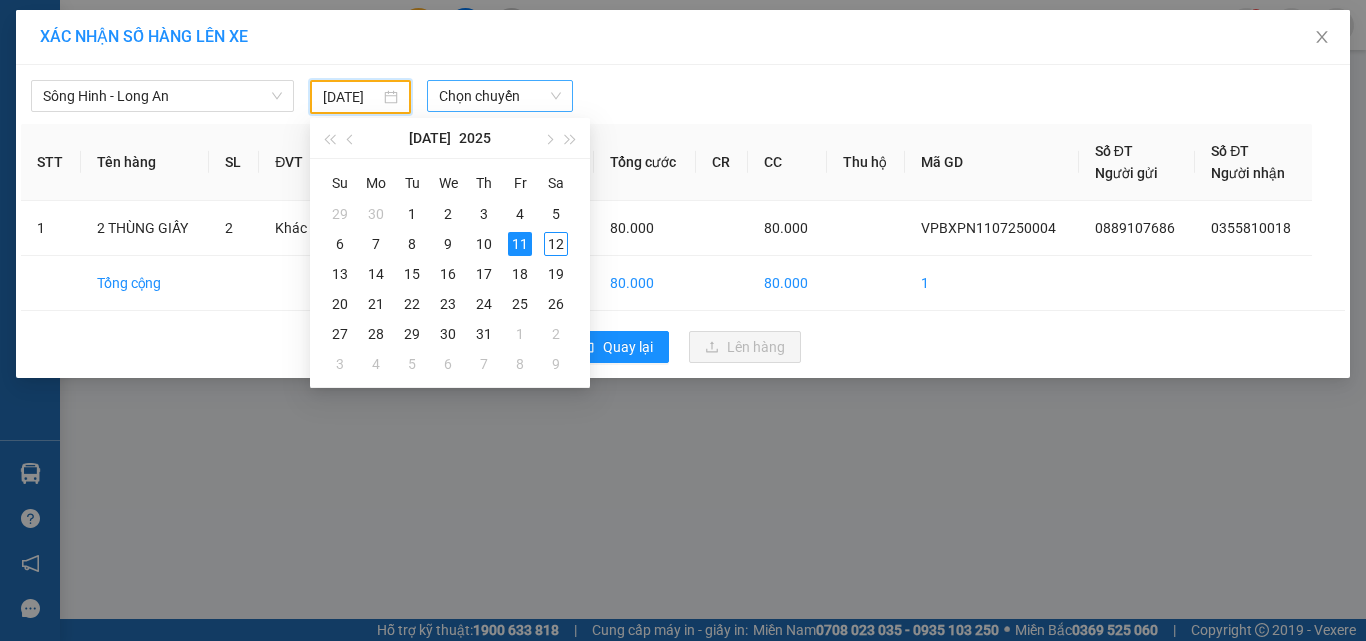 click on "Chọn chuyến" at bounding box center (500, 96) 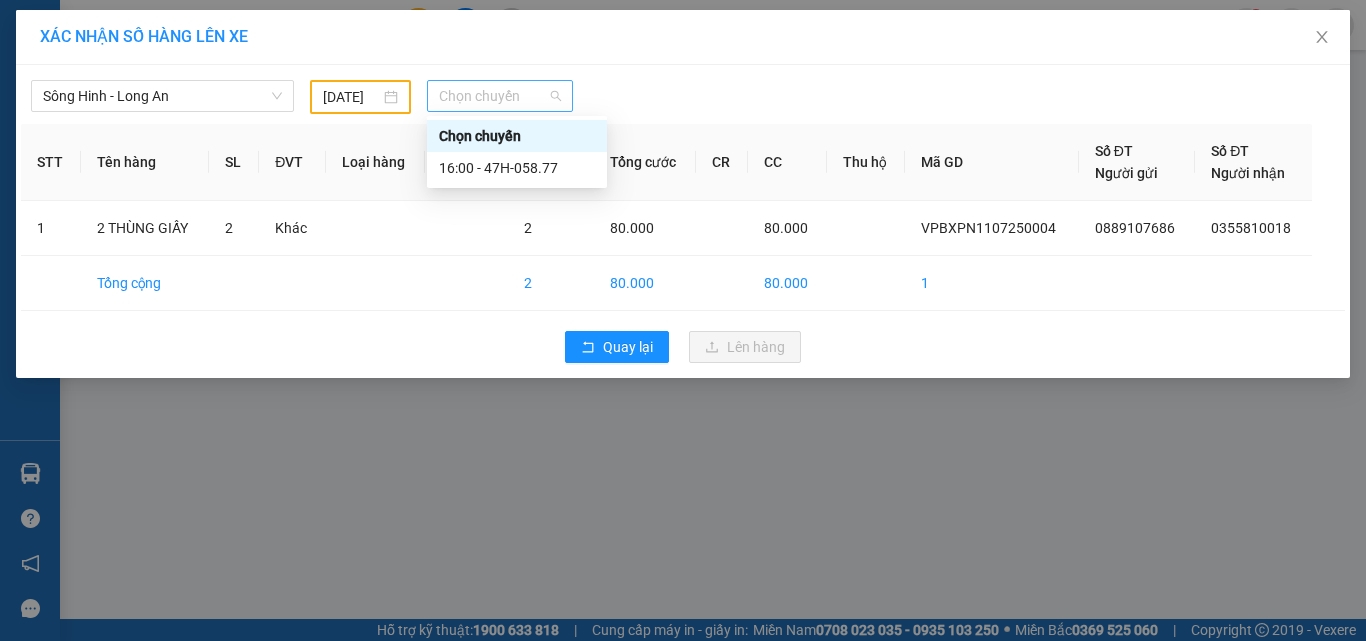 scroll, scrollTop: 0, scrollLeft: 0, axis: both 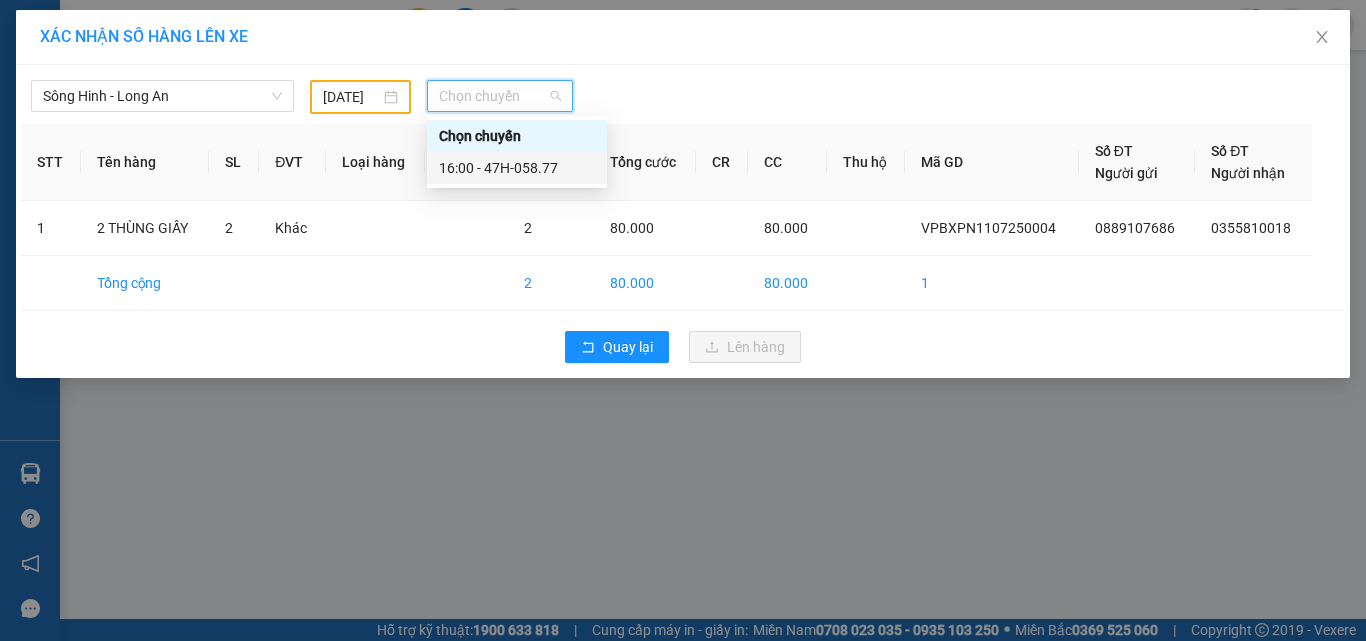 click on "16:00     - 47H-058.77" at bounding box center [517, 168] 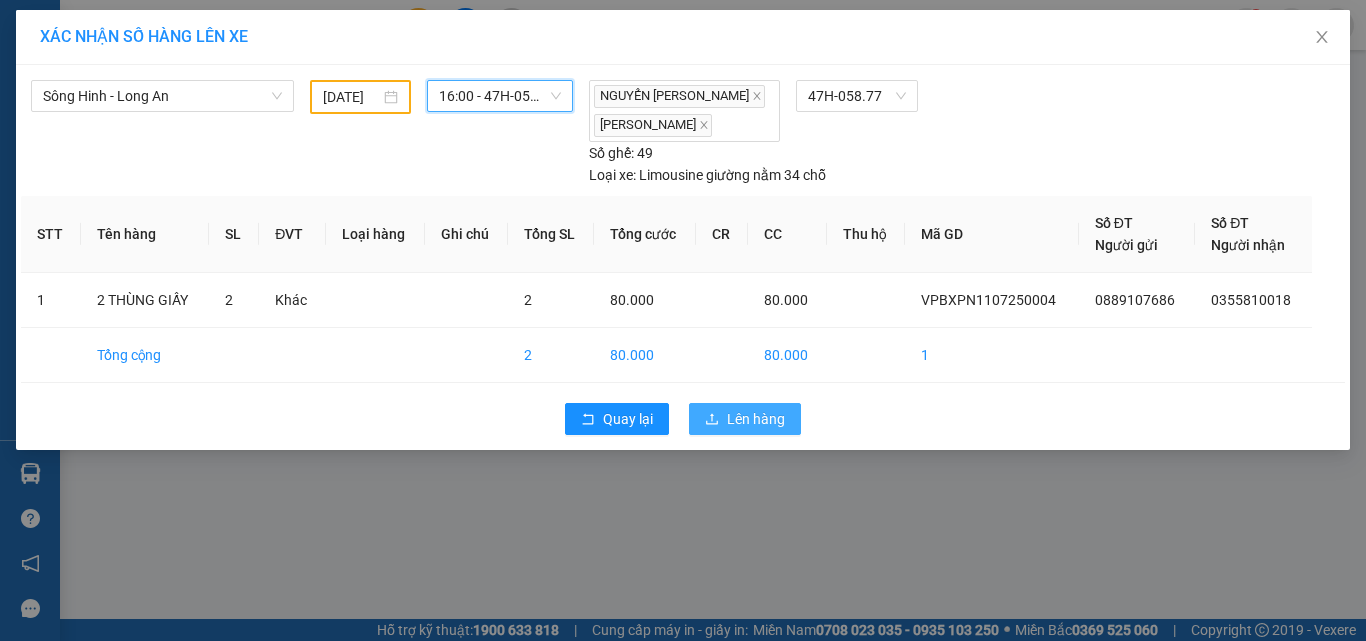 click on "Lên hàng" at bounding box center (745, 419) 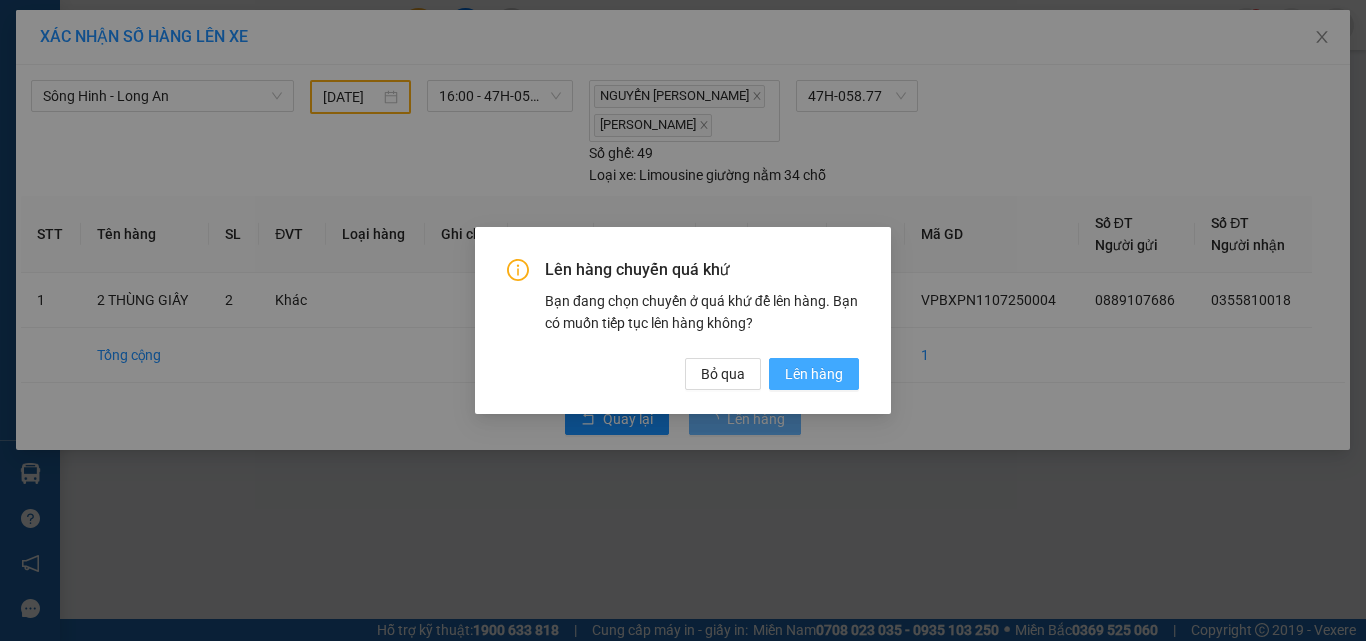 click on "Lên hàng" at bounding box center [814, 374] 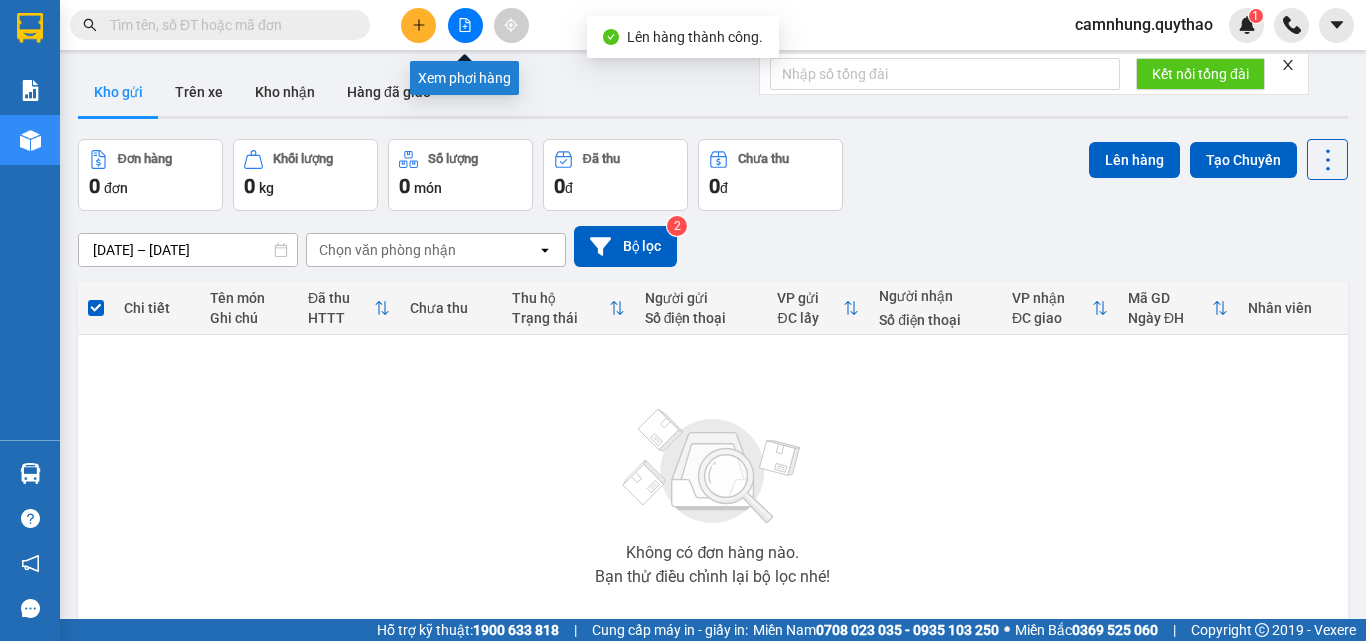 click at bounding box center (465, 25) 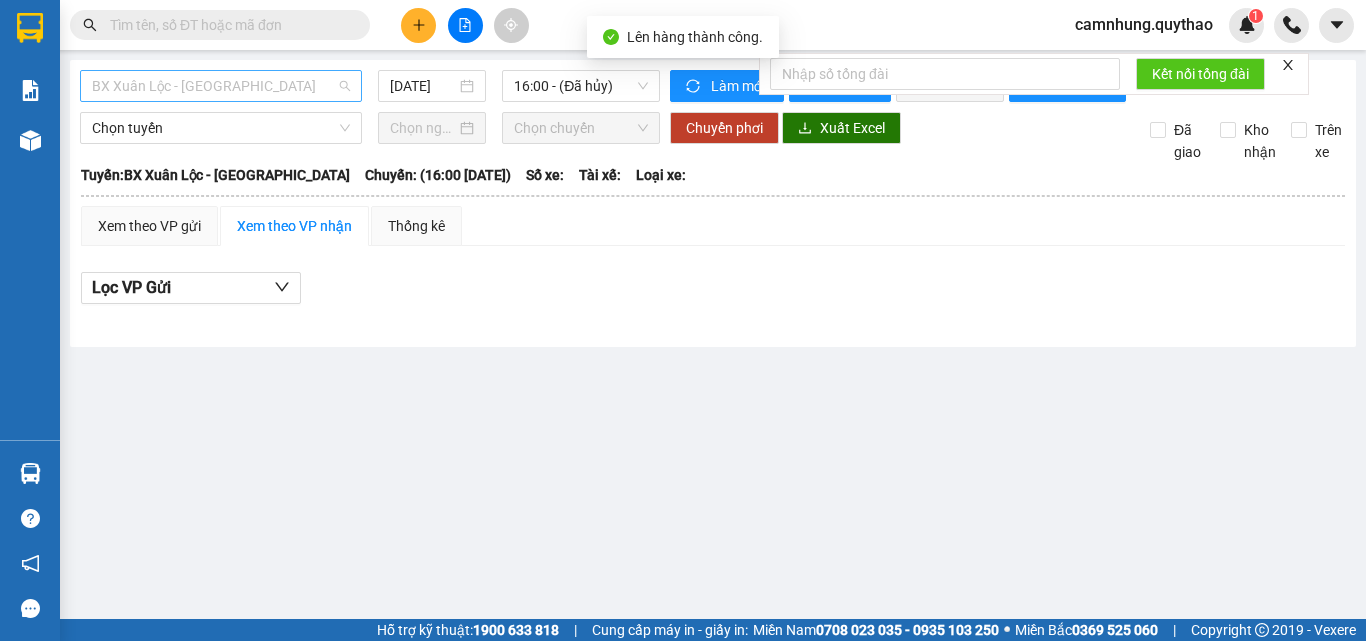 click on "BX Xuân Lộc - [GEOGRAPHIC_DATA]" at bounding box center [221, 86] 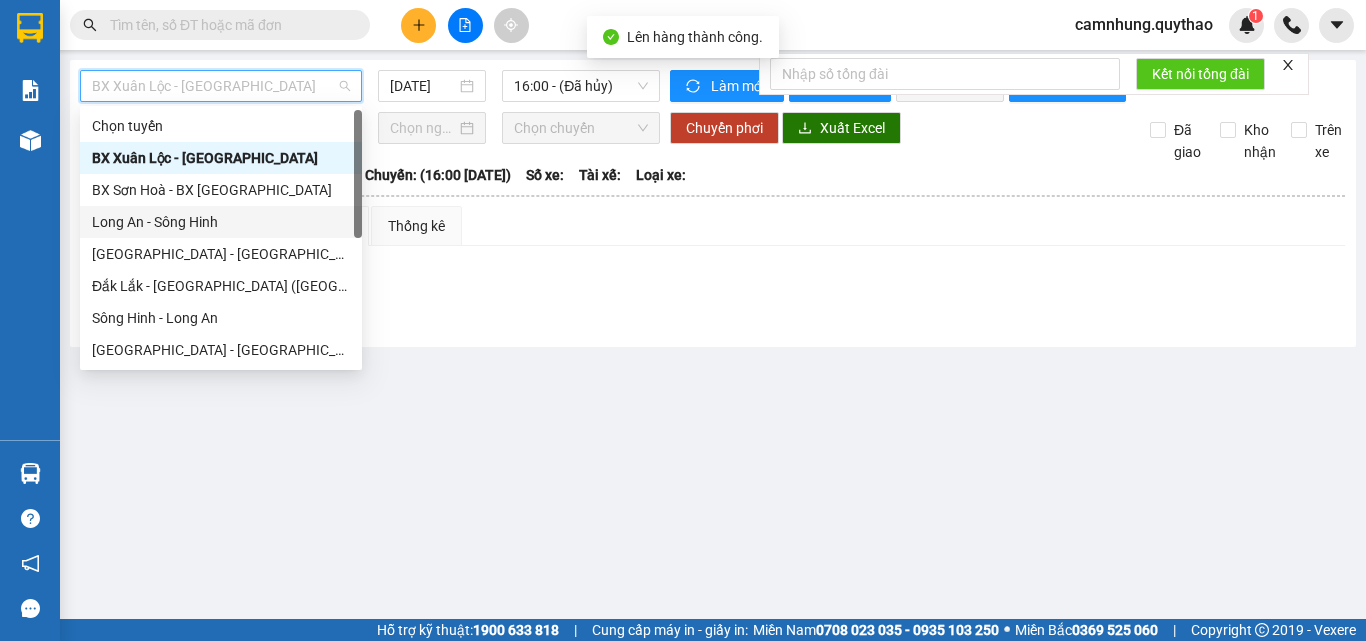 scroll, scrollTop: 224, scrollLeft: 0, axis: vertical 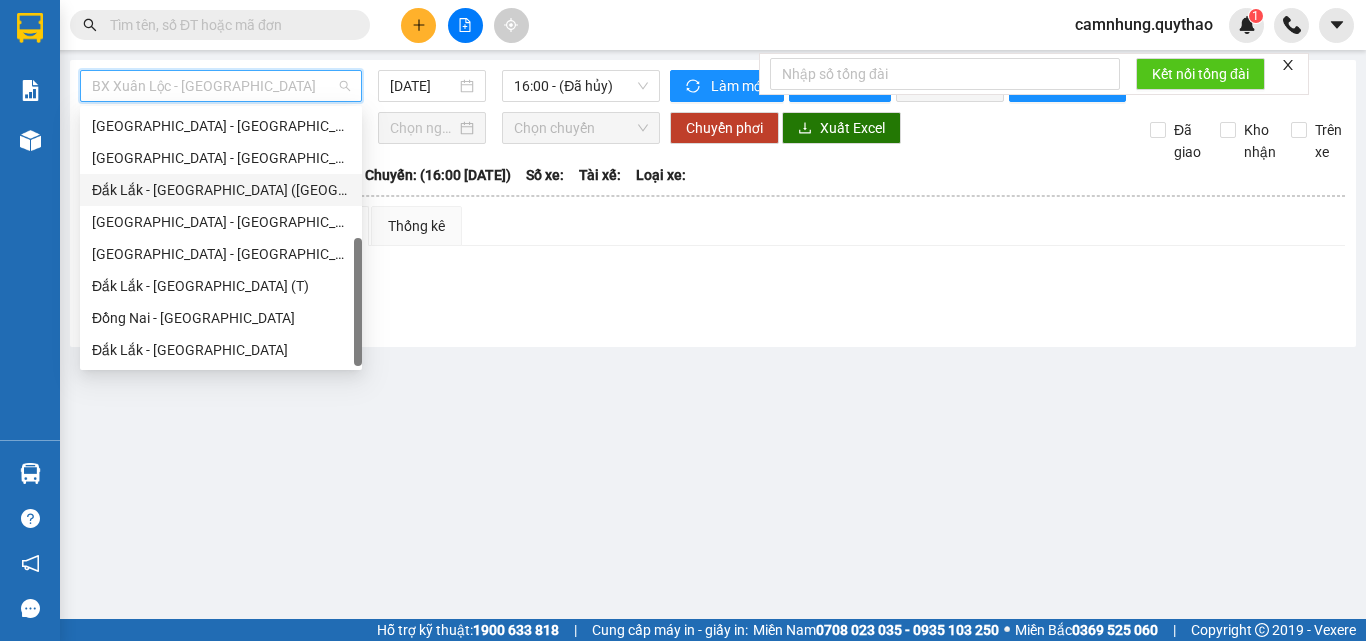 click on "Đắk Lắk - [GEOGRAPHIC_DATA] ([GEOGRAPHIC_DATA])" at bounding box center [221, 190] 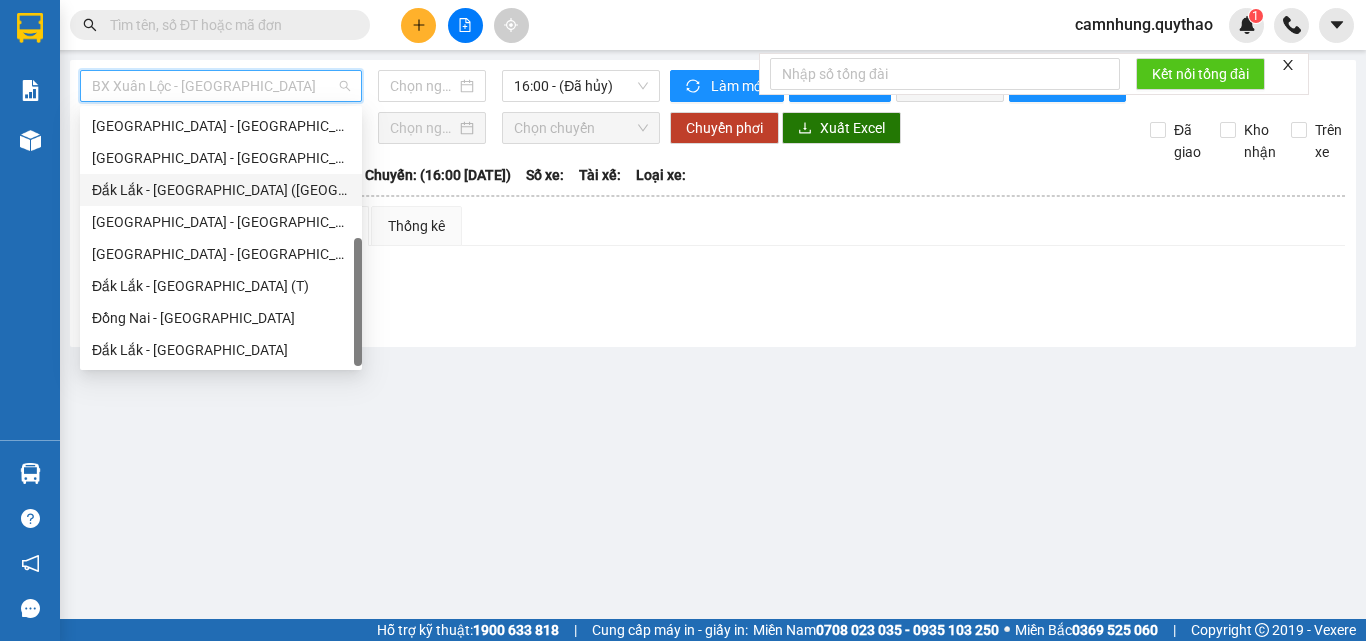 type on "[DATE]" 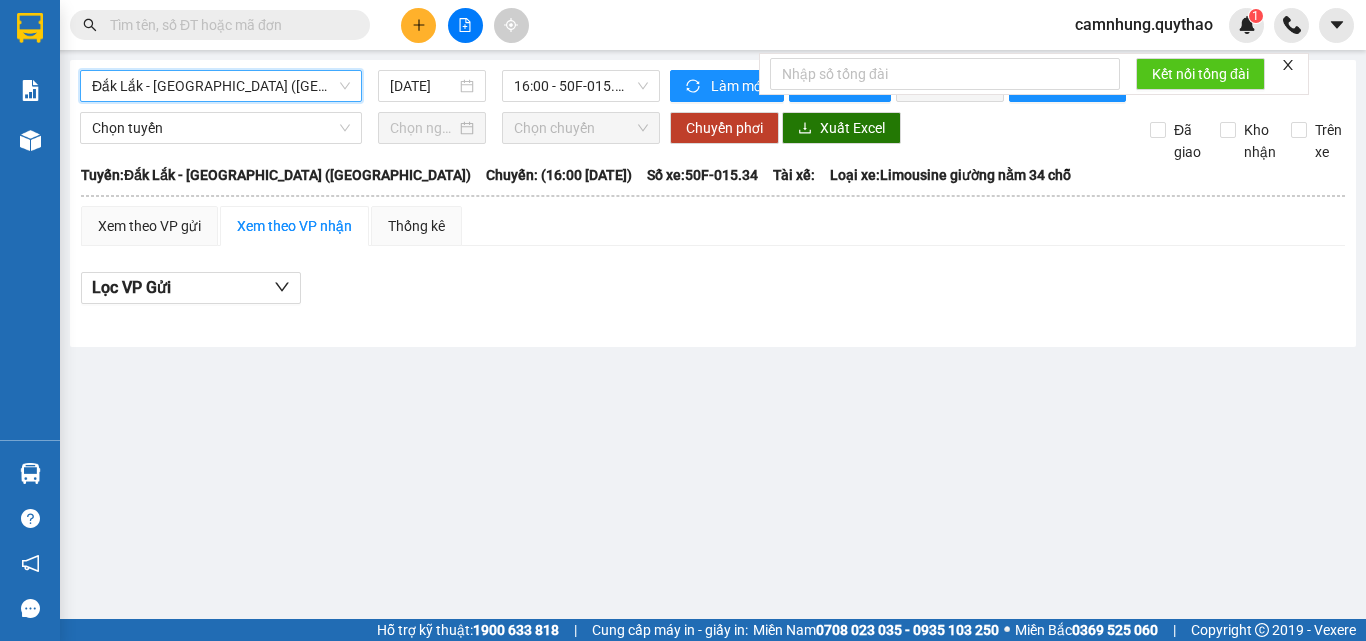 click on "Đắk Lắk - [GEOGRAPHIC_DATA] ([GEOGRAPHIC_DATA])" at bounding box center (221, 86) 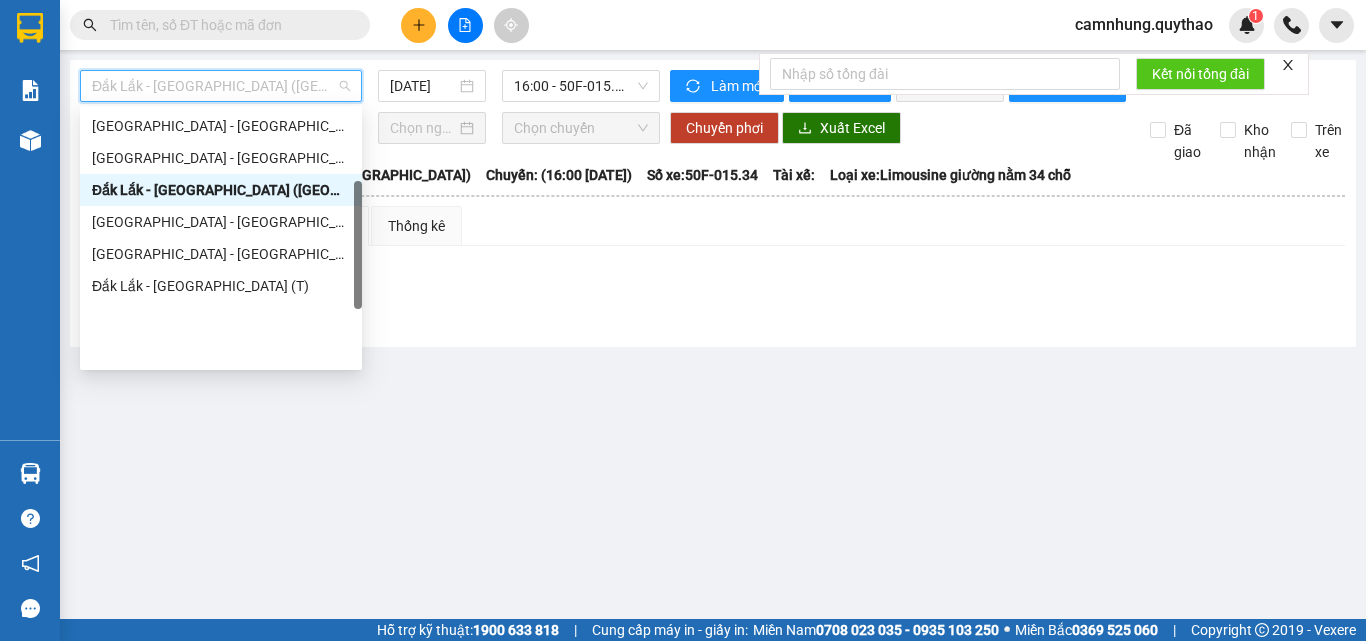 scroll, scrollTop: 0, scrollLeft: 0, axis: both 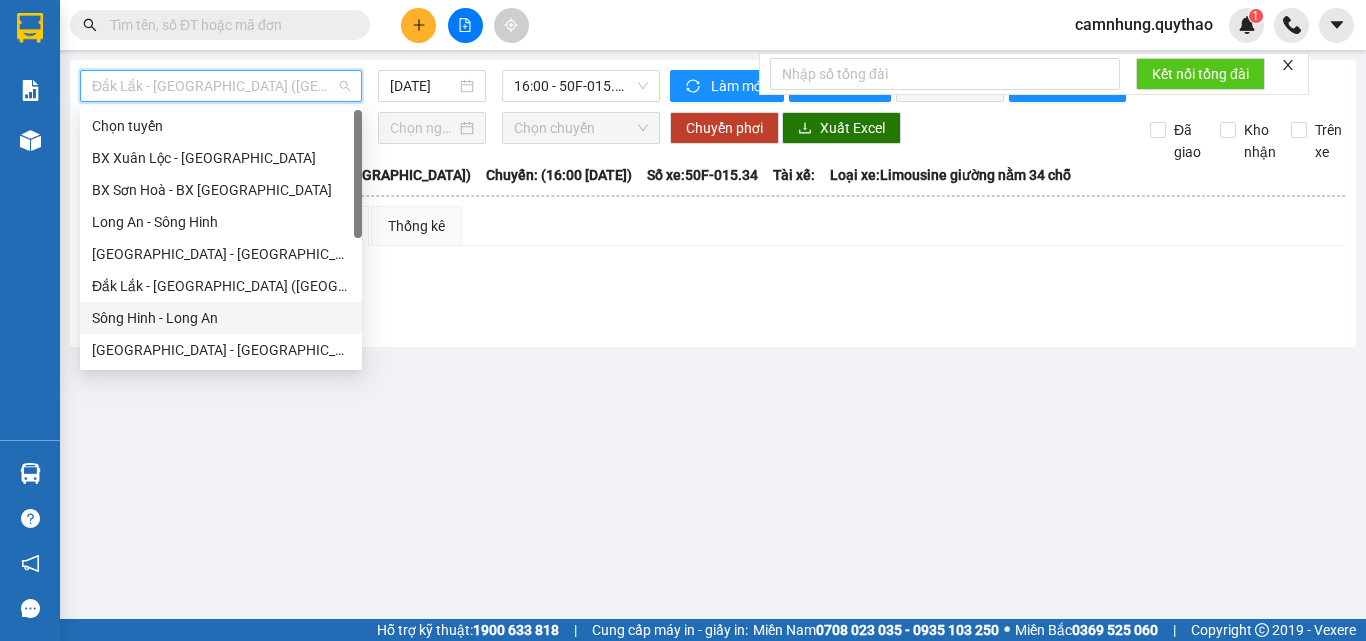 drag, startPoint x: 191, startPoint y: 308, endPoint x: 480, endPoint y: 156, distance: 326.53485 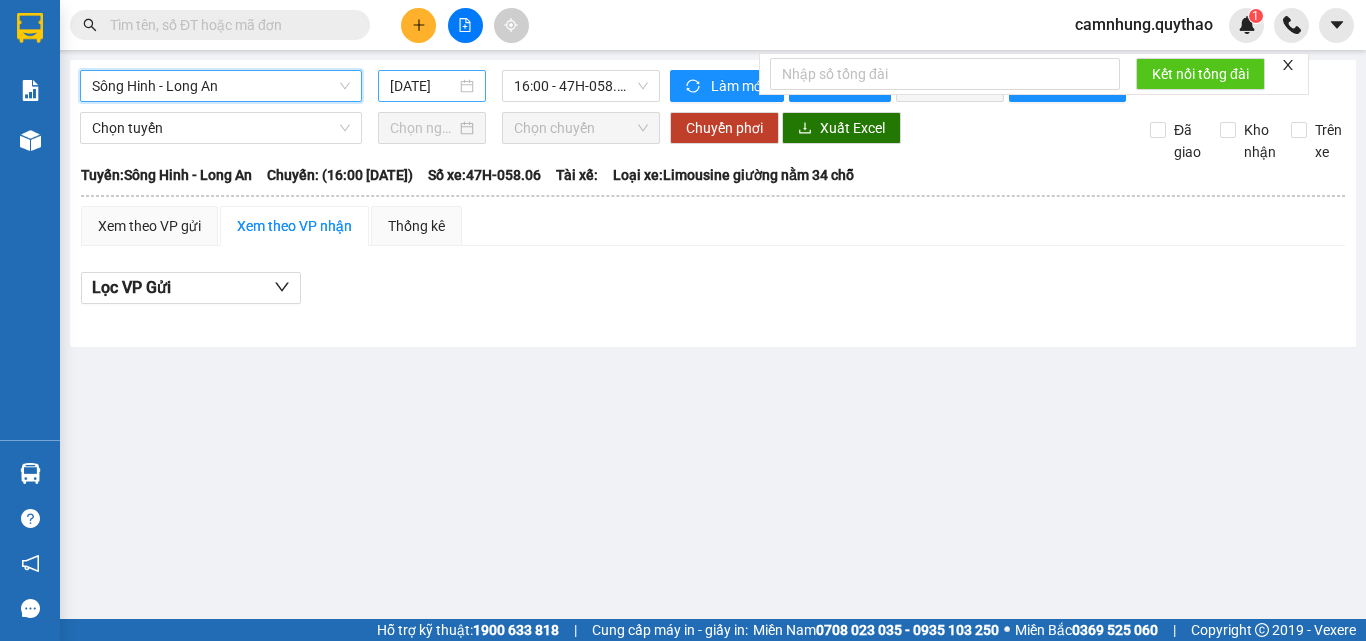 click on "[DATE]" at bounding box center (423, 86) 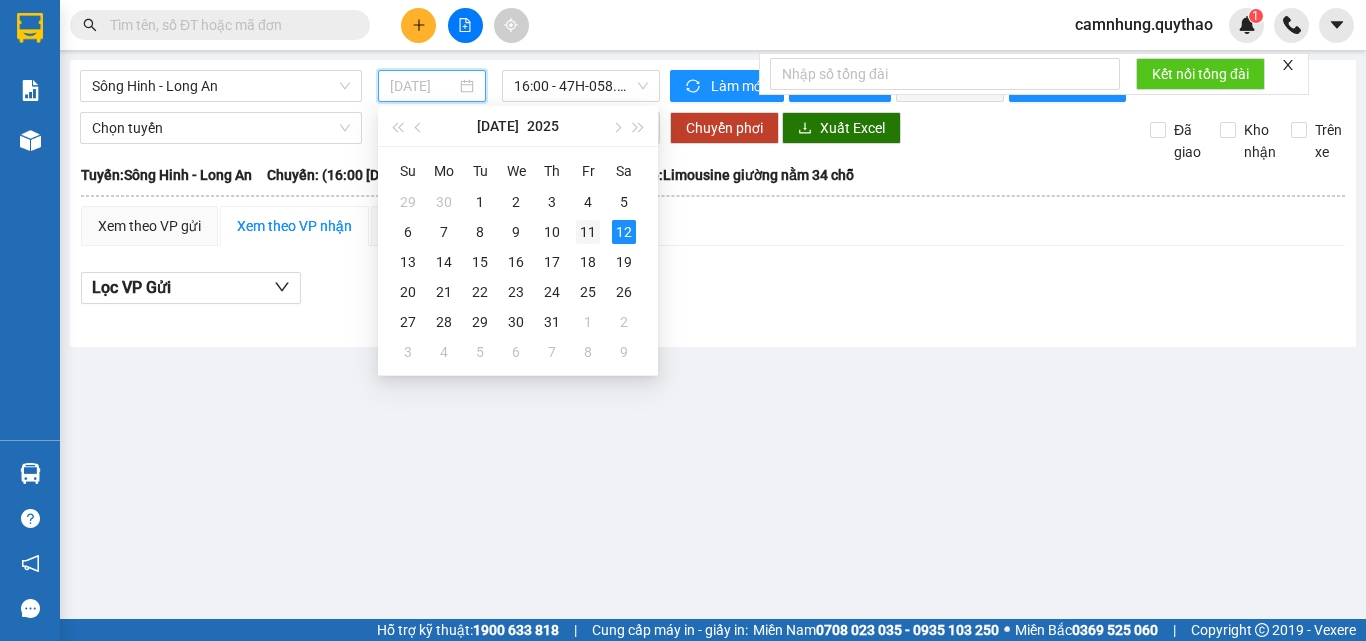 click on "11" at bounding box center [588, 232] 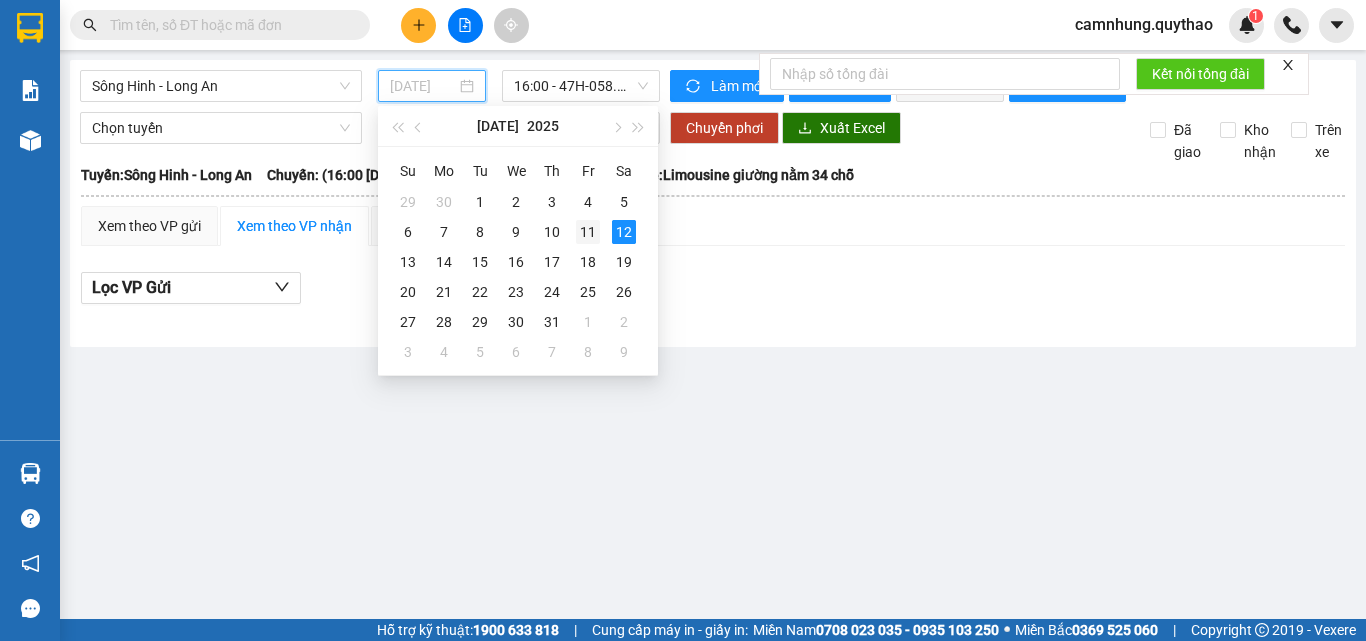 type on "[DATE]" 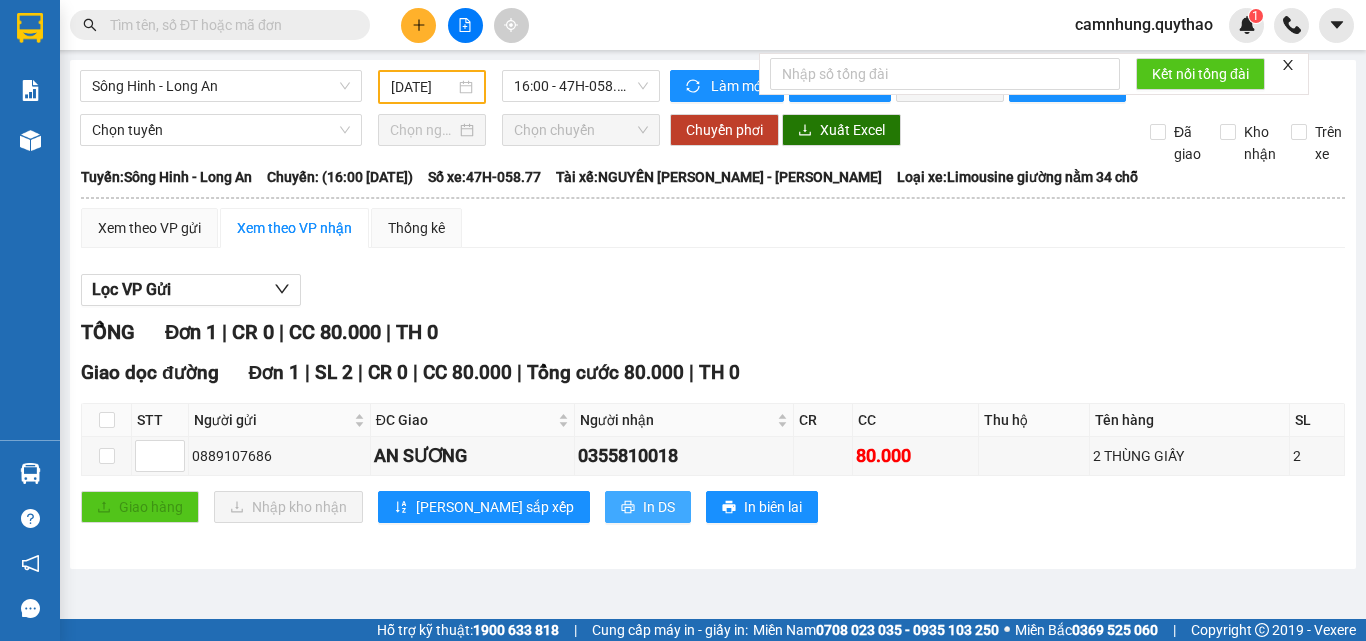 click 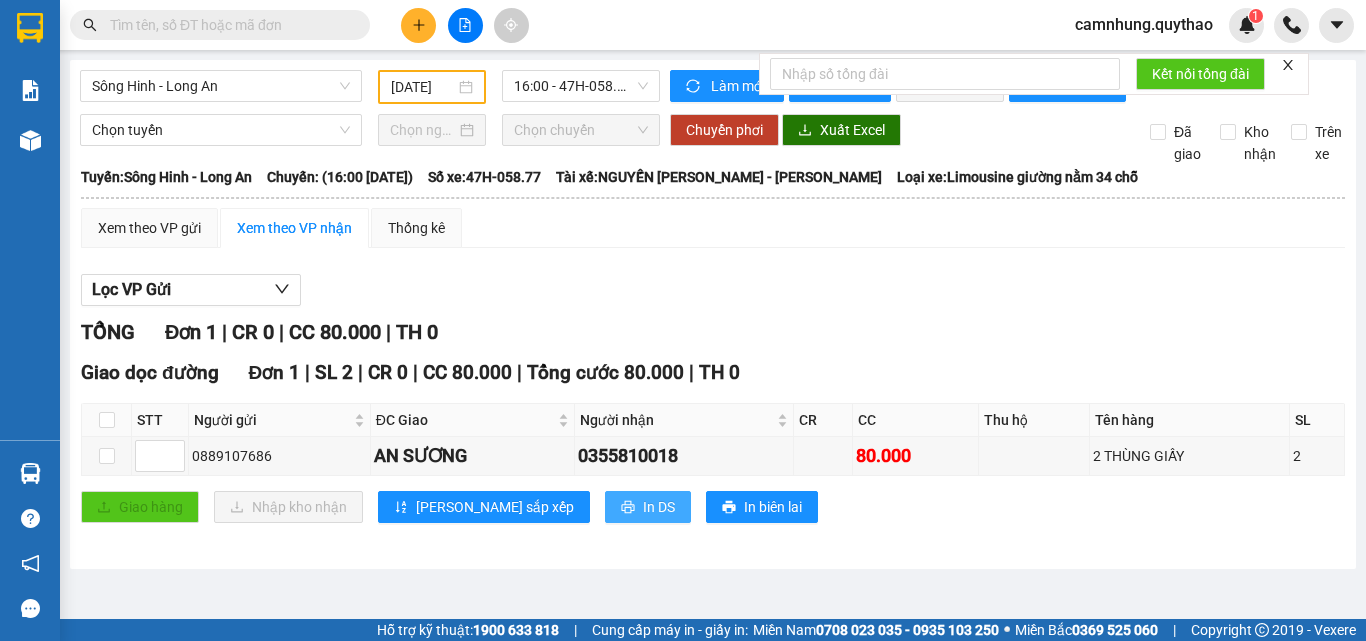 scroll, scrollTop: 0, scrollLeft: 0, axis: both 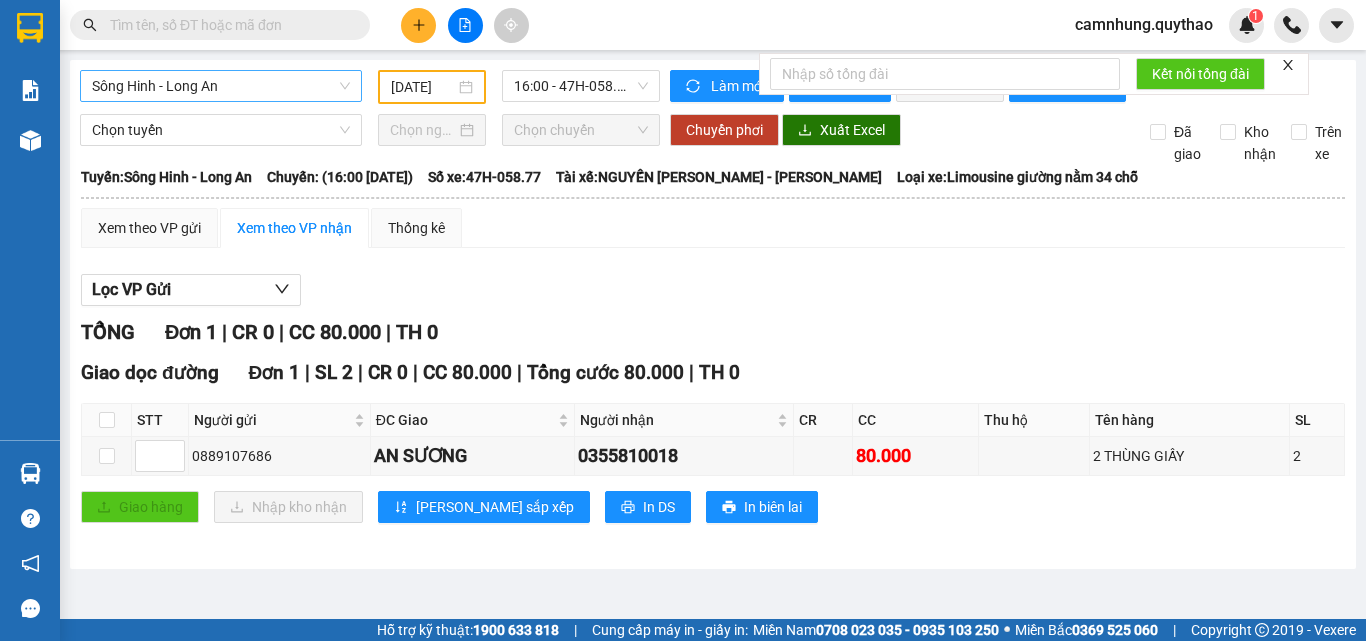 click on "Sông Hinh - Long An" at bounding box center (221, 86) 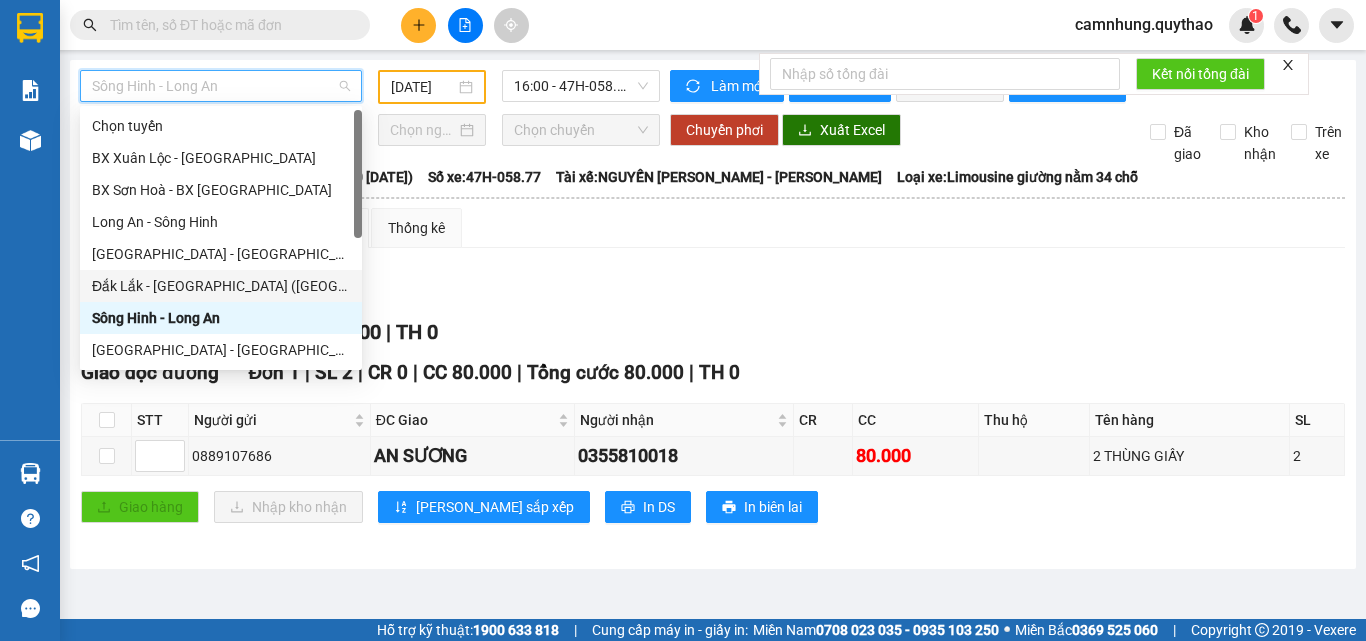 drag, startPoint x: 184, startPoint y: 291, endPoint x: 435, endPoint y: 162, distance: 282.20914 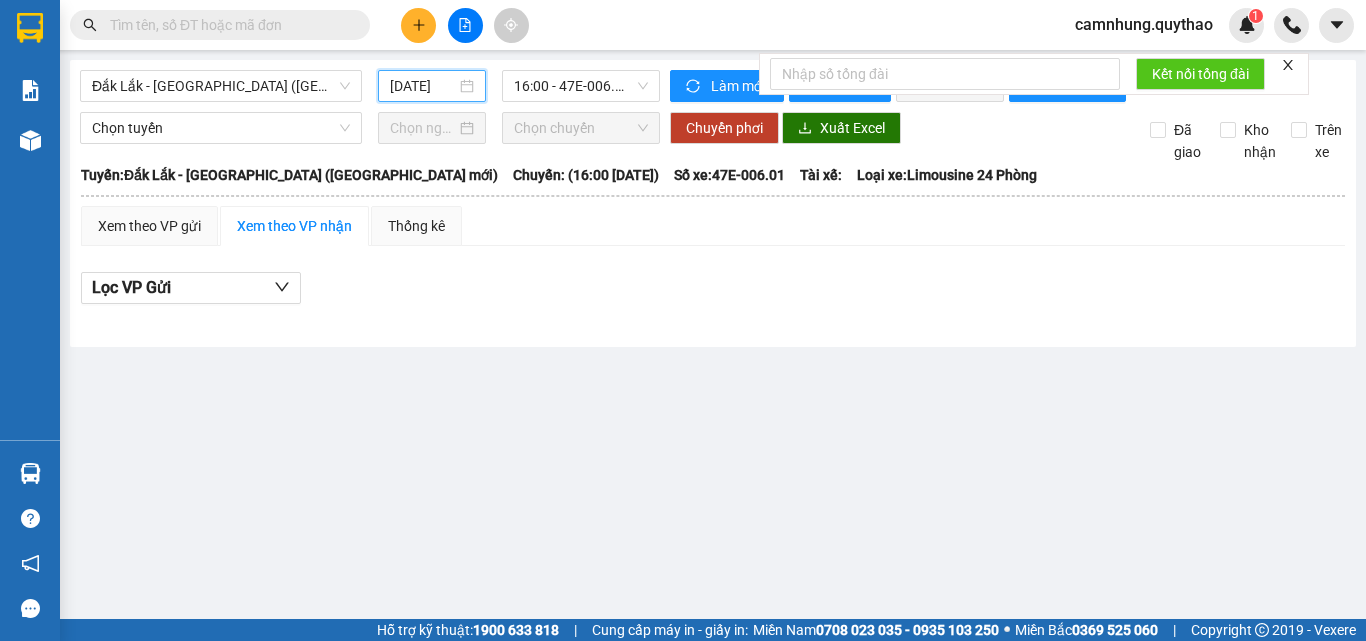 click on "[DATE]" at bounding box center [423, 86] 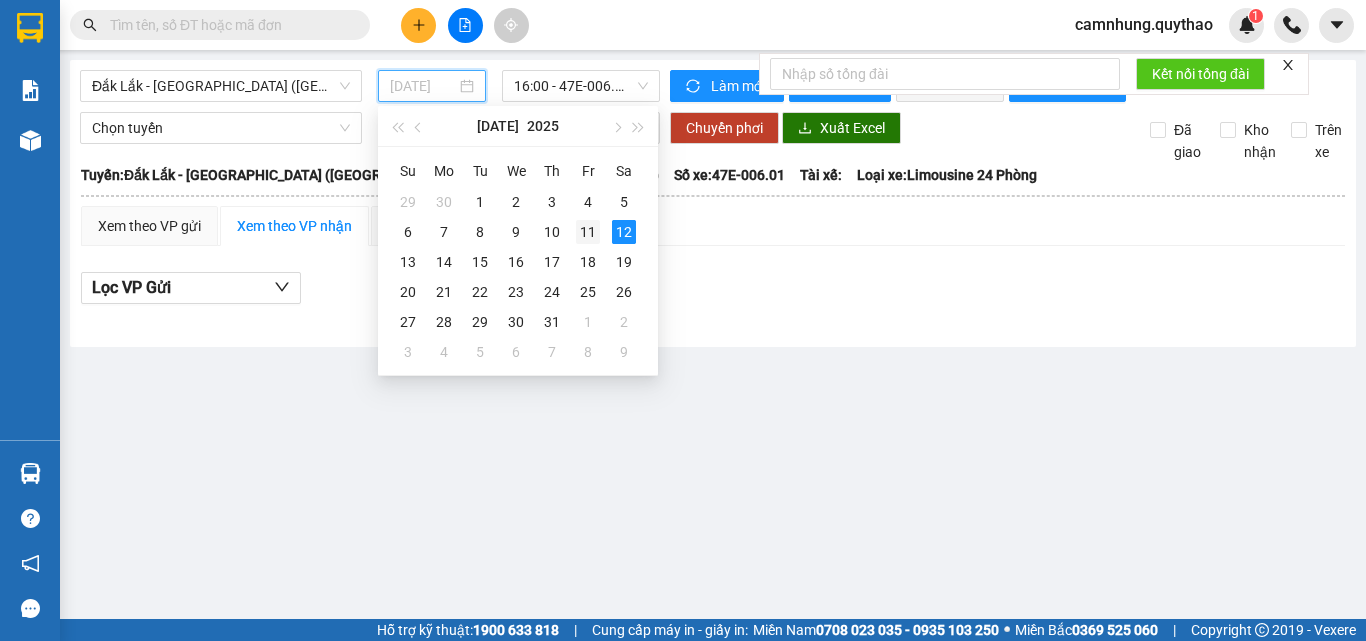 click on "11" at bounding box center (588, 232) 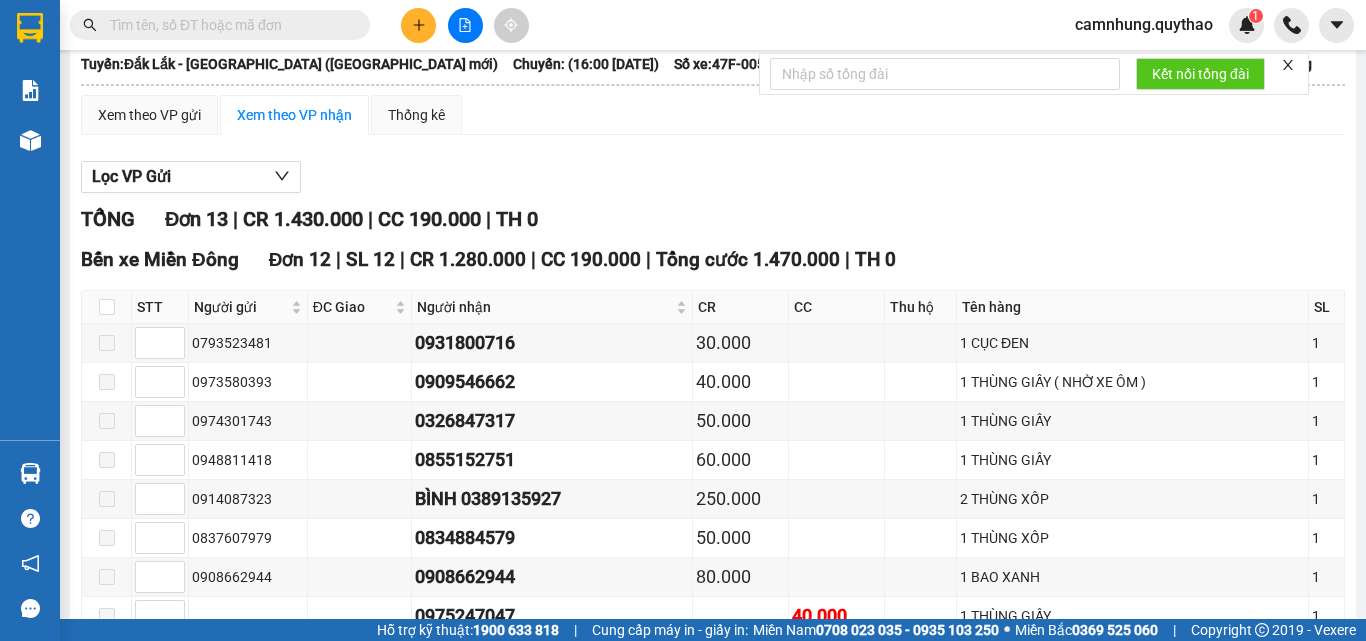 scroll, scrollTop: 94, scrollLeft: 0, axis: vertical 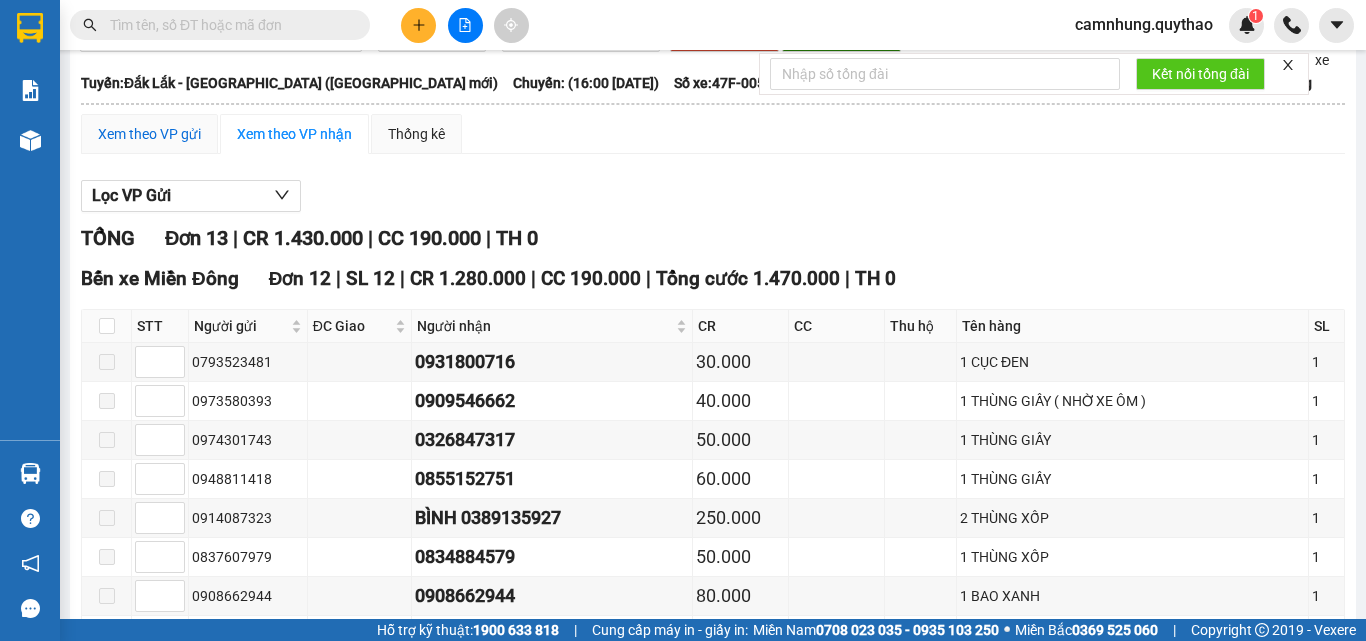 click on "Xem theo VP gửi" at bounding box center (149, 134) 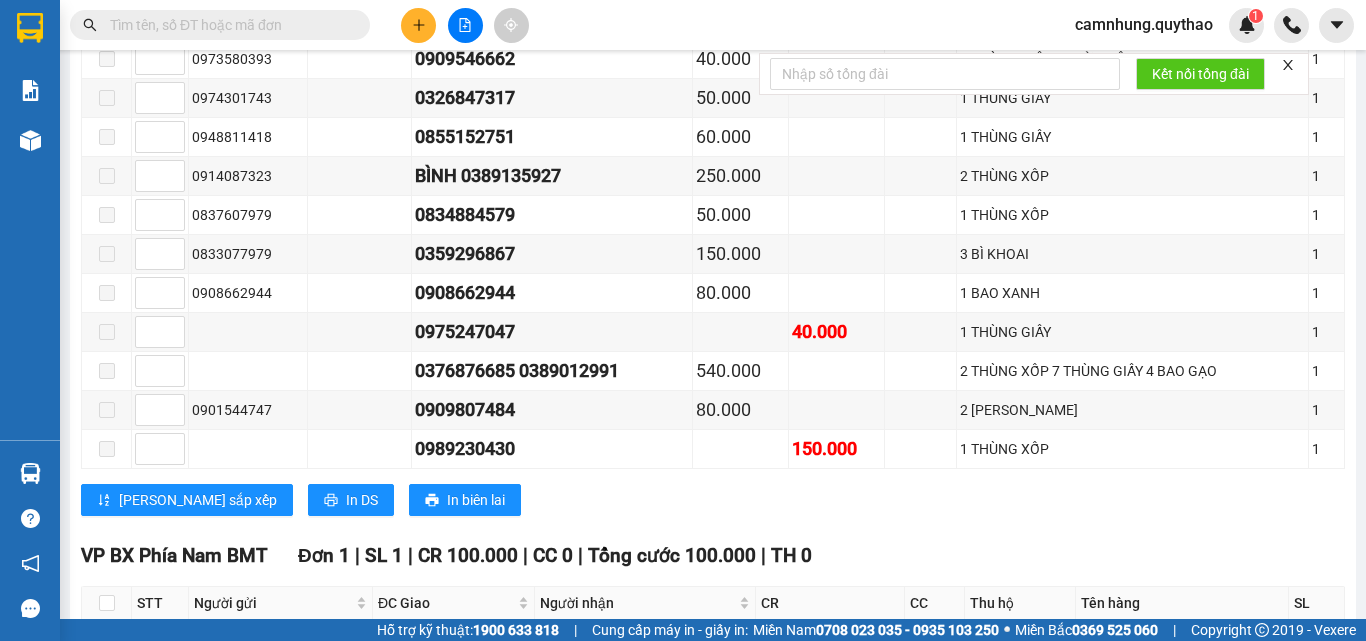 scroll, scrollTop: 594, scrollLeft: 0, axis: vertical 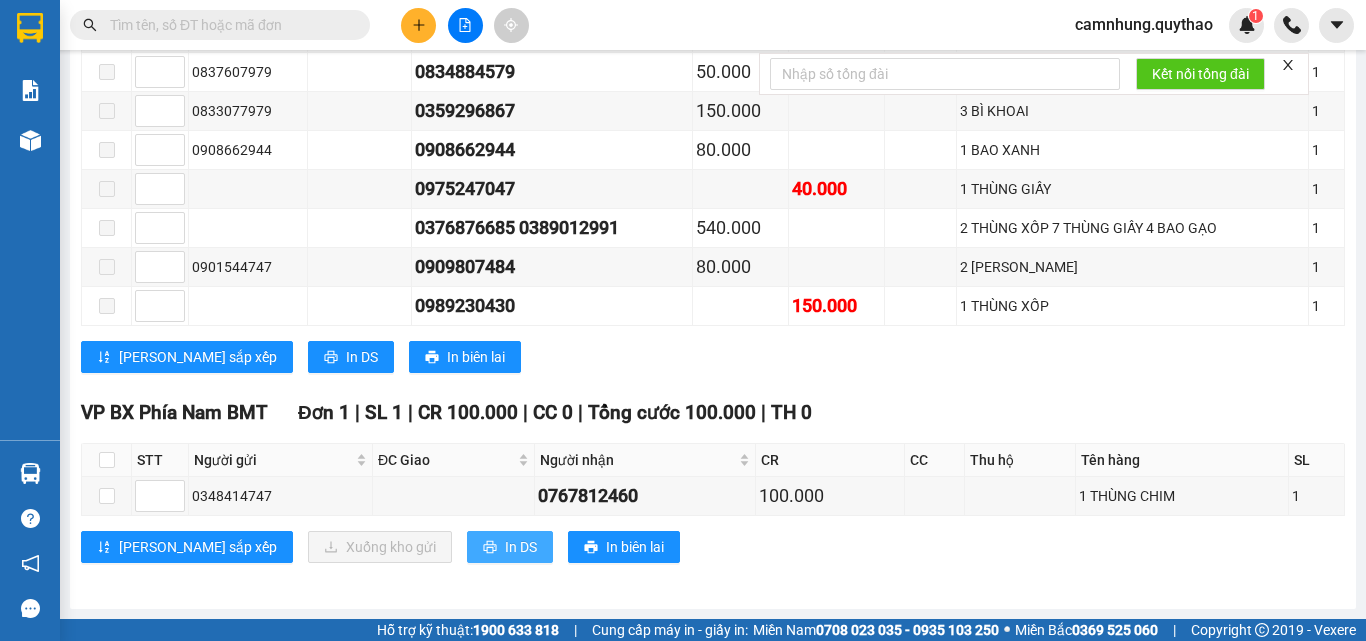 click on "In DS" at bounding box center [521, 547] 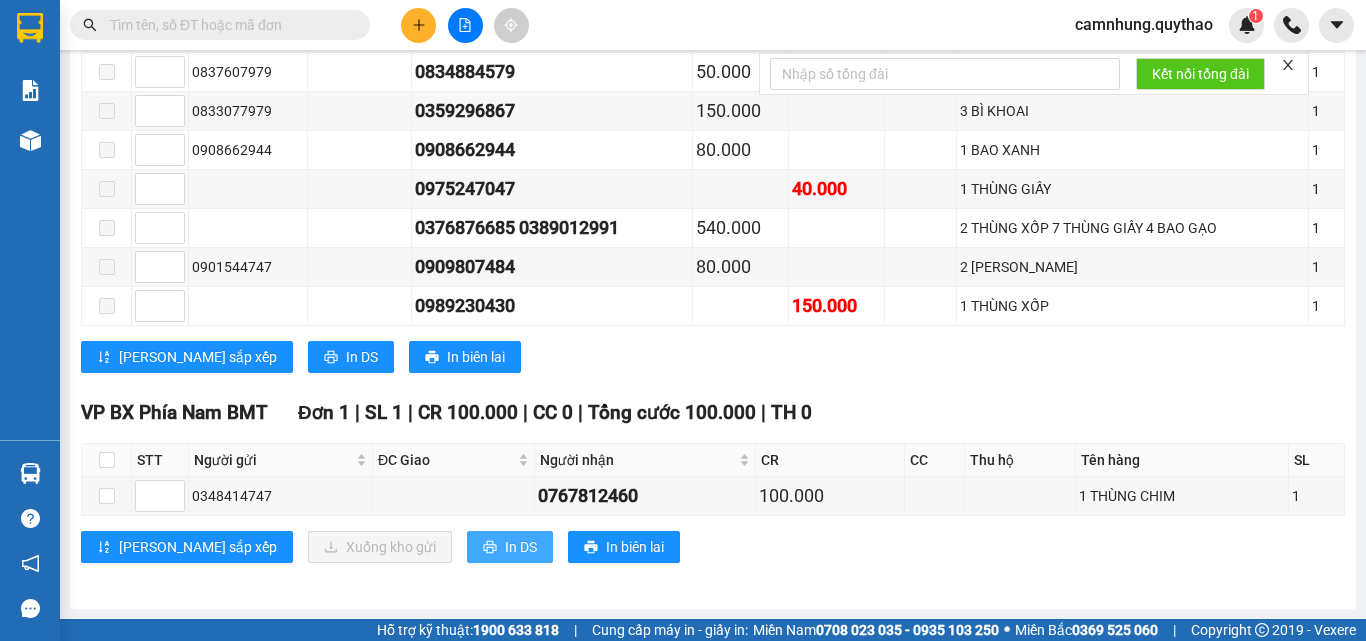 scroll, scrollTop: 0, scrollLeft: 0, axis: both 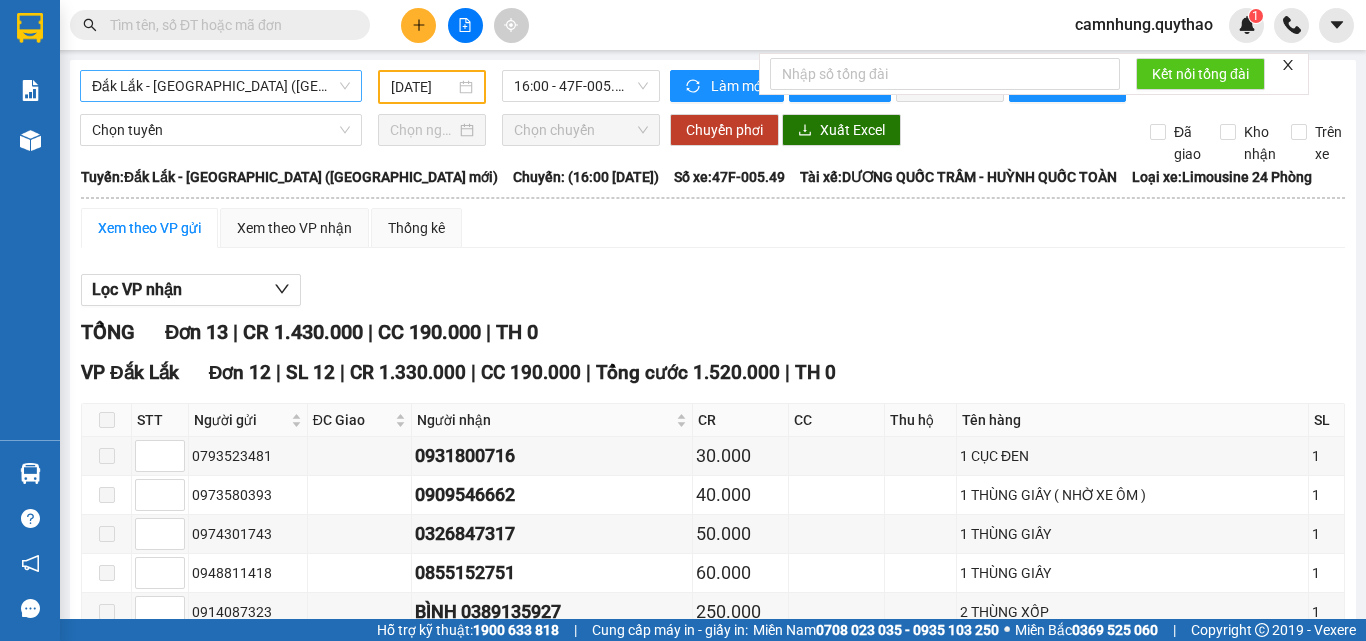 click on "Đắk Lắk - [GEOGRAPHIC_DATA] ([GEOGRAPHIC_DATA] mới)" at bounding box center [221, 86] 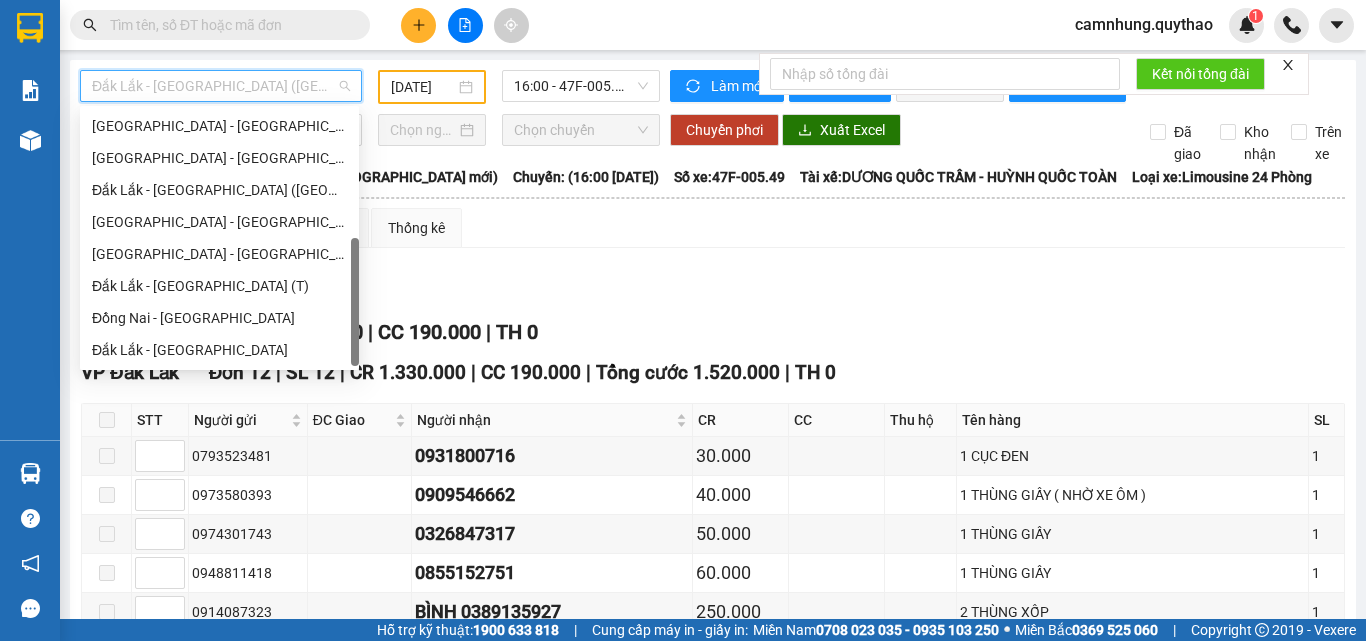 scroll, scrollTop: 0, scrollLeft: 0, axis: both 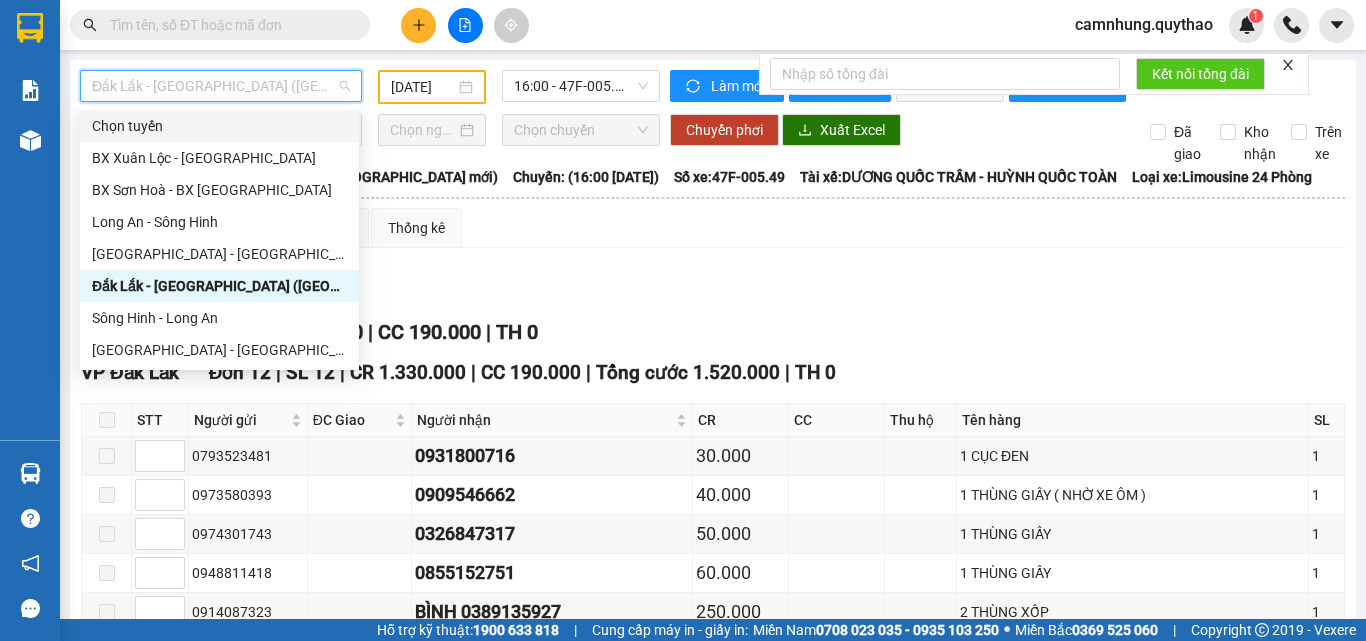 click on "[DATE]" at bounding box center [423, 87] 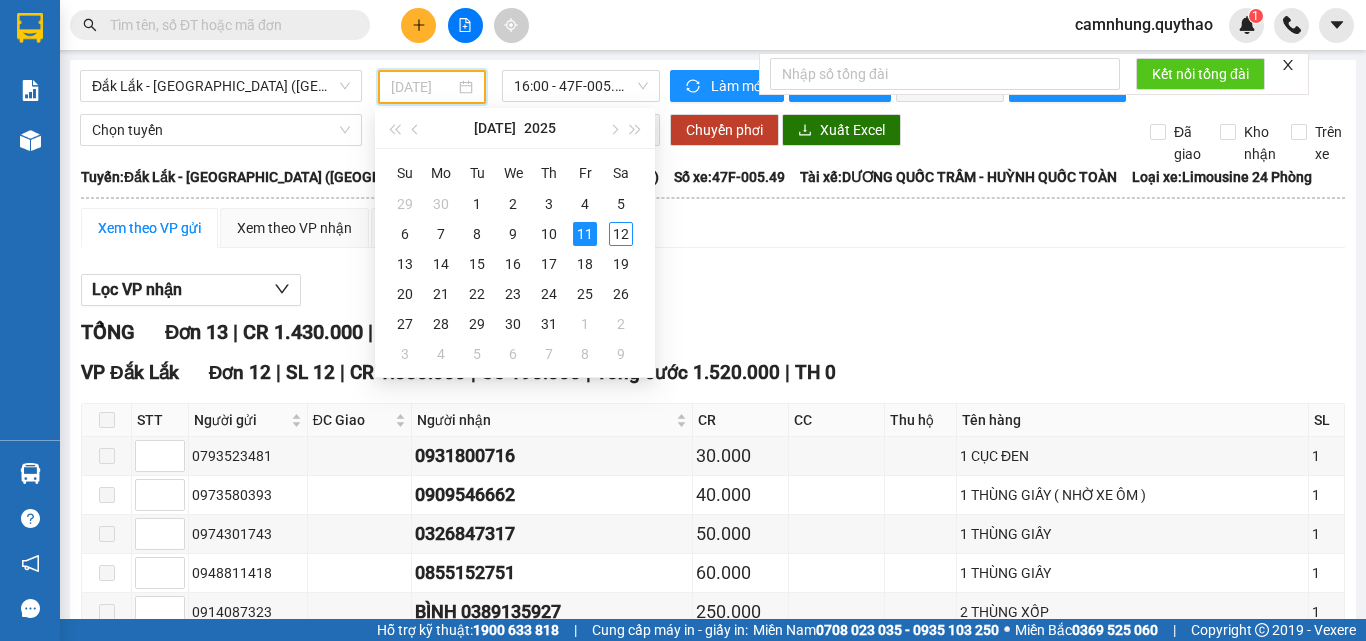 type on "[DATE]" 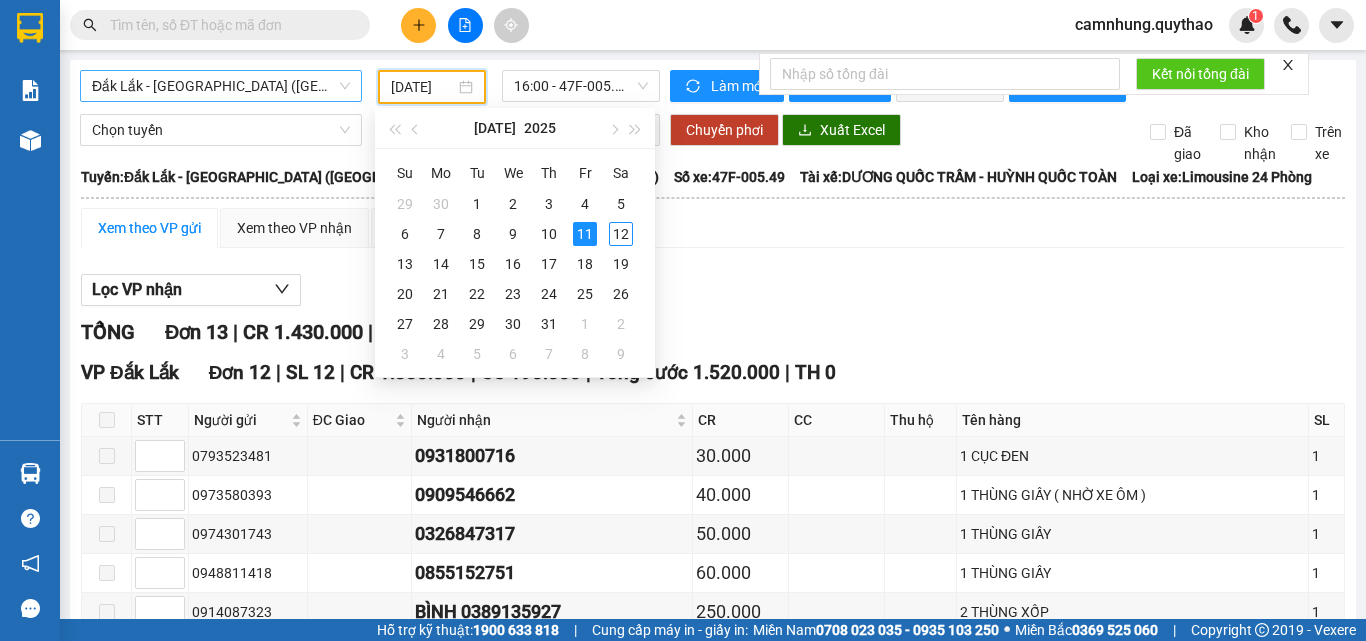 click on "Đắk Lắk - [GEOGRAPHIC_DATA] ([GEOGRAPHIC_DATA] mới)" at bounding box center [221, 86] 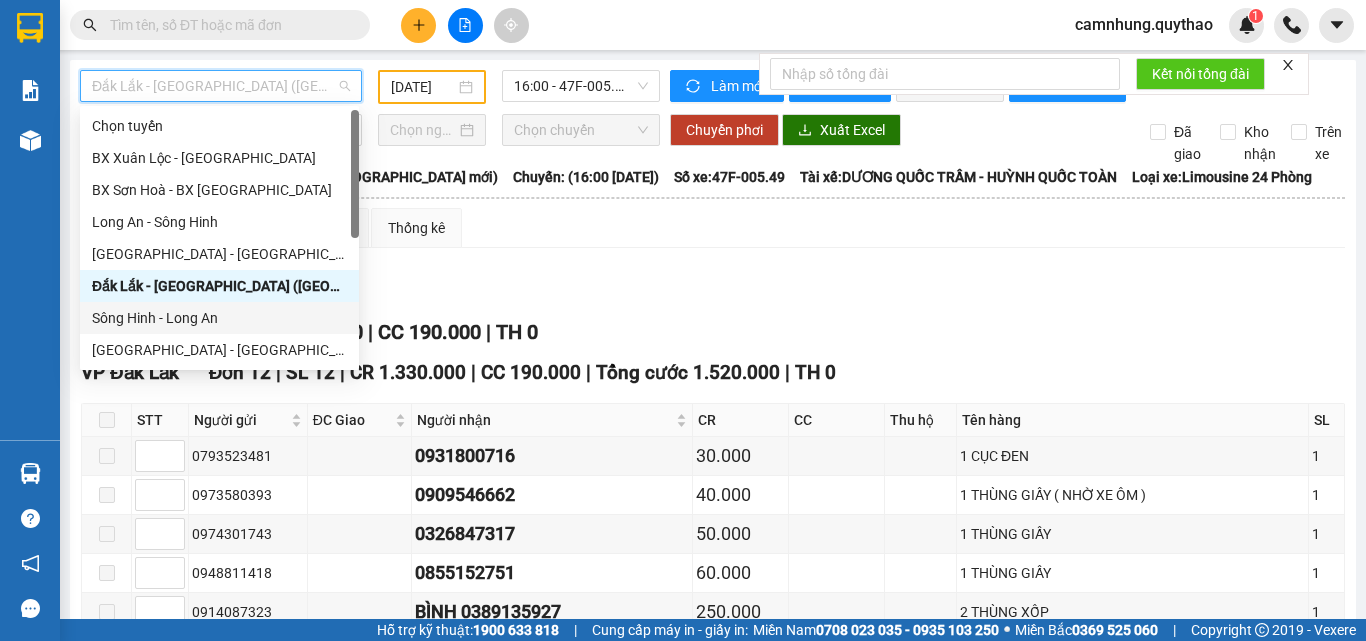 scroll, scrollTop: 224, scrollLeft: 0, axis: vertical 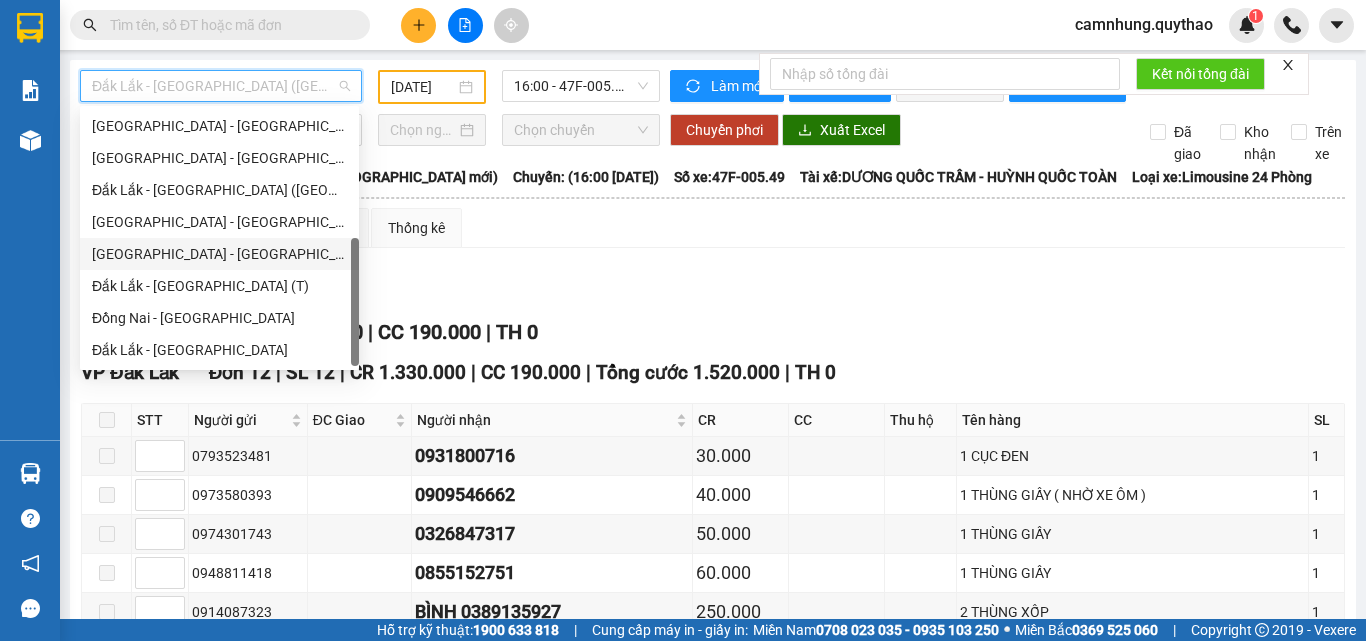 drag, startPoint x: 166, startPoint y: 248, endPoint x: 372, endPoint y: 151, distance: 227.69498 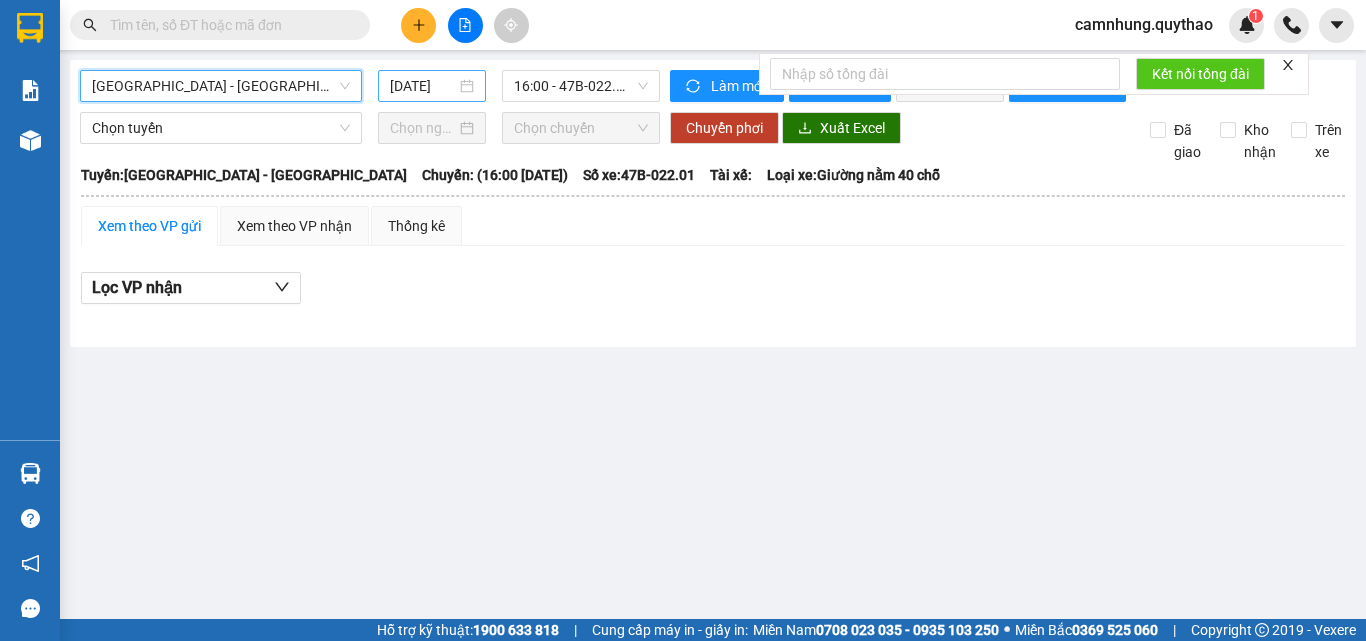 click on "[DATE]" at bounding box center [423, 86] 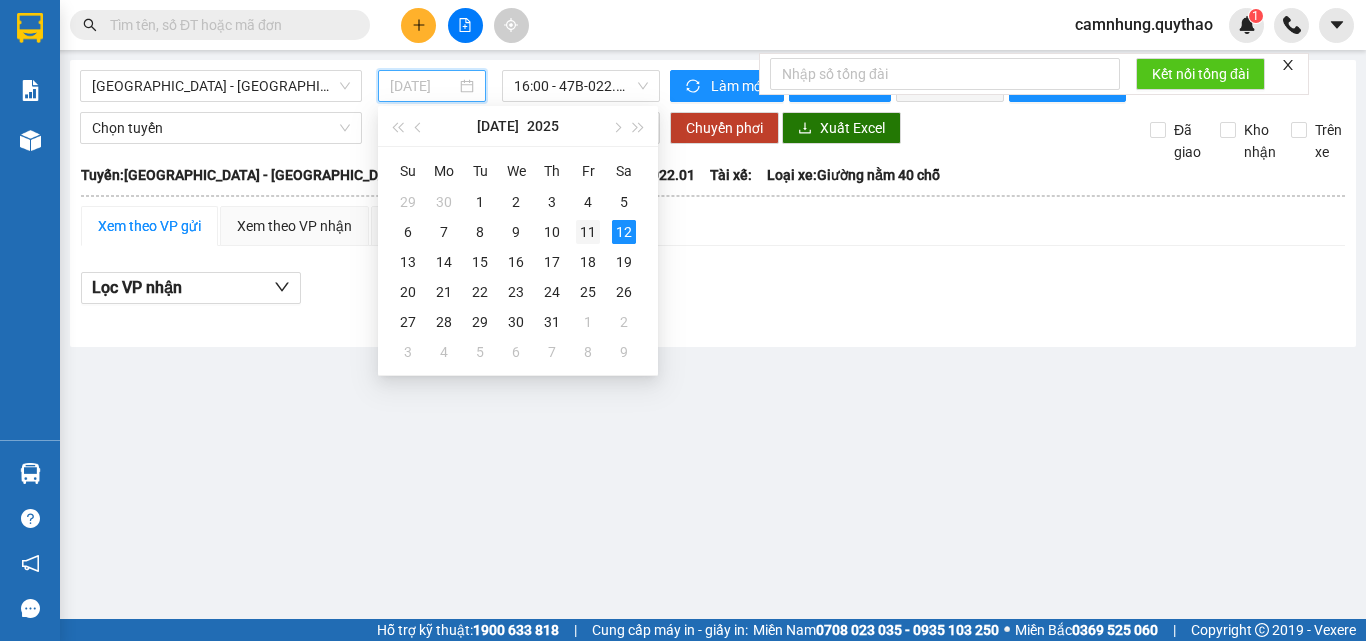 click on "11" at bounding box center [588, 232] 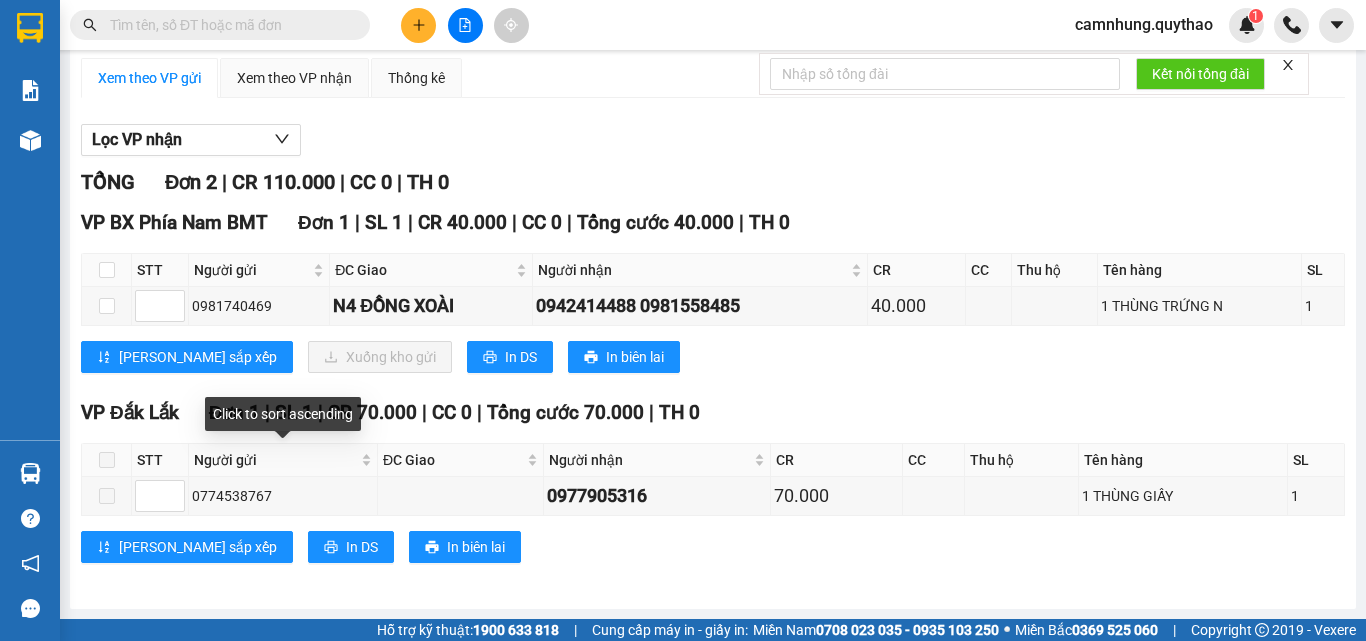 scroll, scrollTop: 0, scrollLeft: 0, axis: both 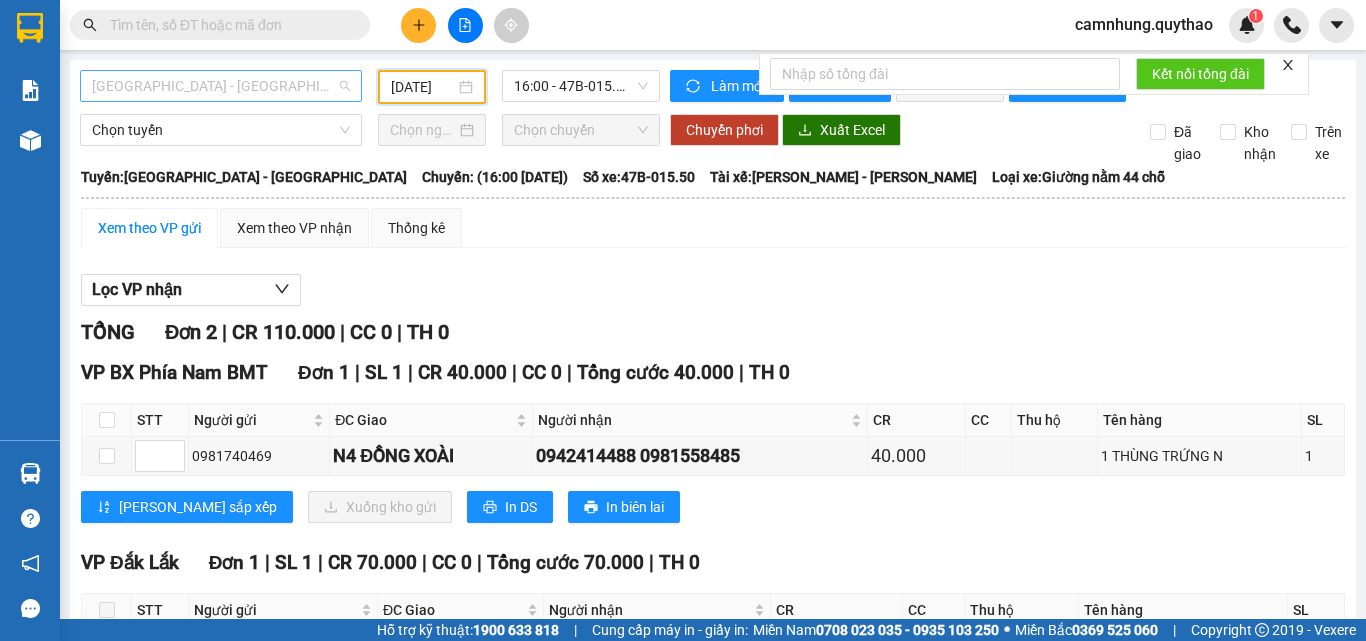 click on "[GEOGRAPHIC_DATA] - [GEOGRAPHIC_DATA]" at bounding box center [221, 86] 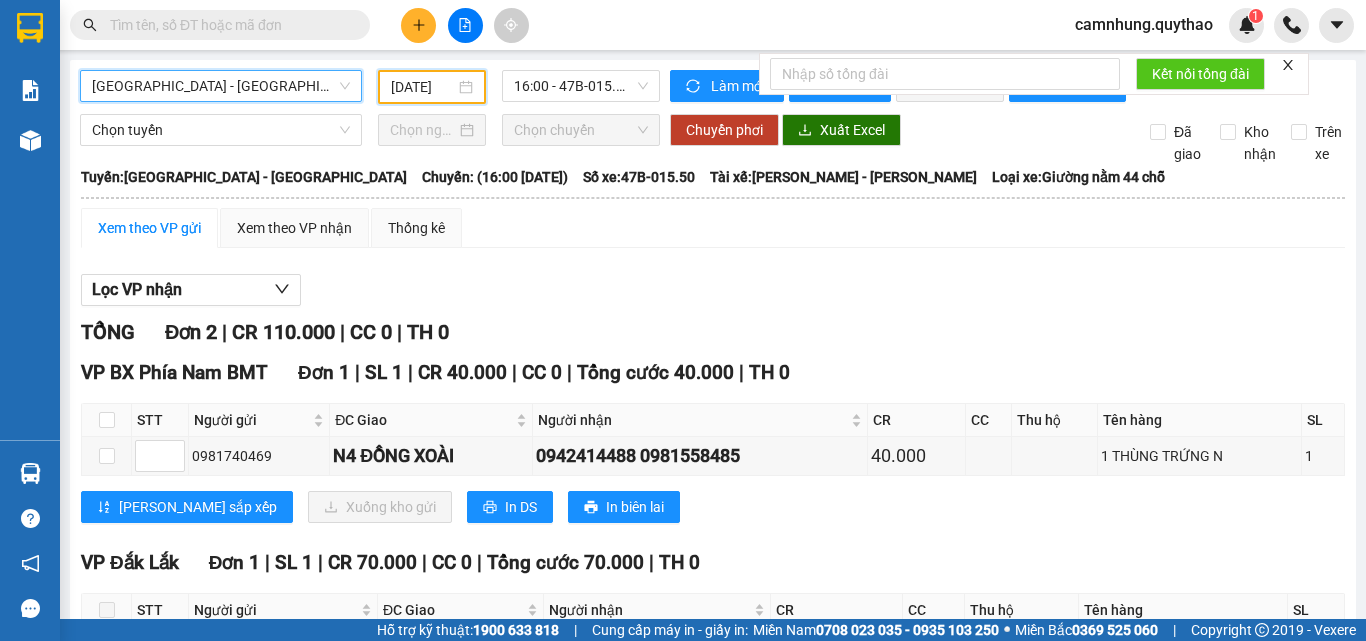 click on "[DATE]" at bounding box center [423, 87] 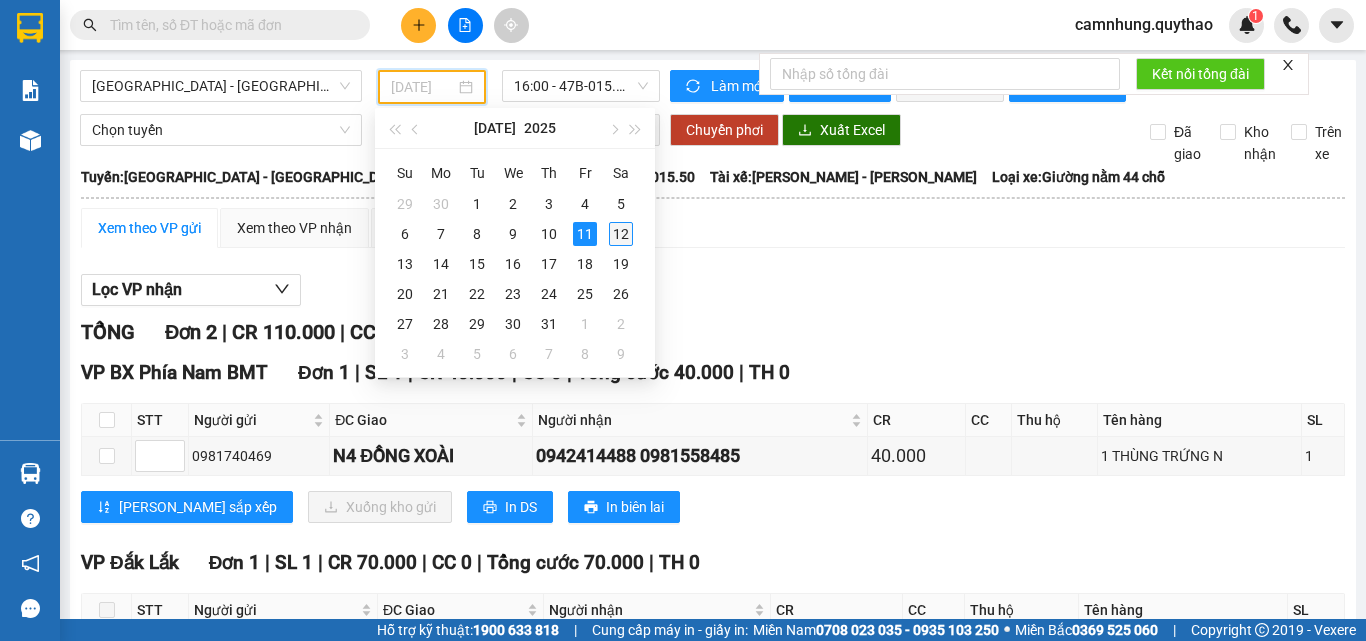 click on "12" at bounding box center [621, 234] 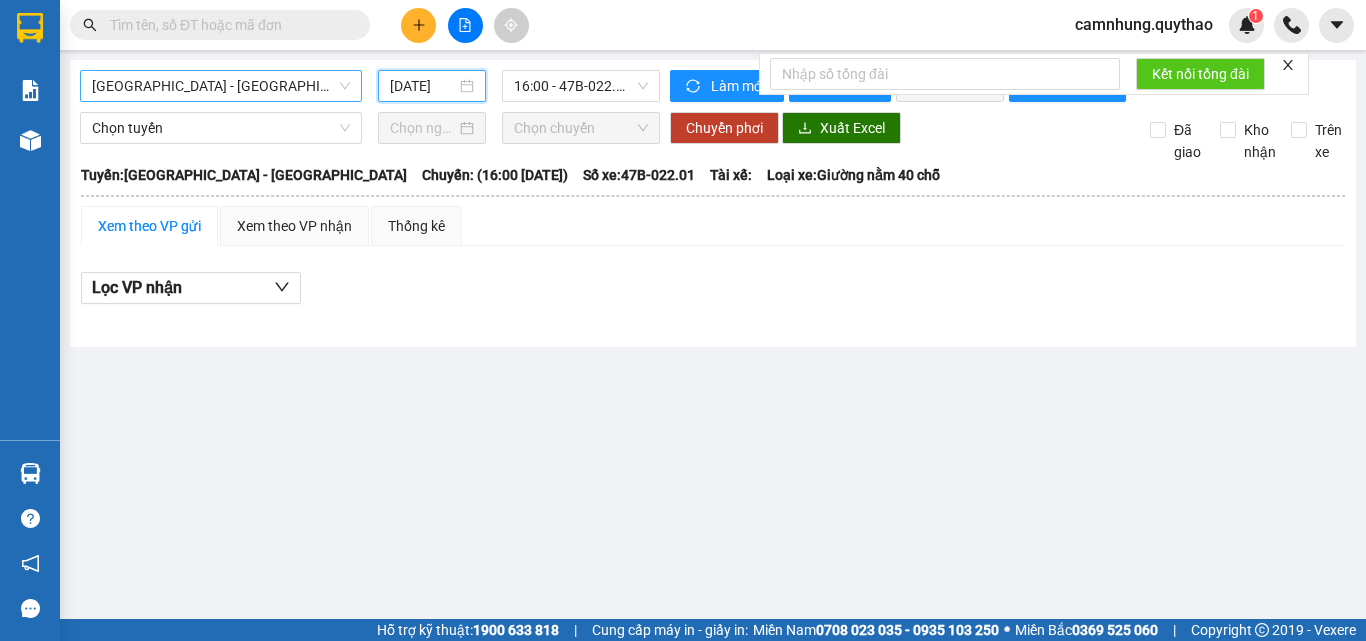 click on "[GEOGRAPHIC_DATA] - [GEOGRAPHIC_DATA]" at bounding box center [221, 86] 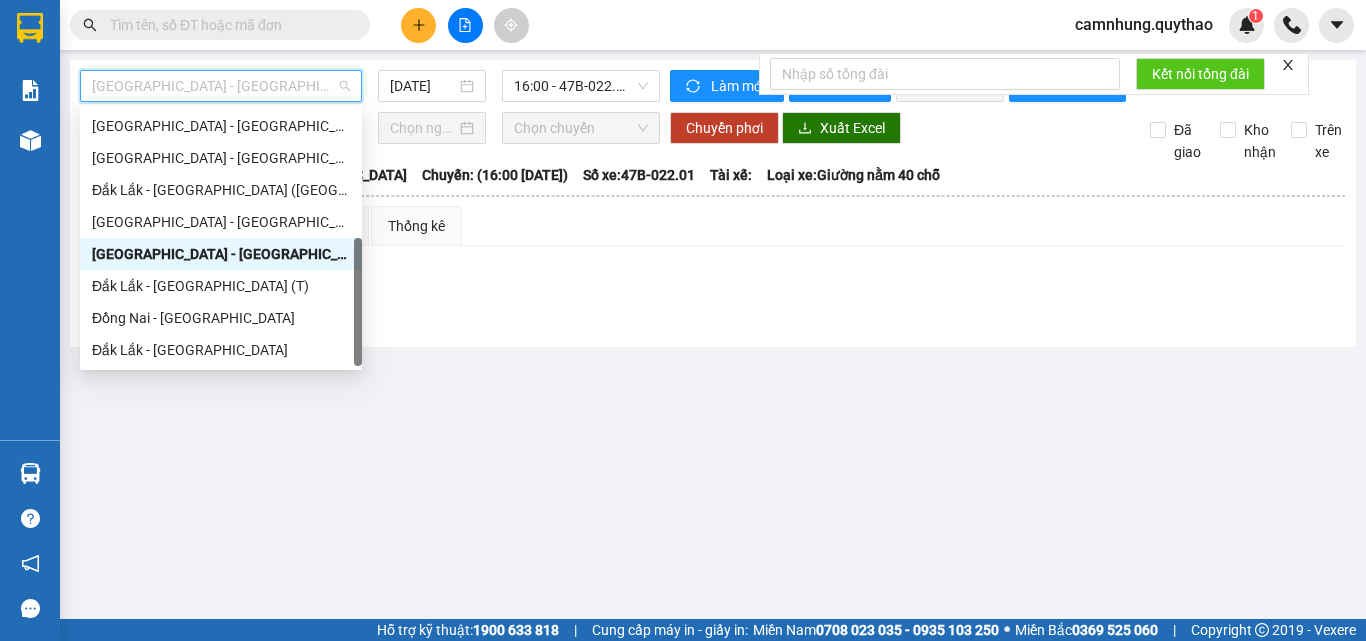 click on "[GEOGRAPHIC_DATA] - [GEOGRAPHIC_DATA]" at bounding box center (221, 254) 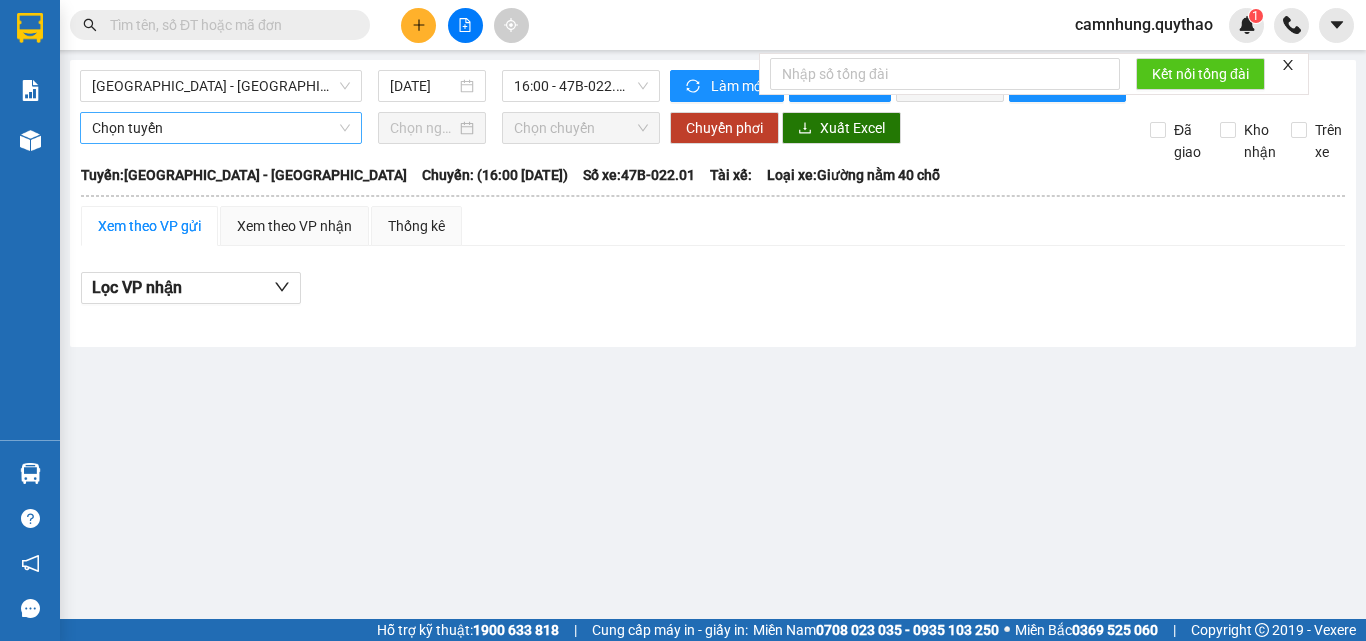 drag, startPoint x: 162, startPoint y: 232, endPoint x: 289, endPoint y: 145, distance: 153.94154 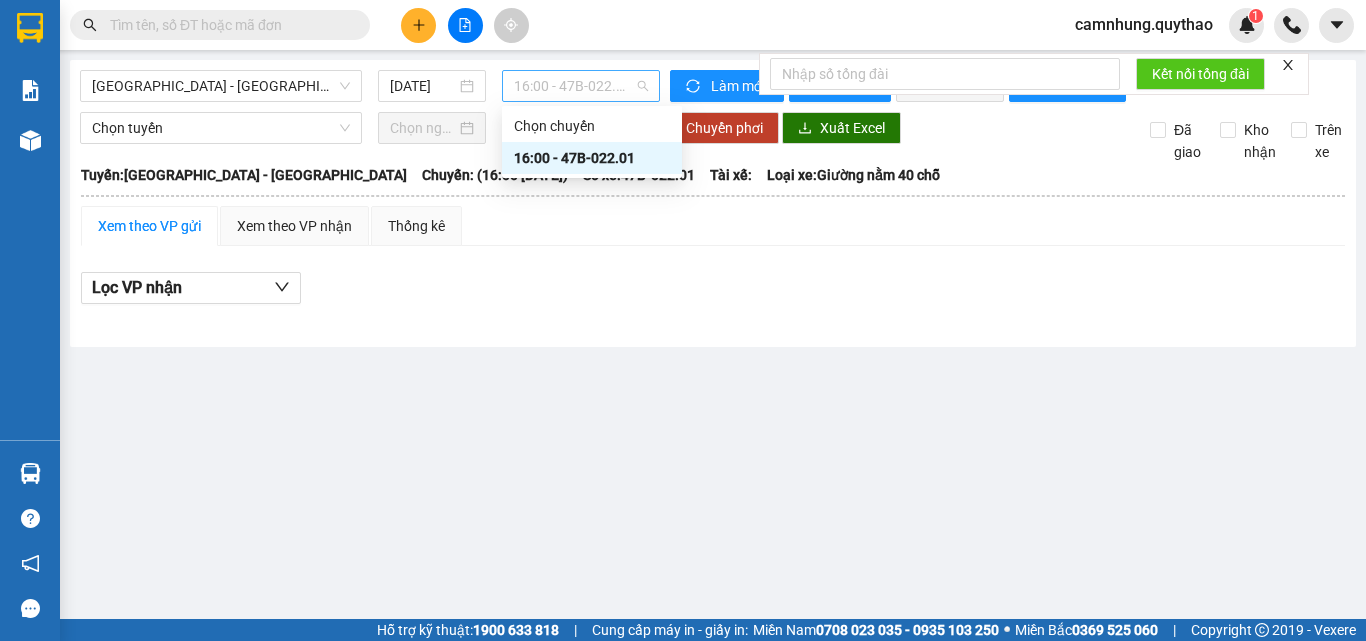click on "16:00     - 47B-022.01" at bounding box center [581, 86] 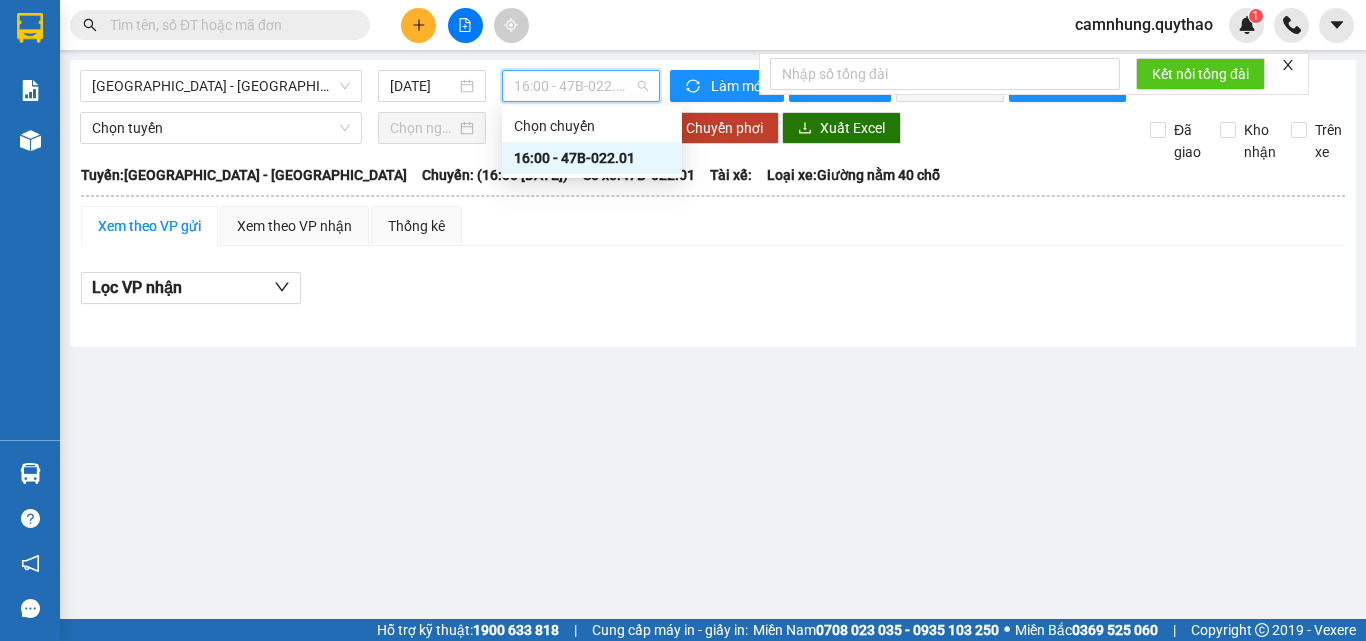 click on "16:00     - 47B-022.01" at bounding box center (592, 158) 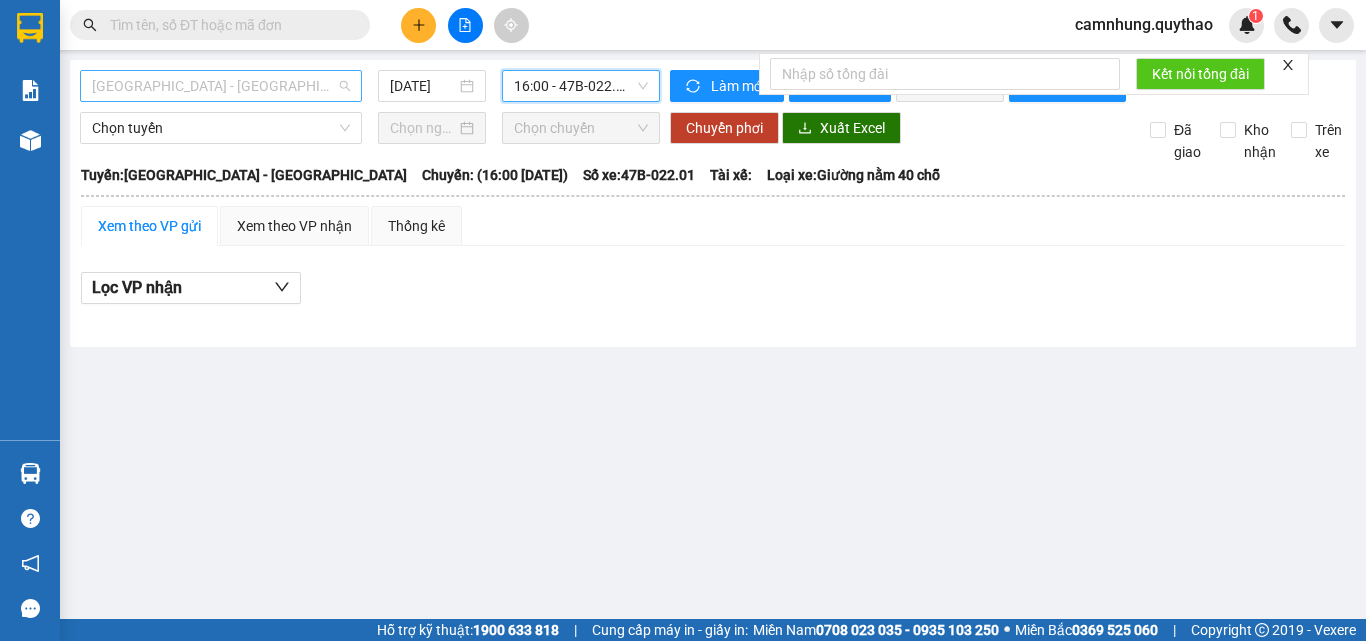 click on "[GEOGRAPHIC_DATA] - [GEOGRAPHIC_DATA]" at bounding box center [221, 86] 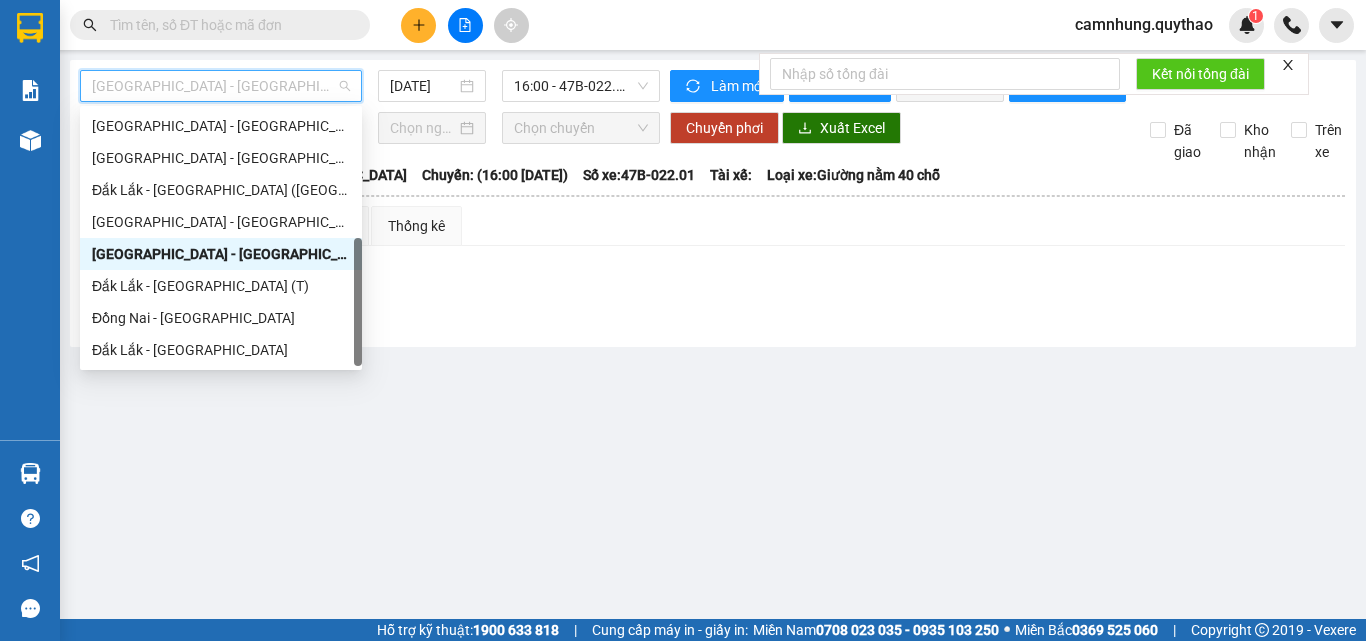 click on "[GEOGRAPHIC_DATA] - [GEOGRAPHIC_DATA]" at bounding box center [221, 254] 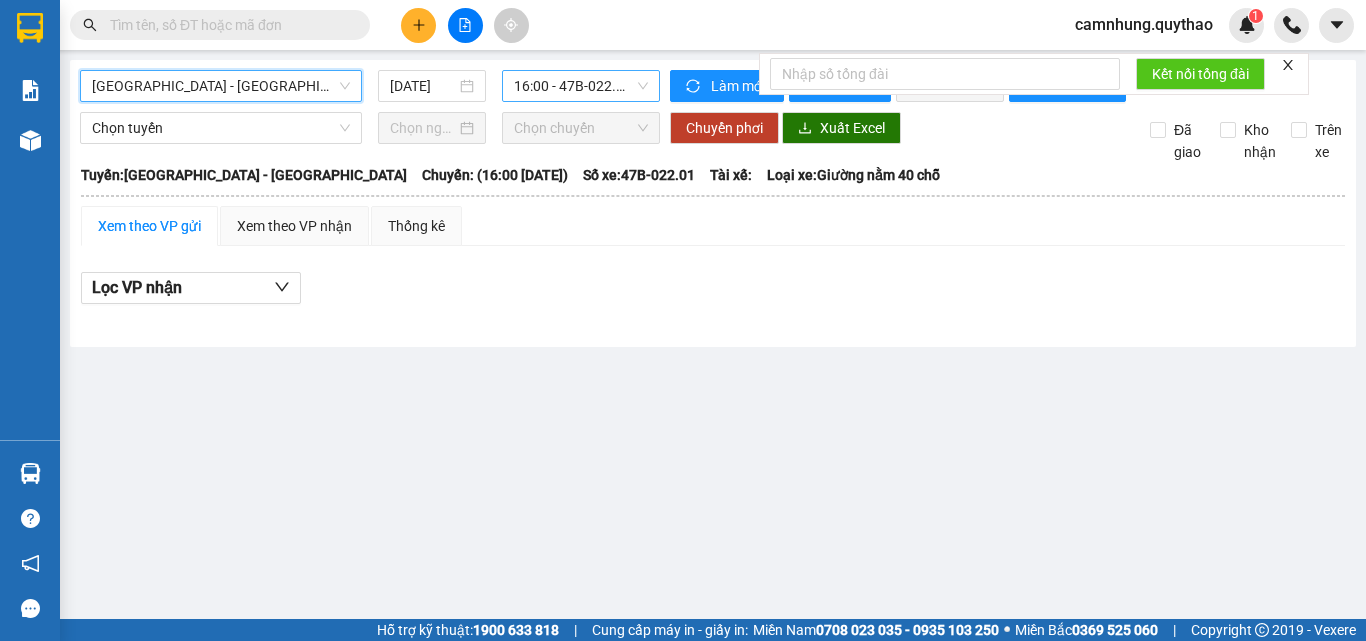 click on "16:00     - 47B-022.01" at bounding box center (581, 86) 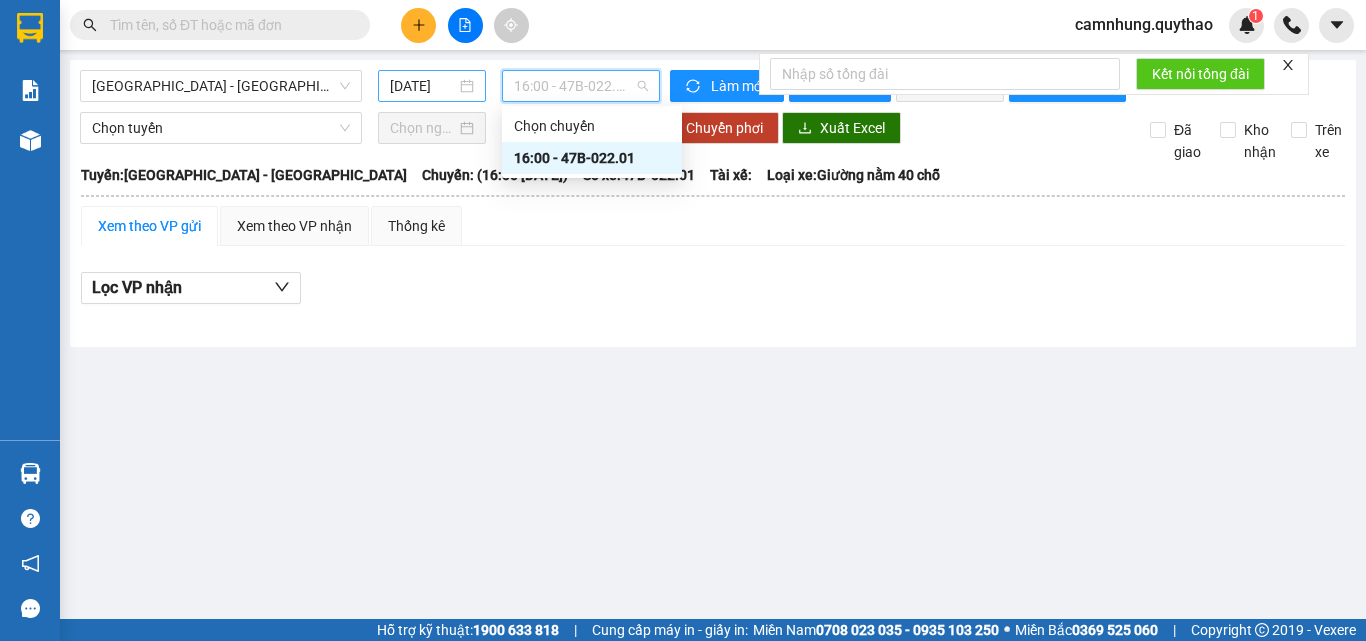 click on "[DATE]" at bounding box center [423, 86] 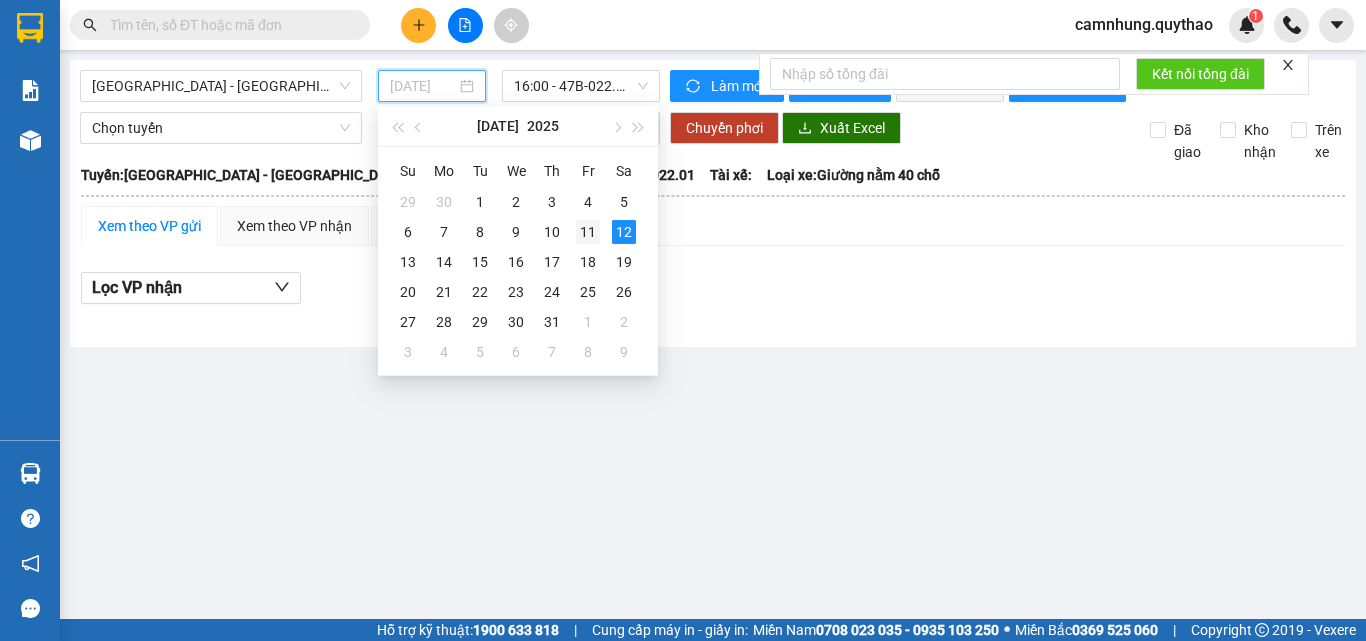 click on "11" at bounding box center [588, 232] 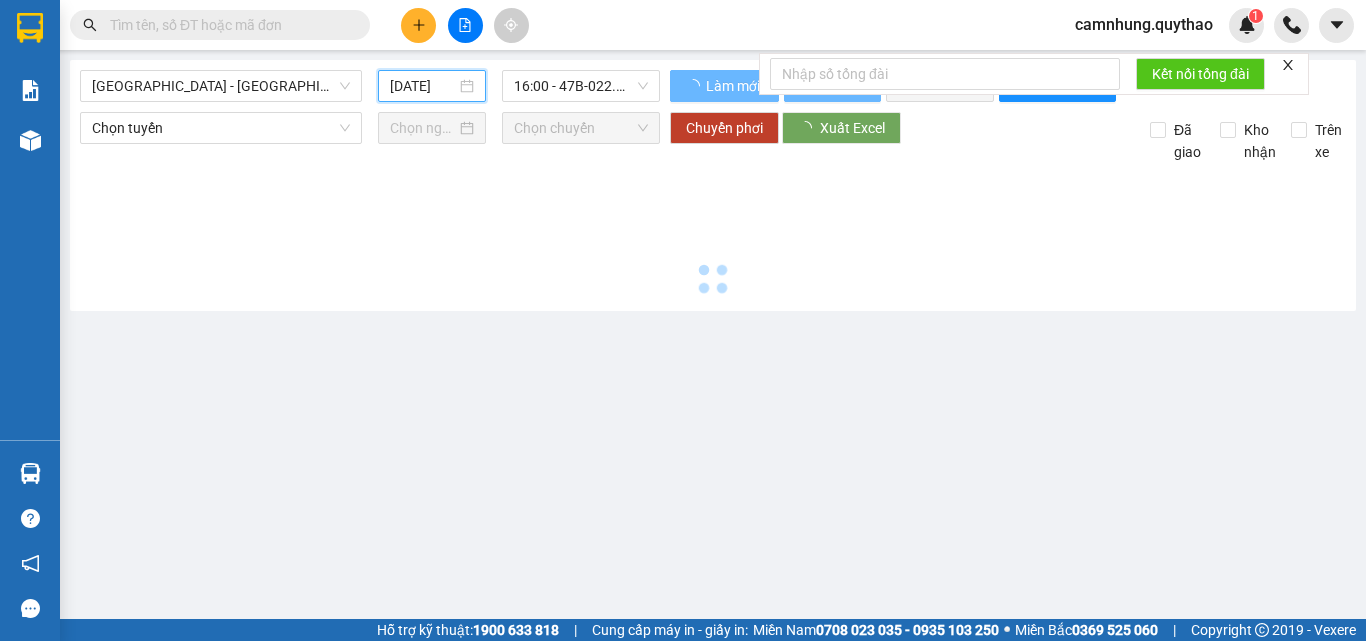 type on "[DATE]" 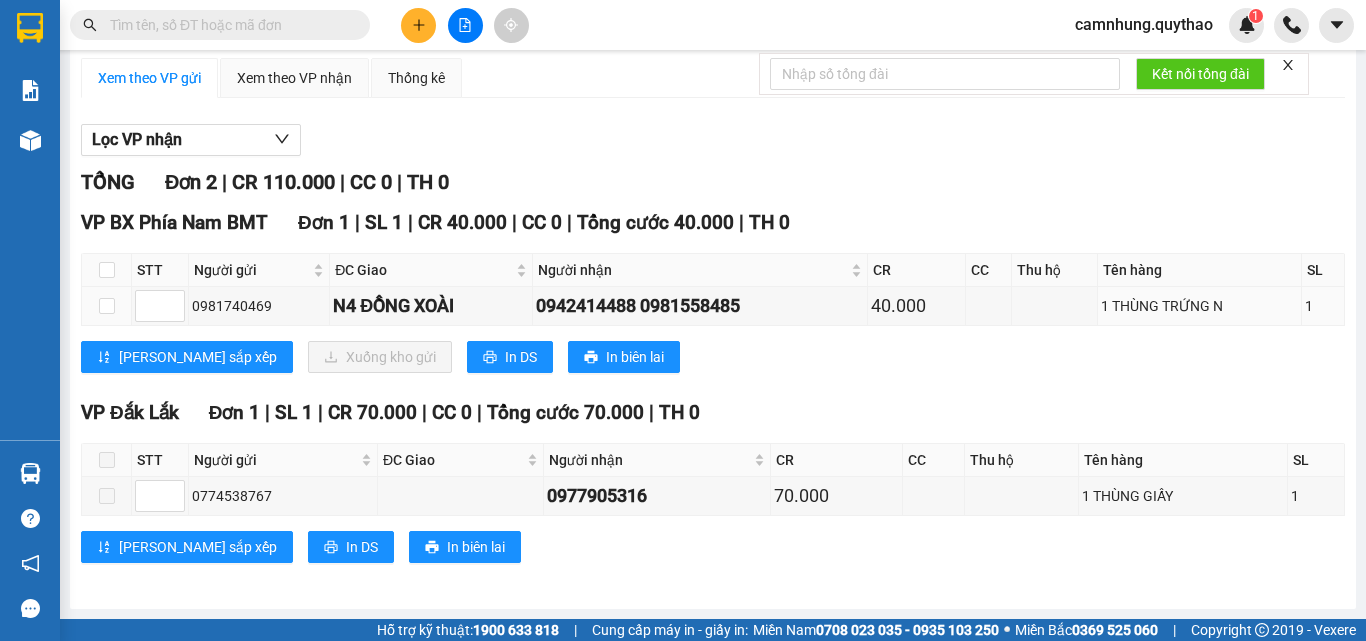 scroll, scrollTop: 165, scrollLeft: 0, axis: vertical 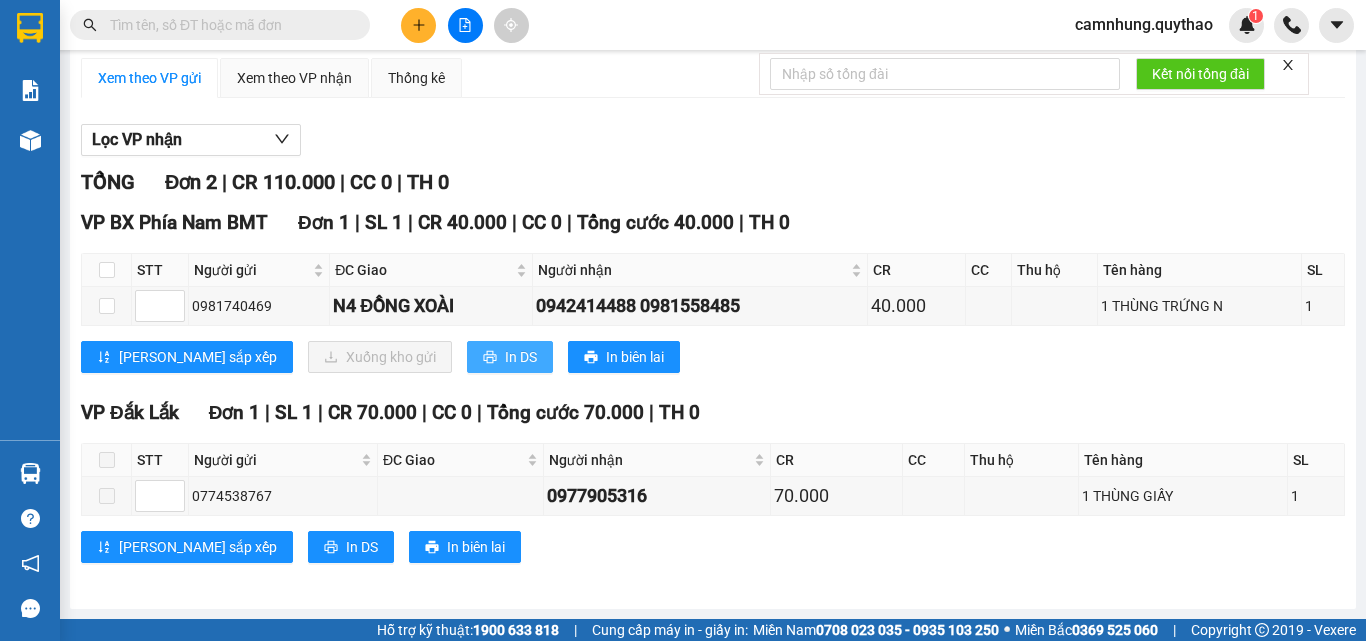 drag, startPoint x: 408, startPoint y: 357, endPoint x: 417, endPoint y: 331, distance: 27.513634 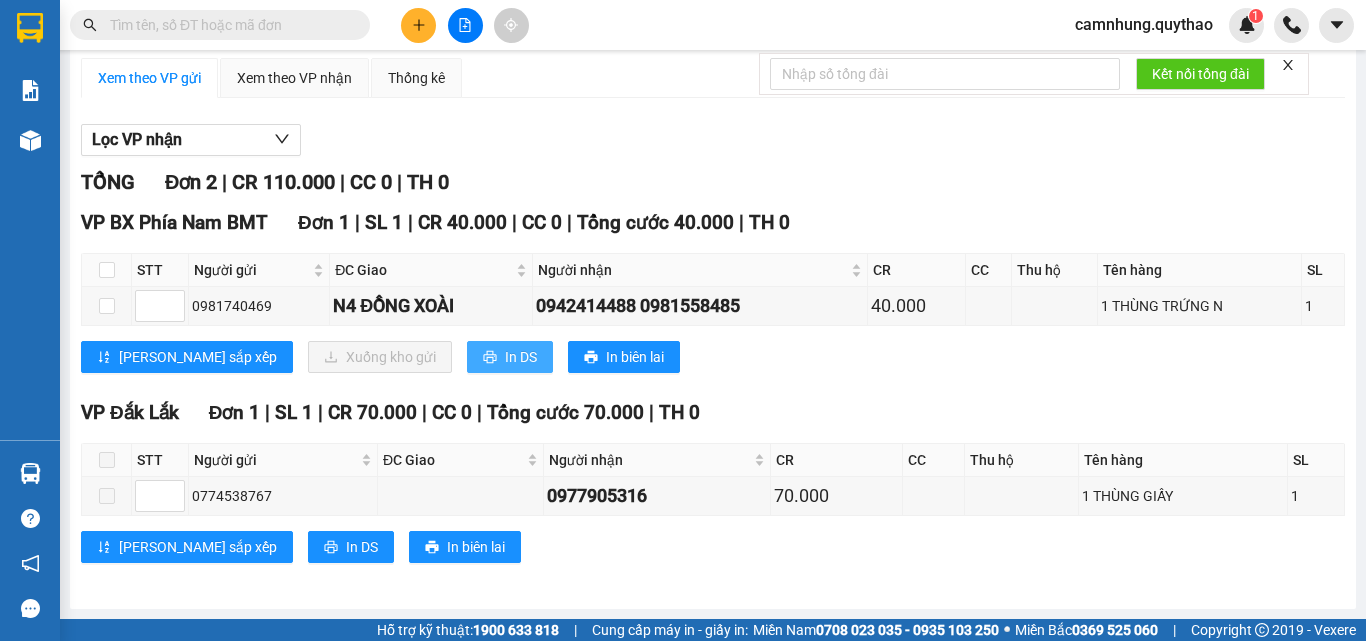 scroll, scrollTop: 0, scrollLeft: 0, axis: both 